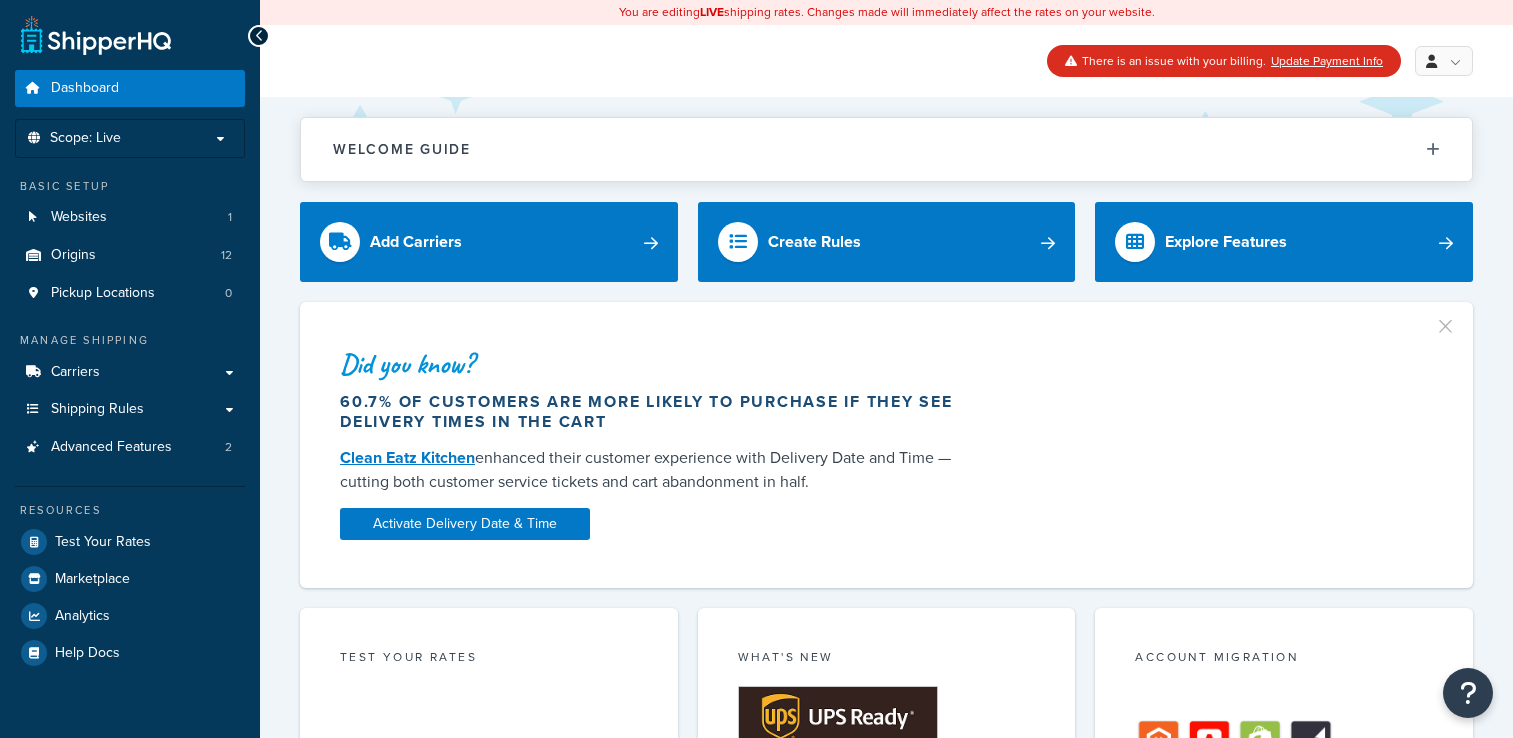 scroll, scrollTop: 0, scrollLeft: 0, axis: both 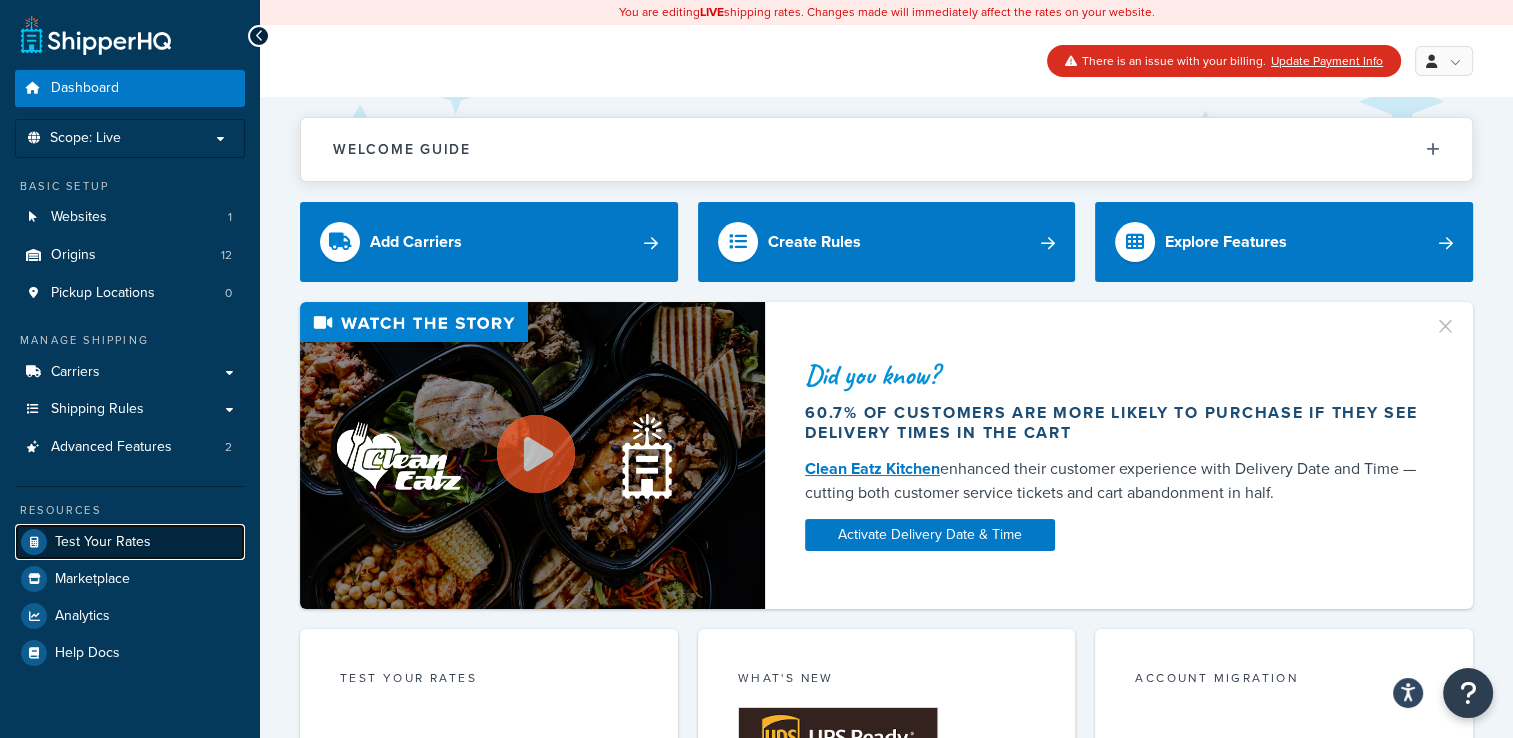 click on "Test Your Rates" at bounding box center (103, 542) 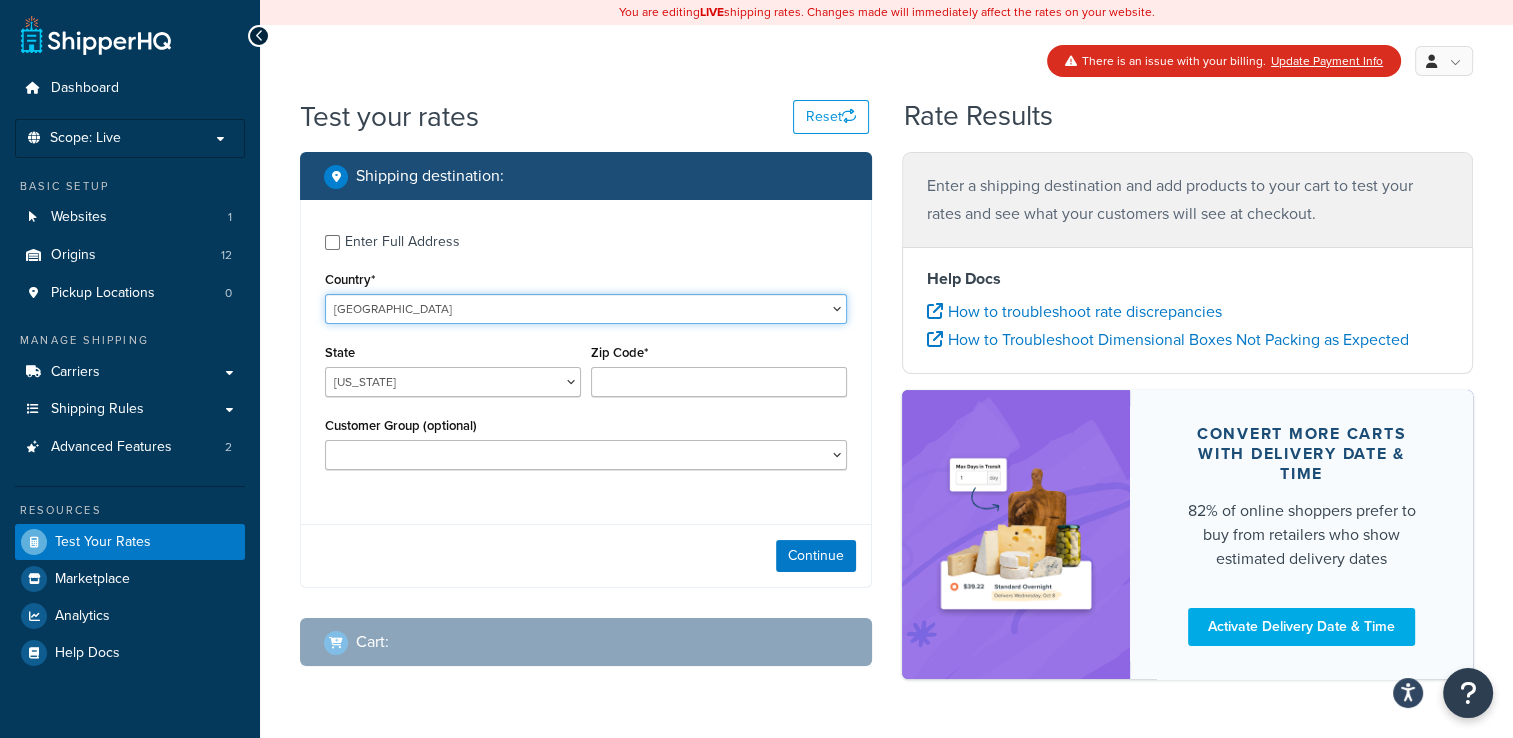 click on "United States  United Kingdom  Afghanistan  Åland Islands  Albania  Algeria  American Samoa  Andorra  Angola  Anguilla  Antarctica  Antigua and Barbuda  Argentina  Armenia  Aruba  Australia  Austria  Azerbaijan  Bahamas  Bahrain  Bangladesh  Barbados  Belarus  Belgium  Belize  Benin  Bermuda  Bhutan  Bolivia  Bonaire, Sint Eustatius and Saba  Bosnia and Herzegovina  Botswana  Bouvet Island  Brazil  British Indian Ocean Territory  Brunei Darussalam  Bulgaria  Burkina Faso  Burundi  Cambodia  Cameroon  Canada  Cape Verde  Cayman Islands  Central African Republic  Chad  Chile  China  Christmas Island  Cocos (Keeling) Islands  Colombia  Comoros  Congo  Congo, The Democratic Republic of the  Cook Islands  Costa Rica  Côte d'Ivoire  Croatia  Cuba  Curacao  Cyprus  Czech Republic  Denmark  Djibouti  Dominica  Dominican Republic  Ecuador  Egypt  El Salvador  Equatorial Guinea  Eritrea  Estonia  Ethiopia  Falkland Islands (Malvinas)  Faroe Islands  Fiji  Finland  France  French Guiana  French Polynesia  Gabon  Guam" at bounding box center (586, 309) 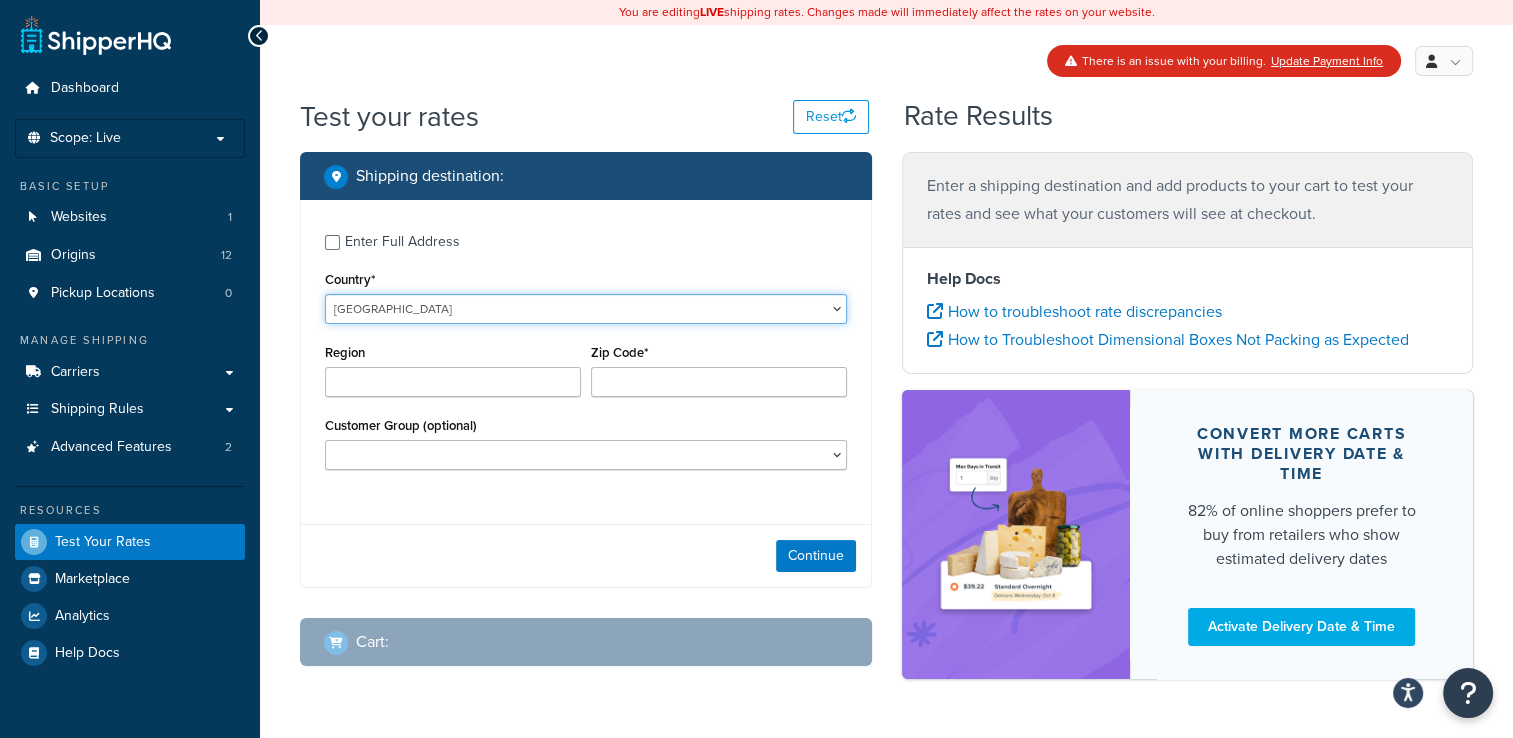 type on "AL" 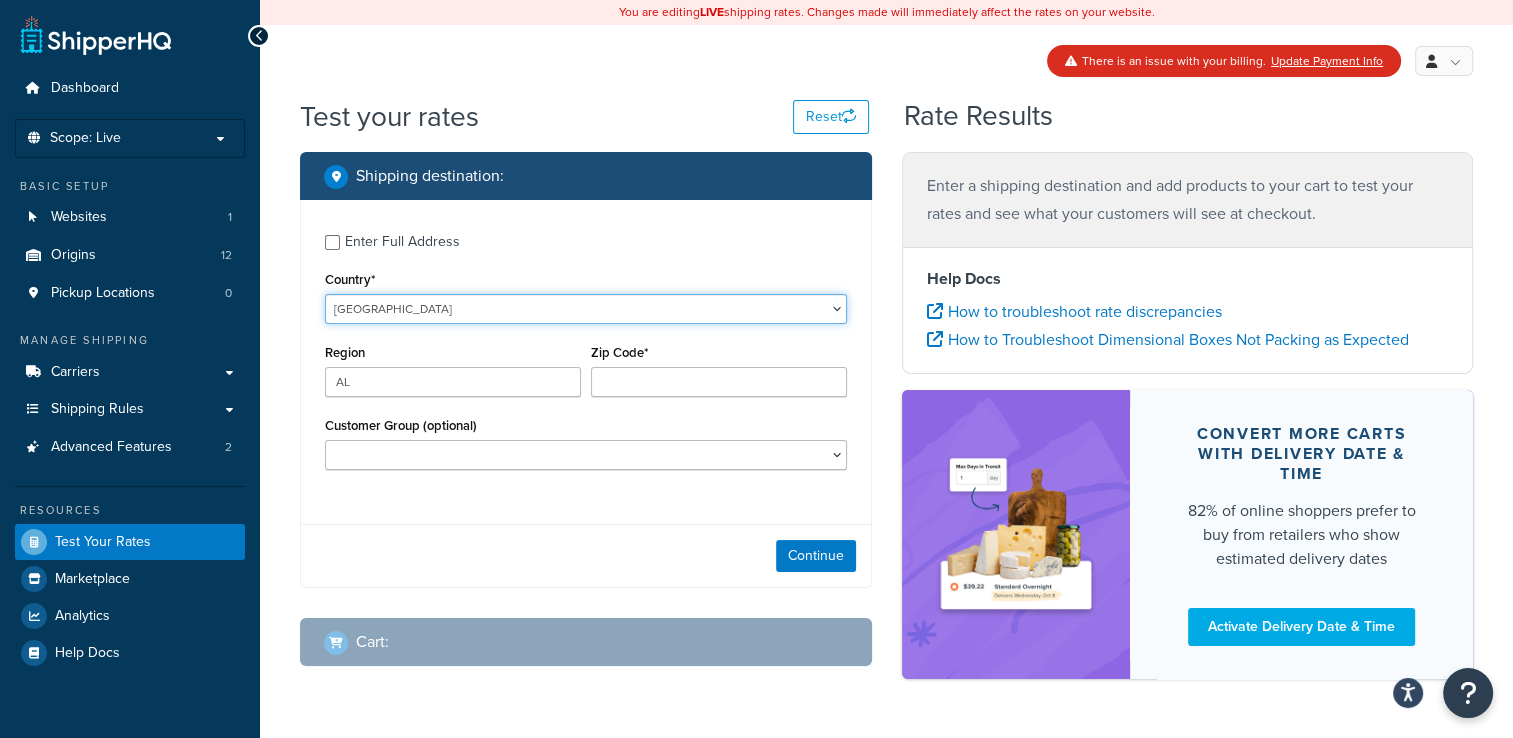 type 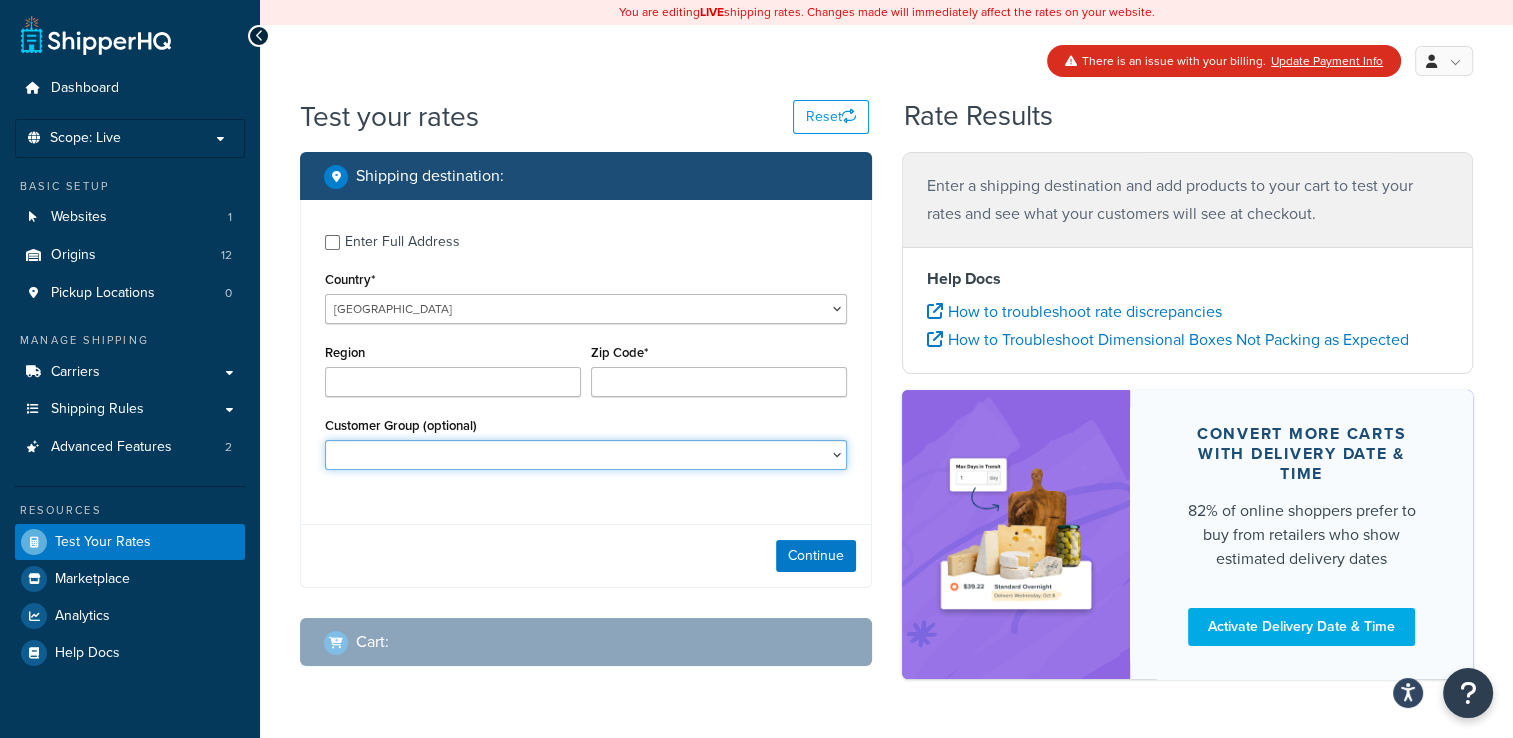 click on "B2B  B2C" at bounding box center (586, 455) 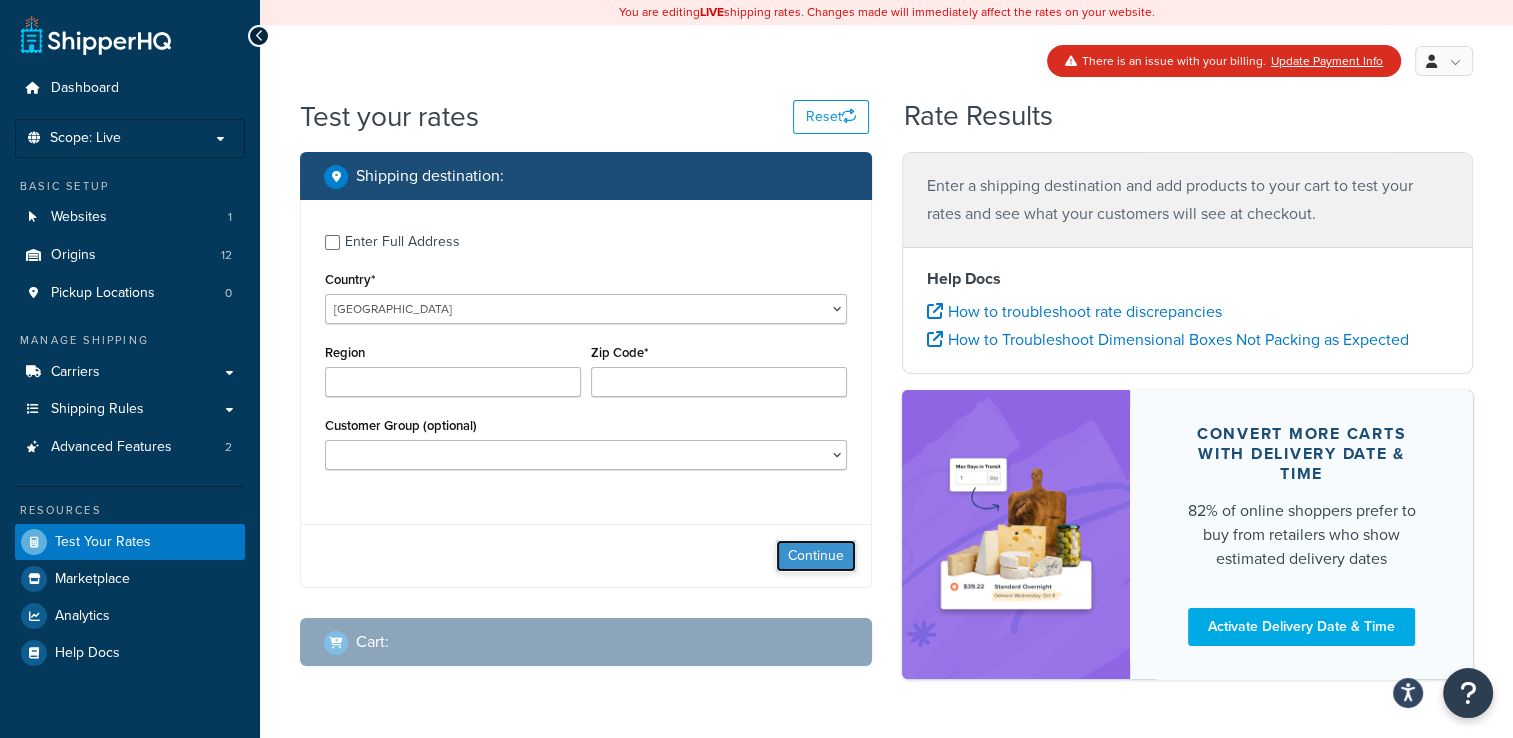 click on "Continue" at bounding box center [816, 556] 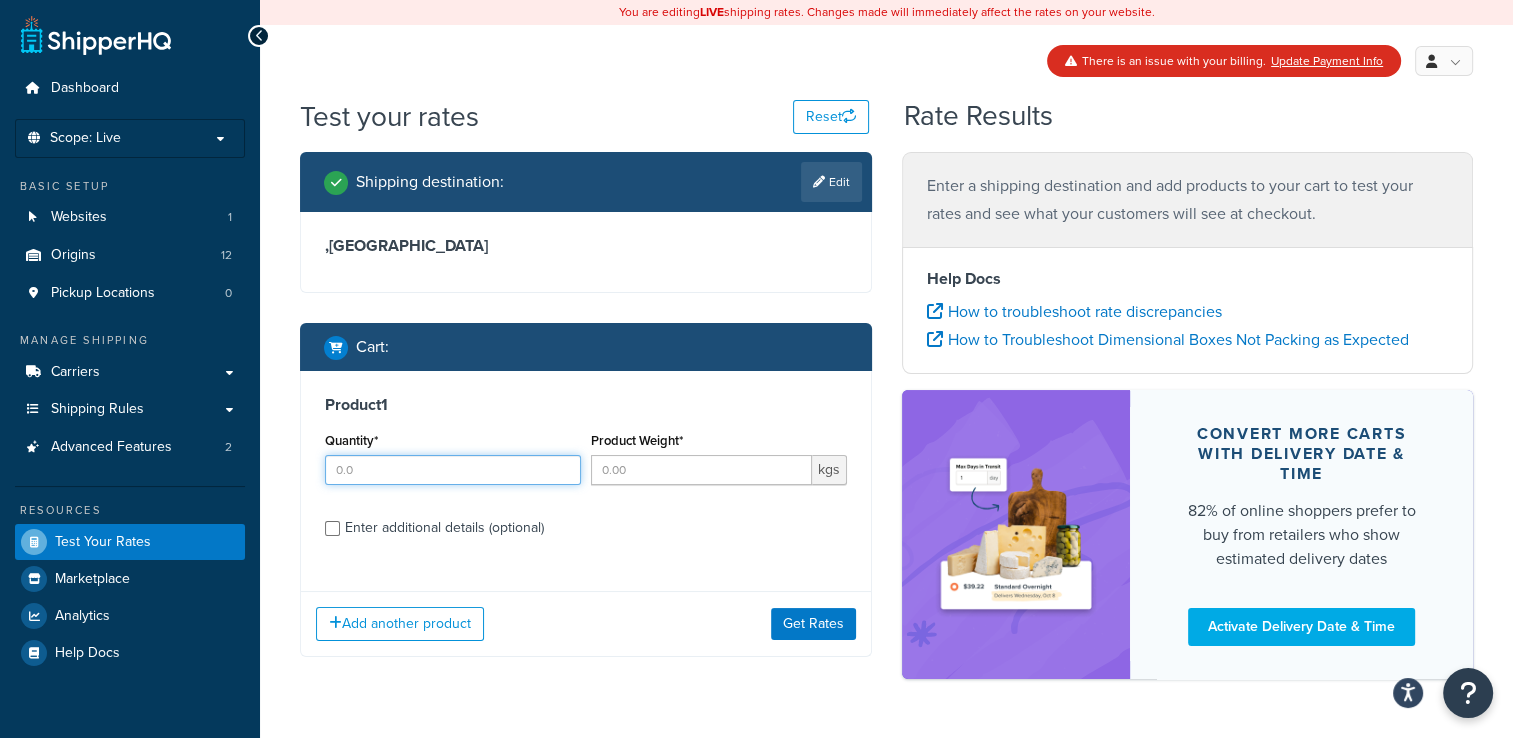 click on "Quantity*" at bounding box center (453, 470) 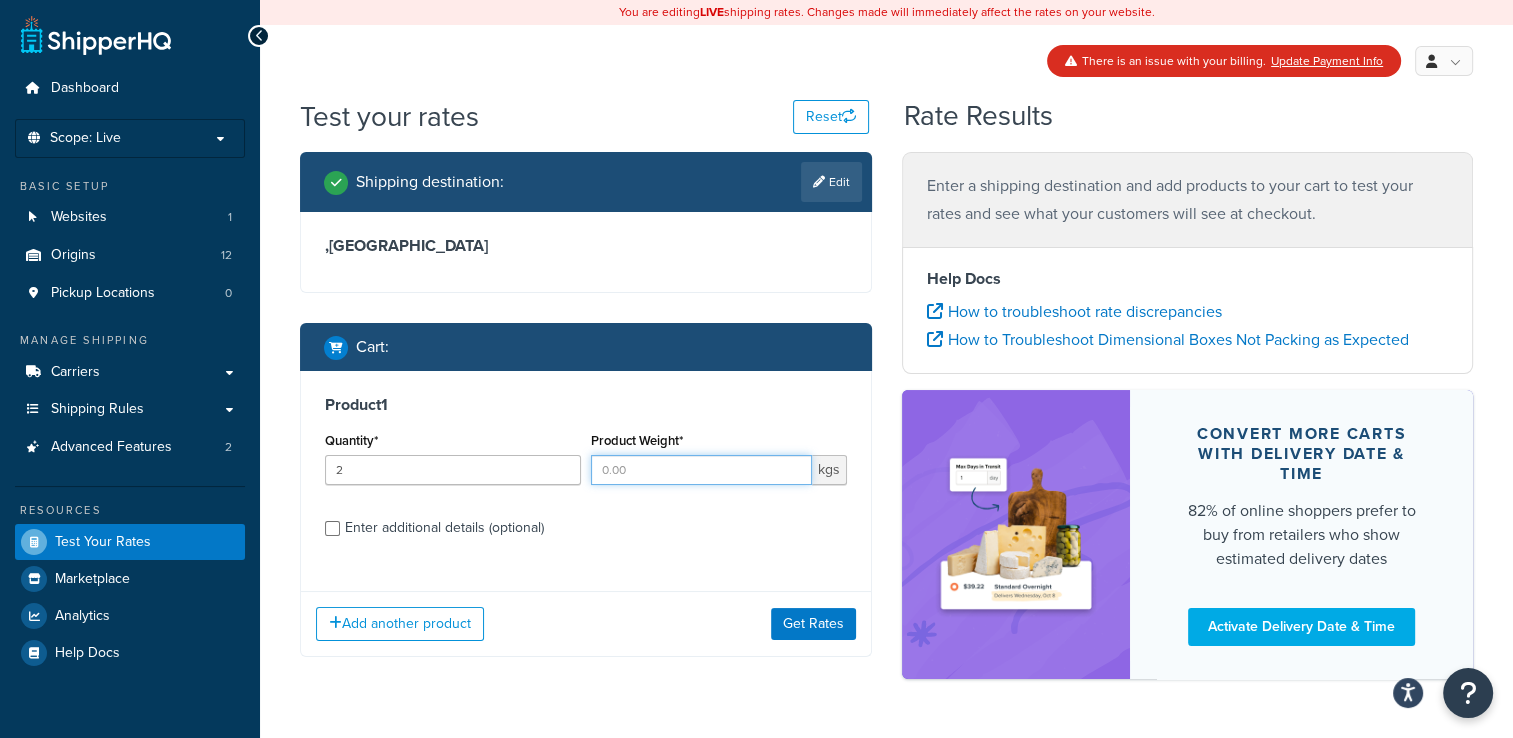 click on "Product Weight*" at bounding box center [701, 470] 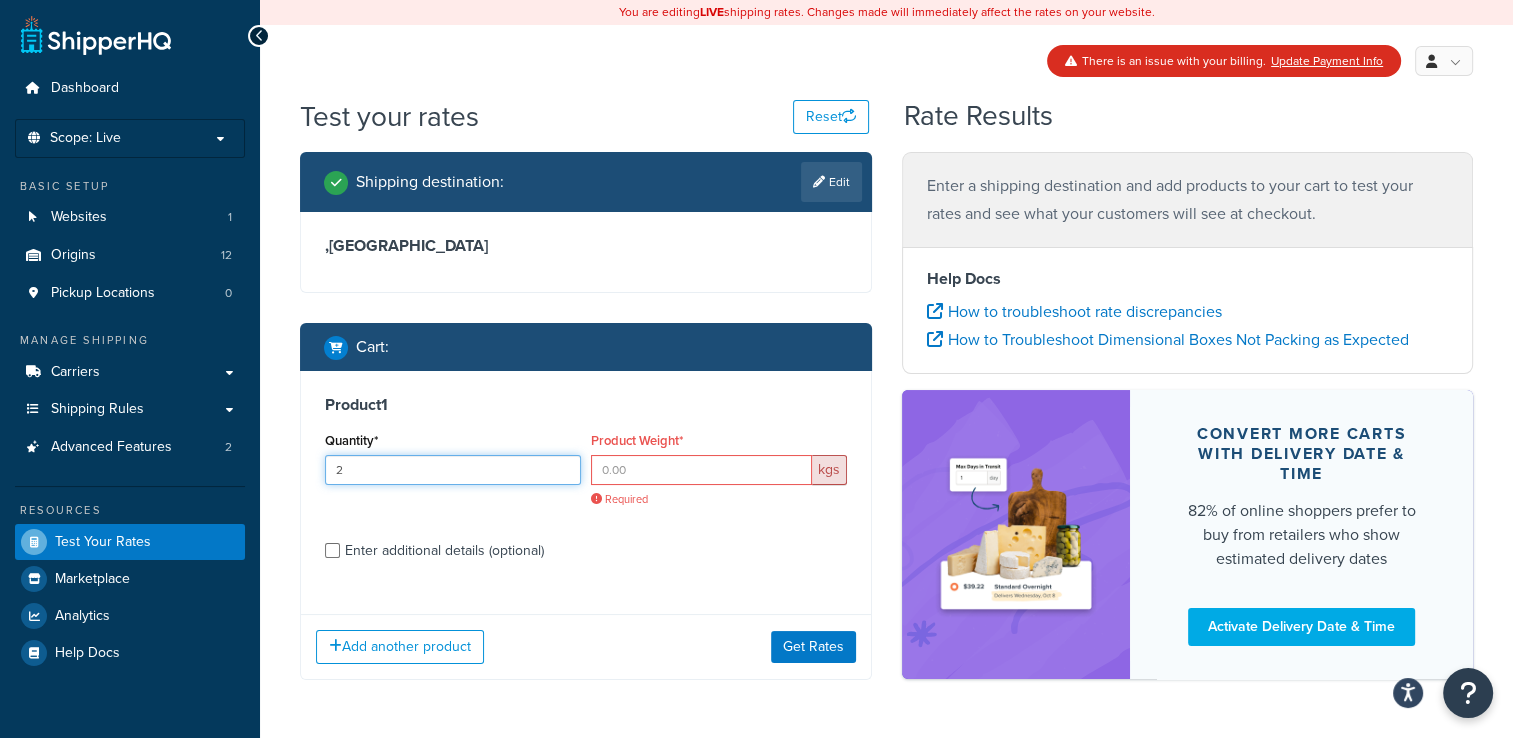 drag, startPoint x: 380, startPoint y: 471, endPoint x: 268, endPoint y: 485, distance: 112.871605 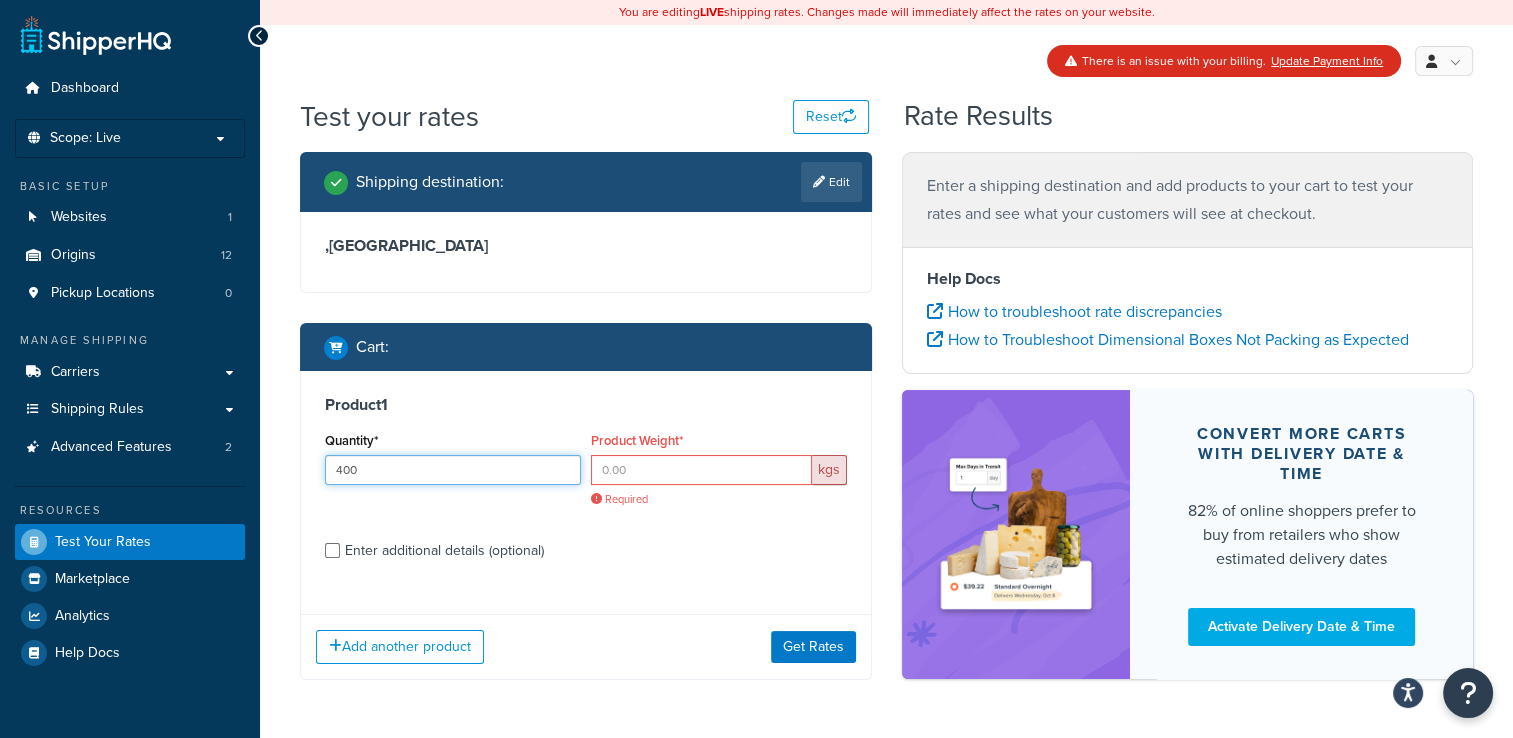 type on "400" 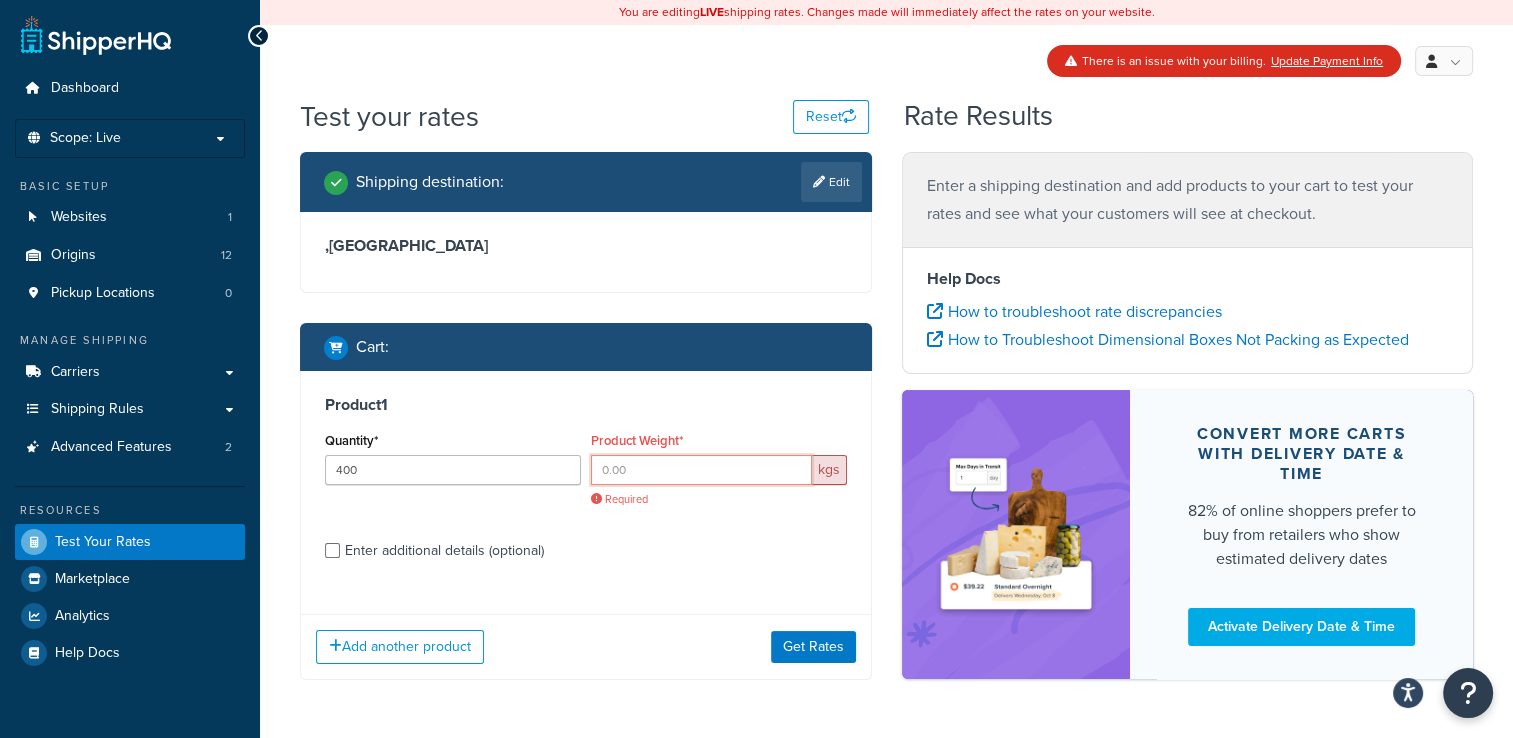 click on "Product Weight*" at bounding box center [701, 470] 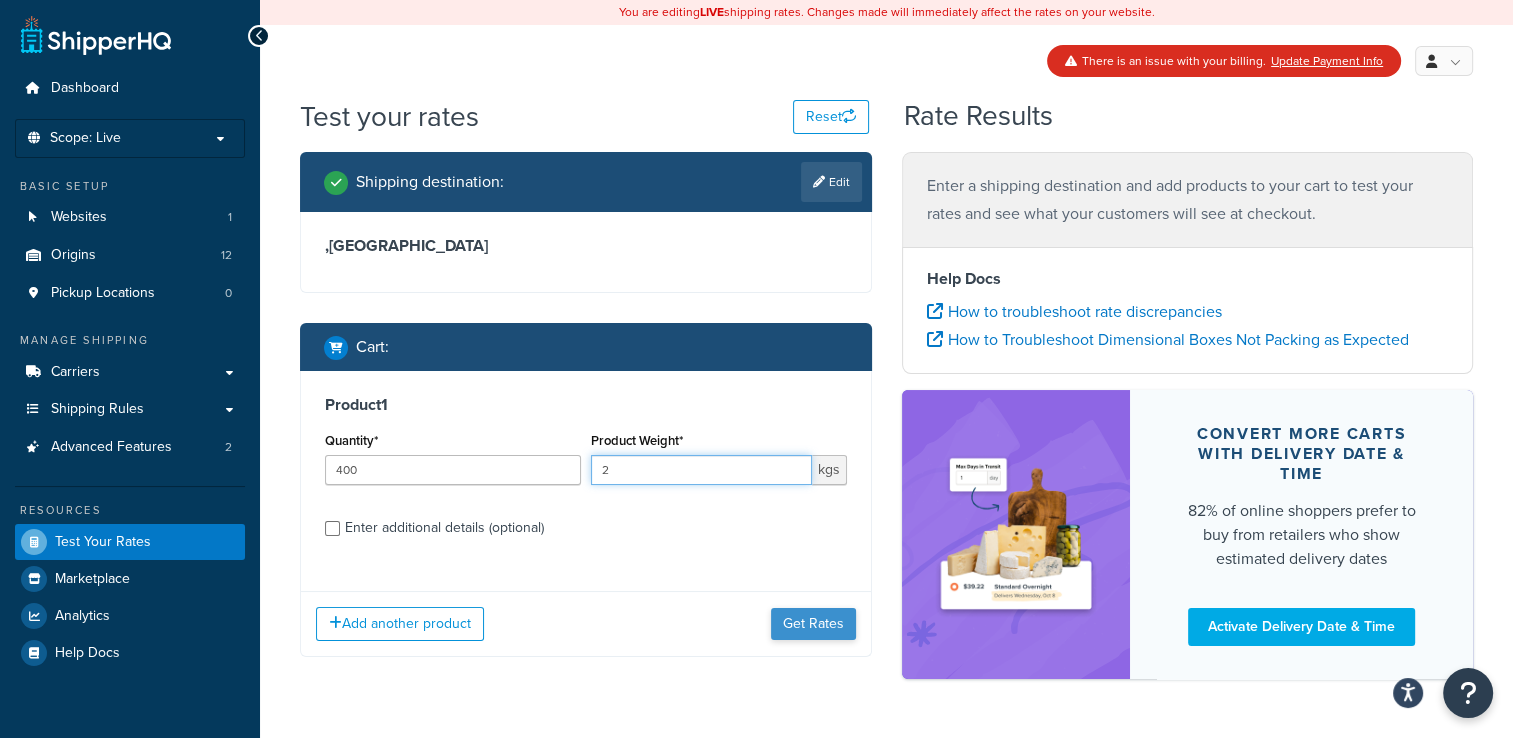 type on "2" 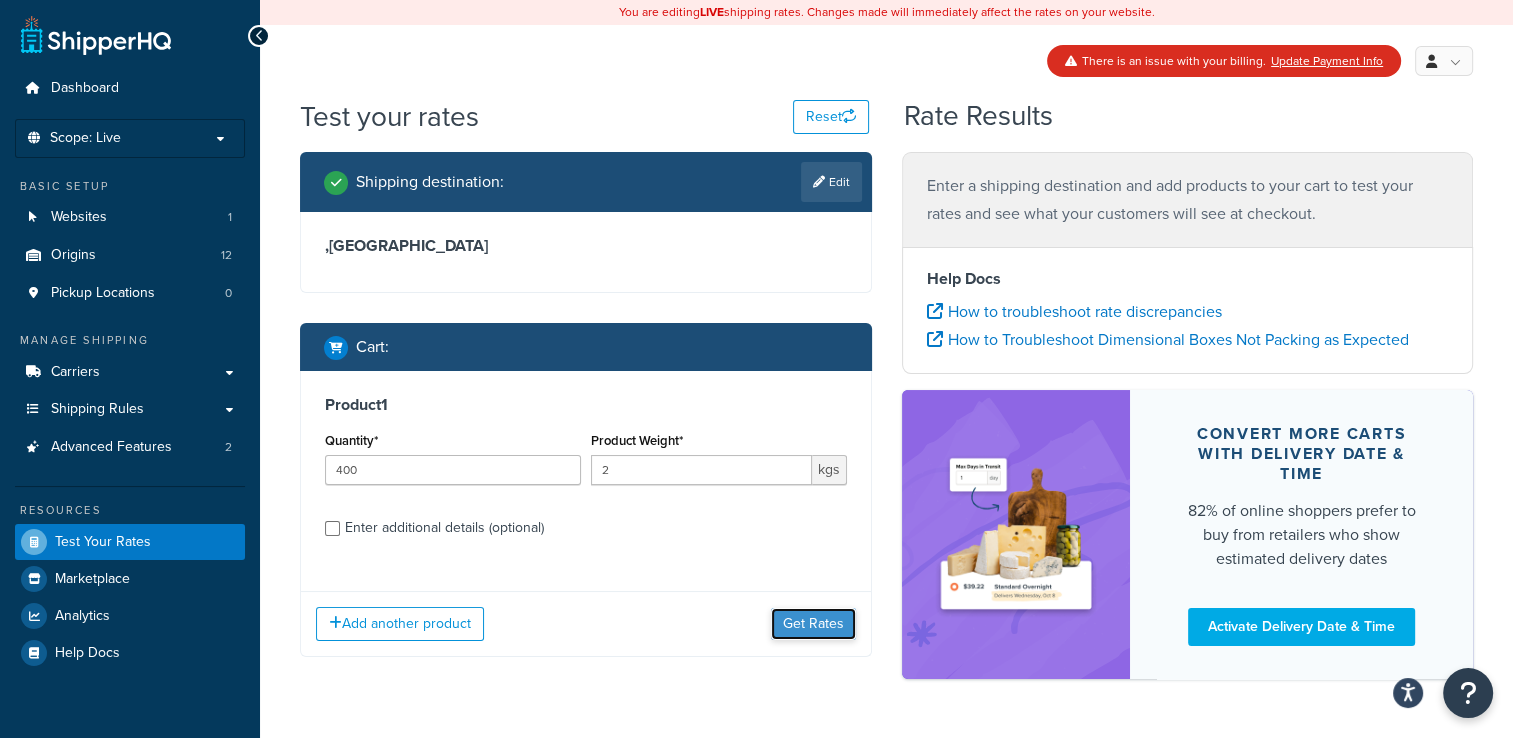 click on "Get Rates" at bounding box center [813, 624] 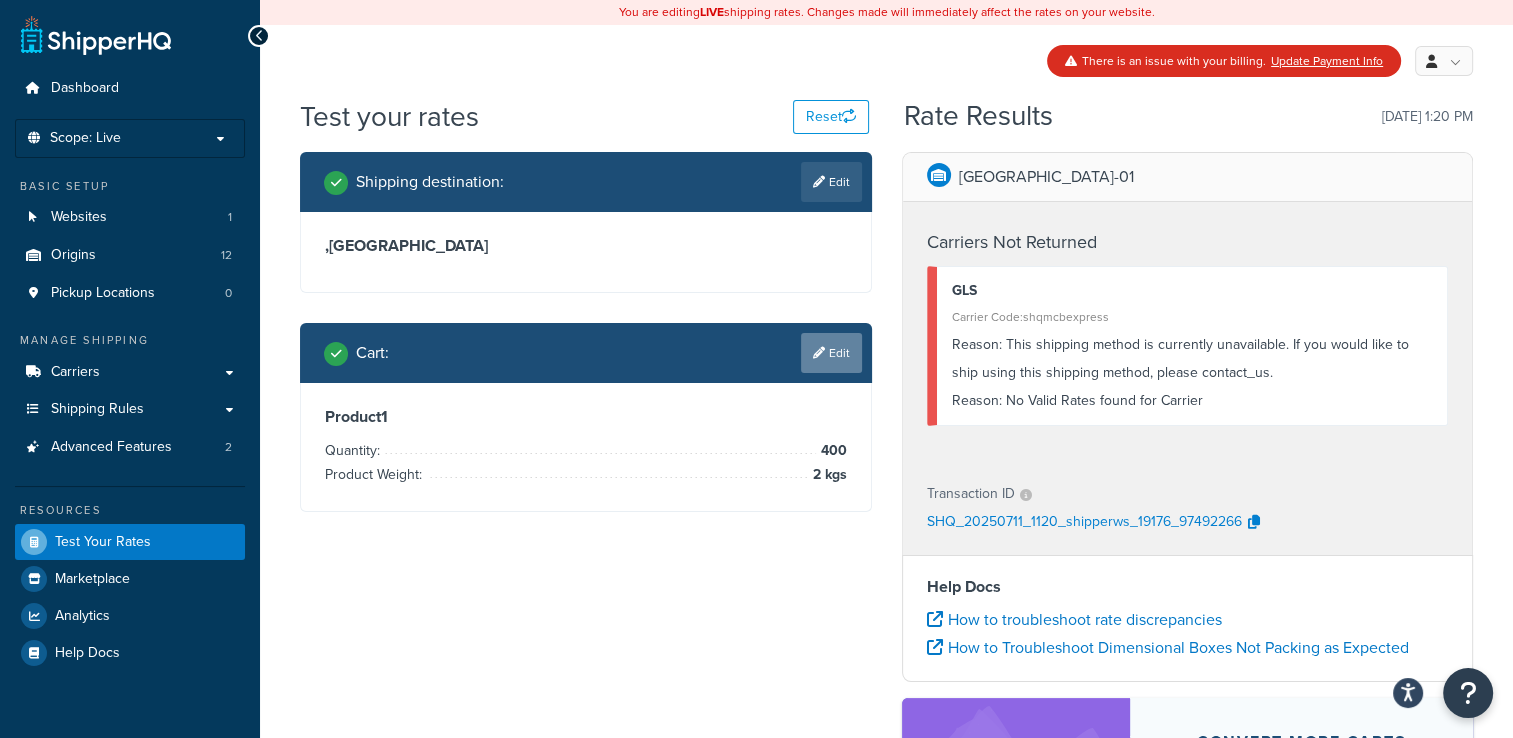 click on "Edit" at bounding box center [831, 353] 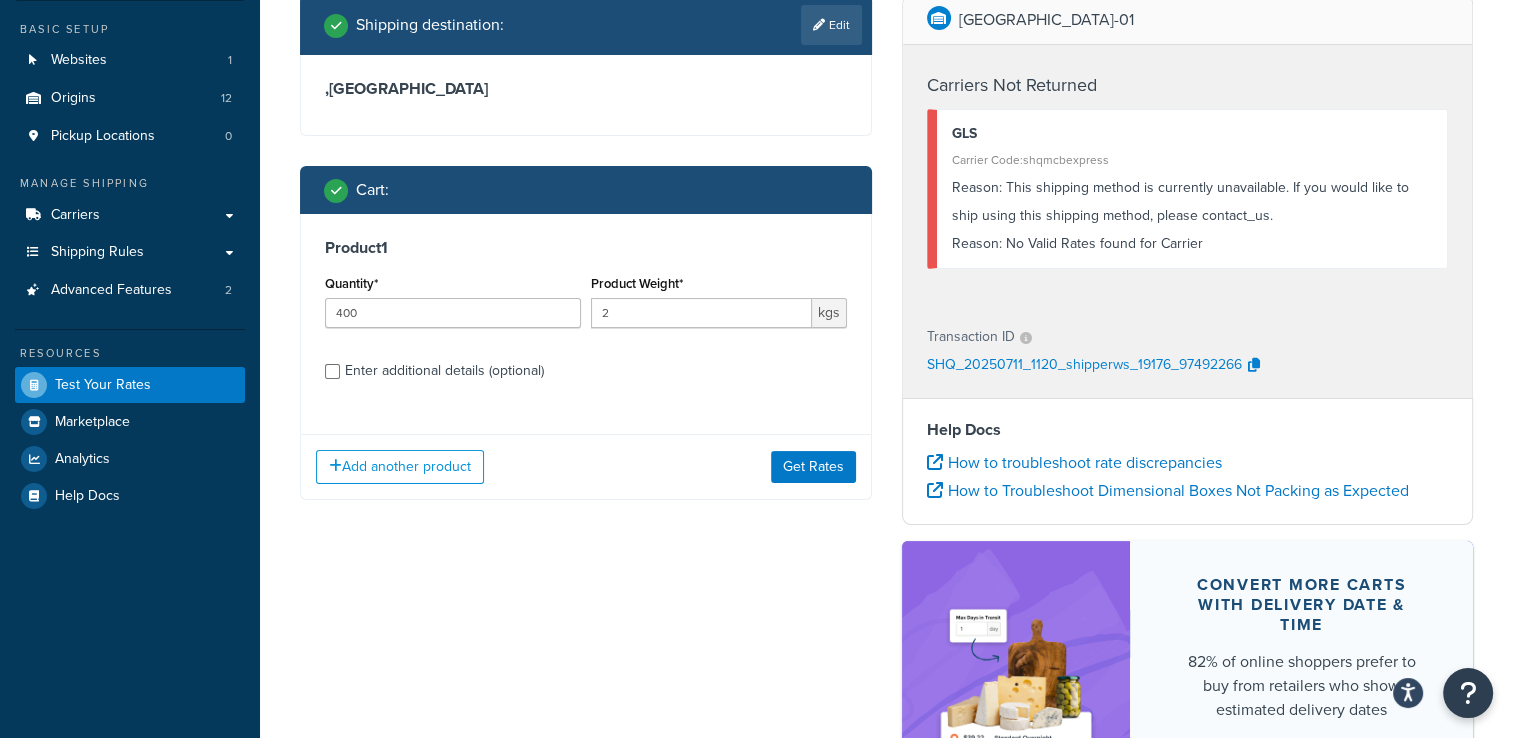 scroll, scrollTop: 200, scrollLeft: 0, axis: vertical 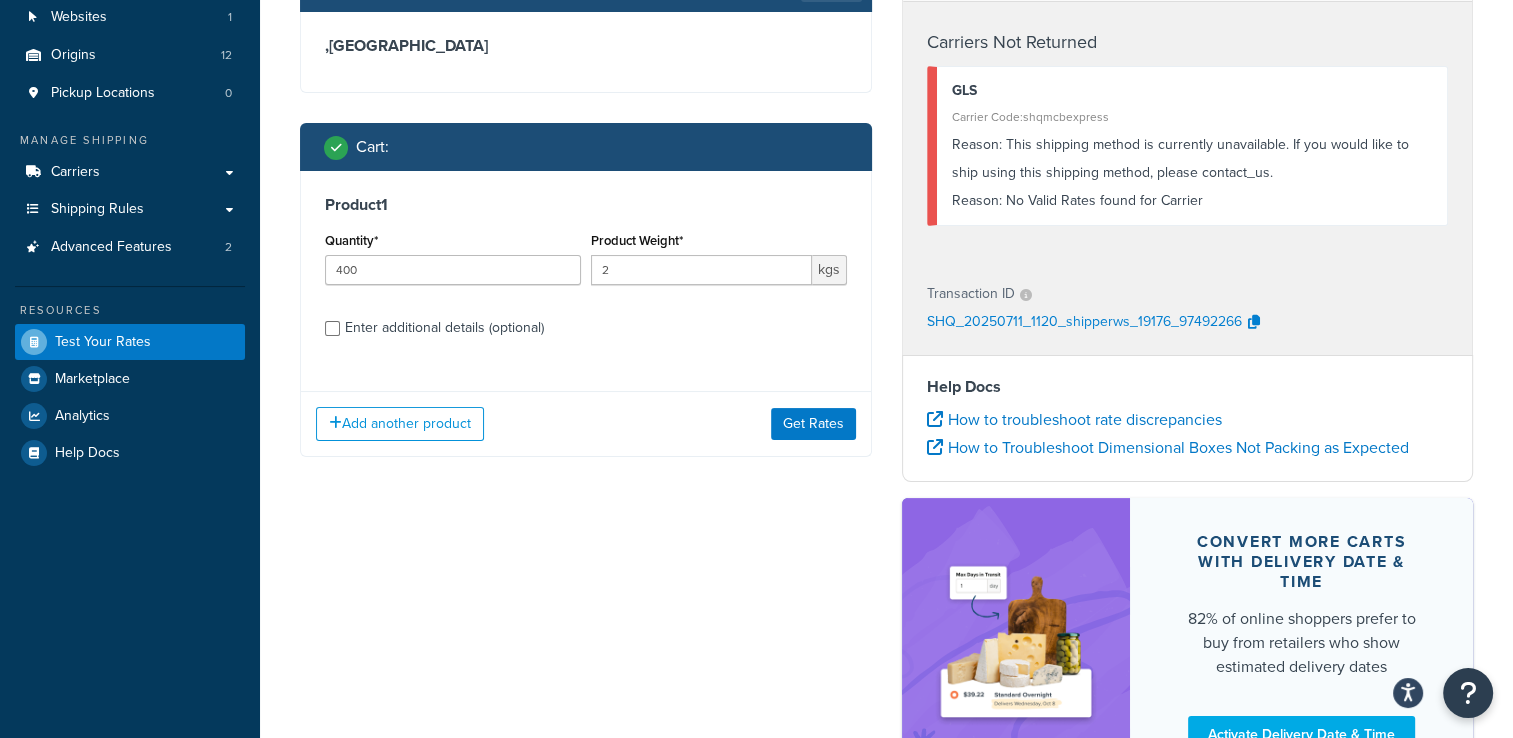 click on "Enter additional details (optional)" at bounding box center (444, 328) 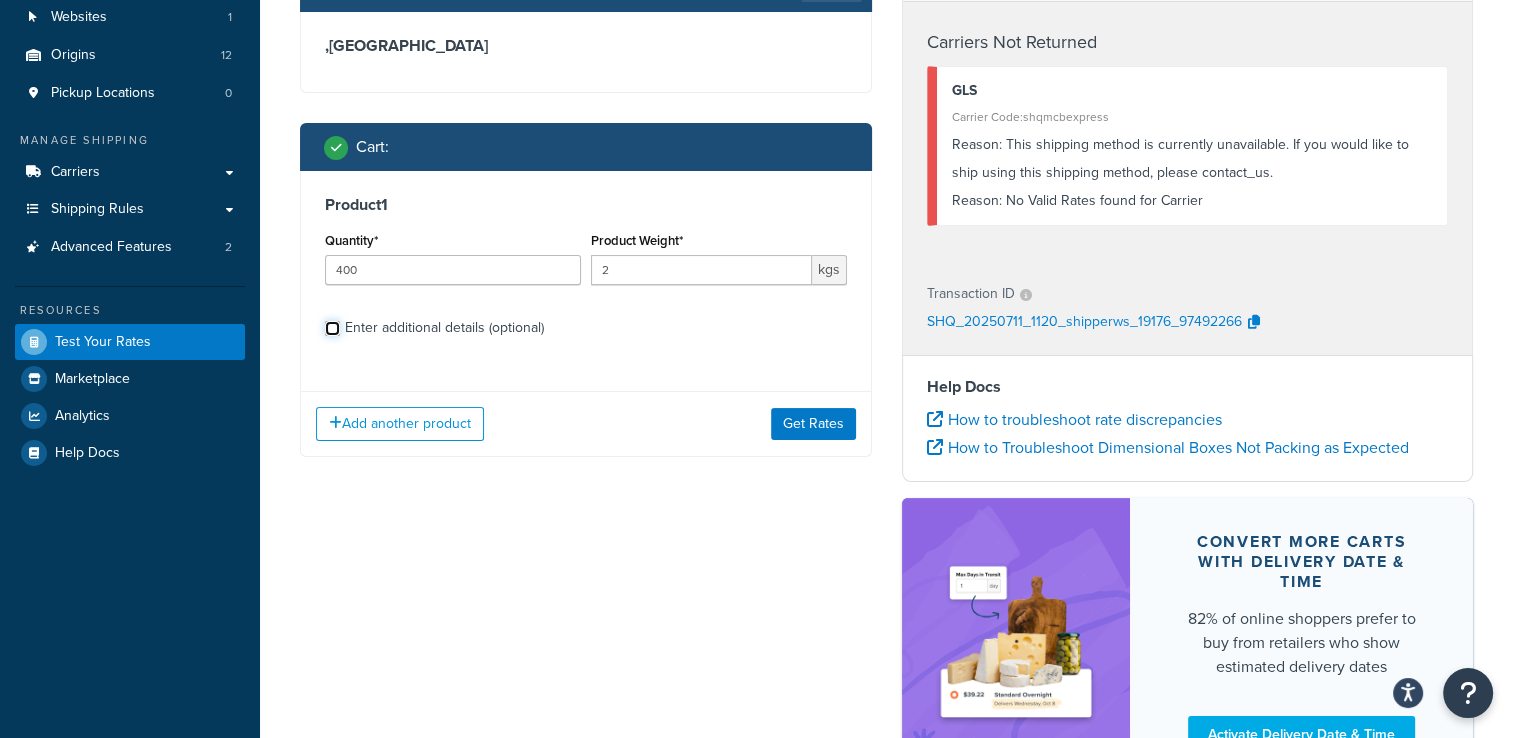 click on "Enter additional details (optional)" at bounding box center (332, 328) 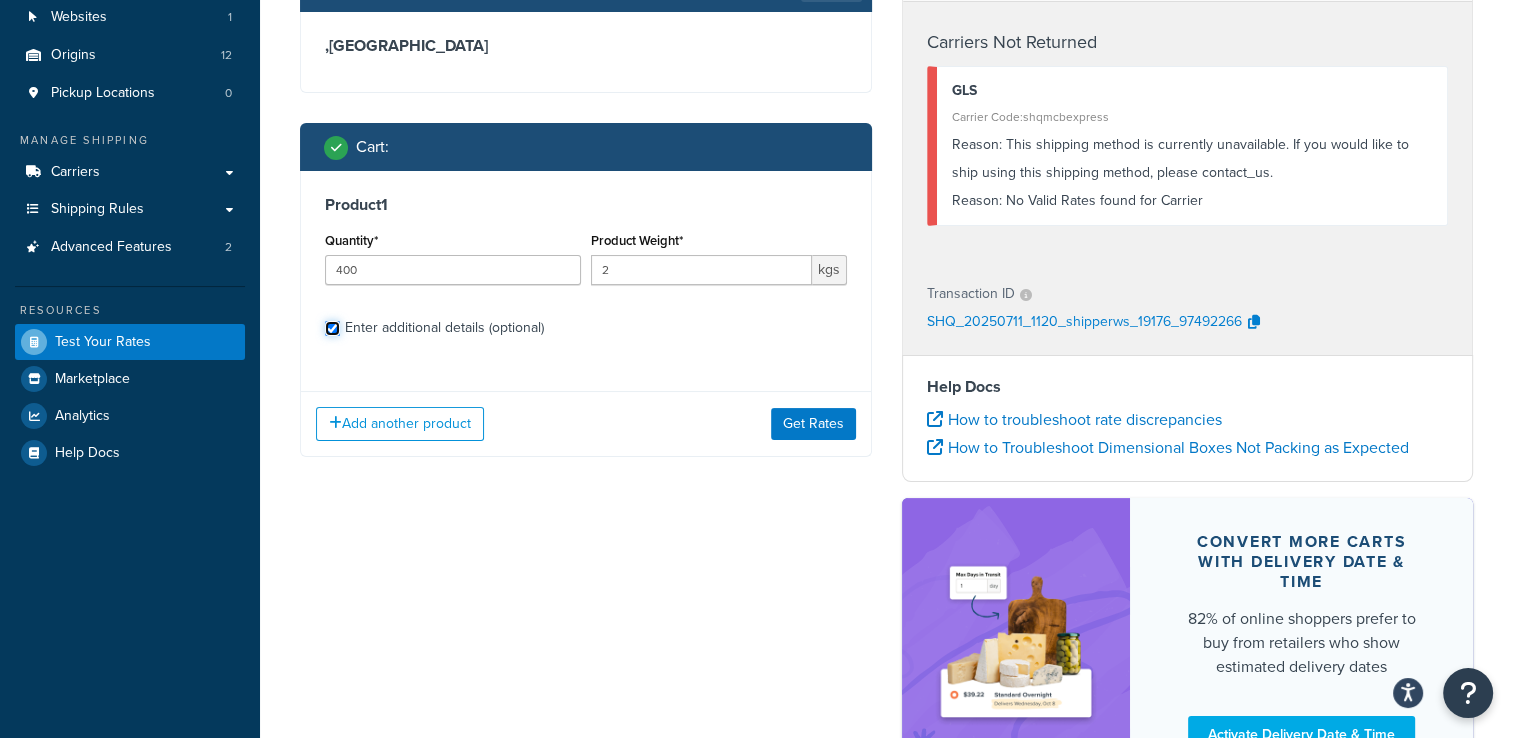checkbox on "true" 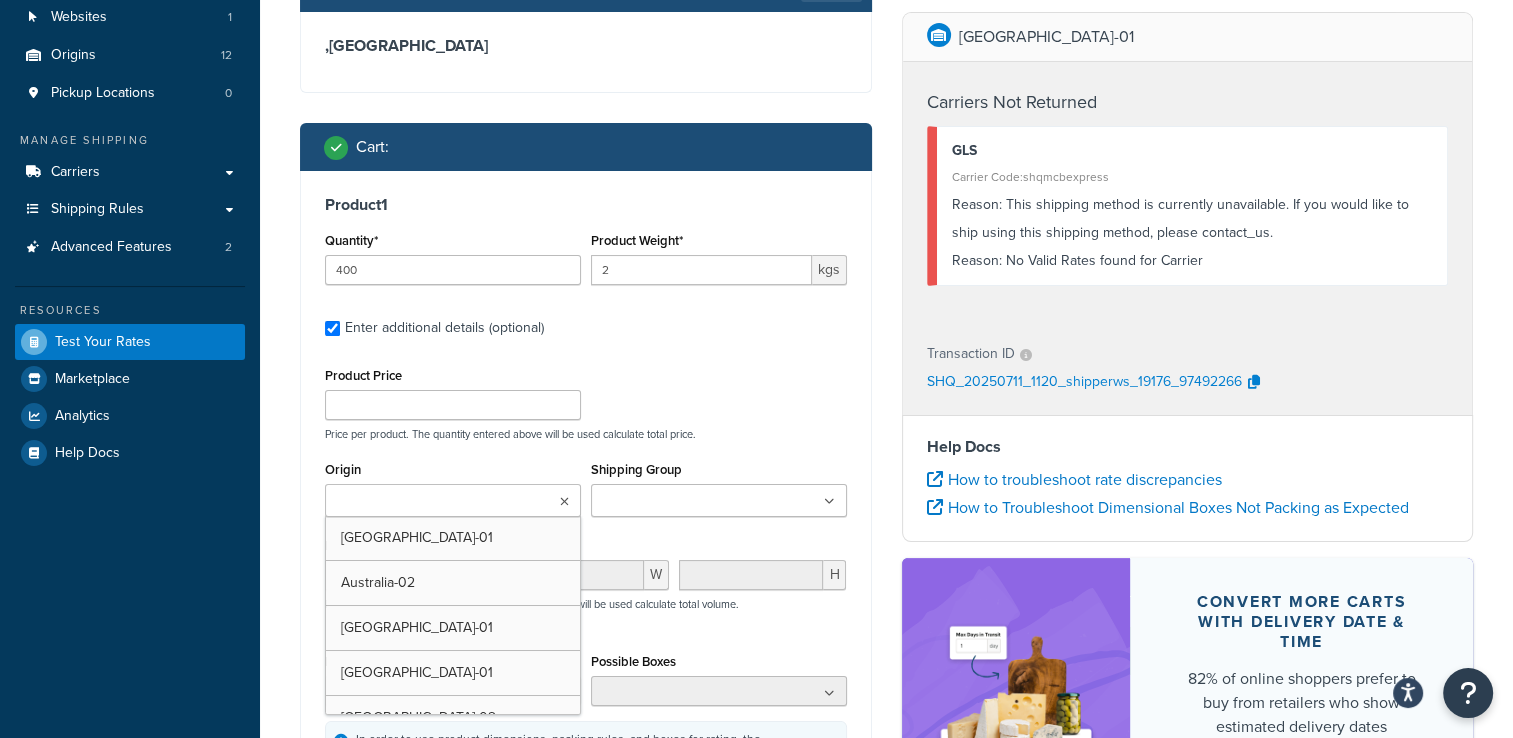 click on "Origin" at bounding box center [419, 502] 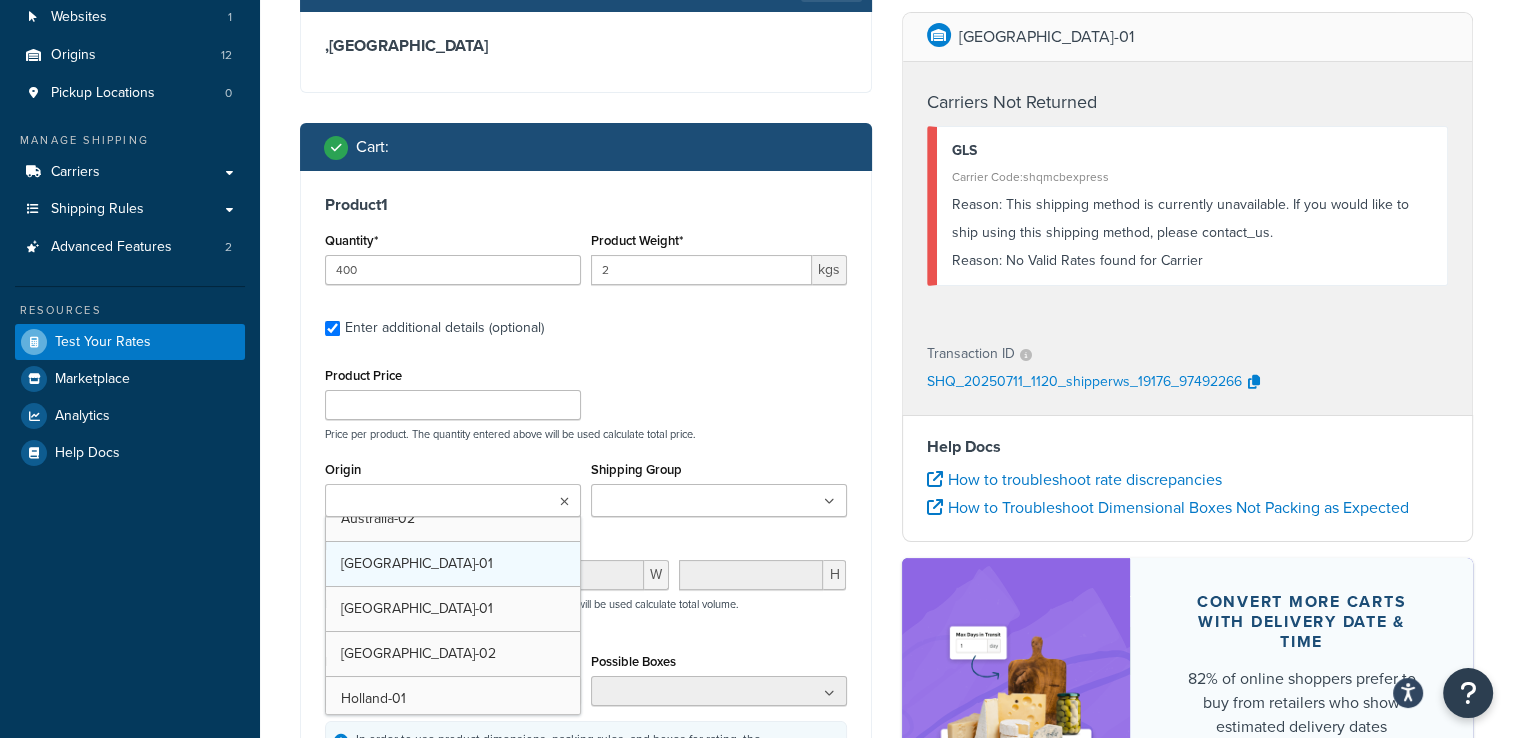 scroll, scrollTop: 100, scrollLeft: 0, axis: vertical 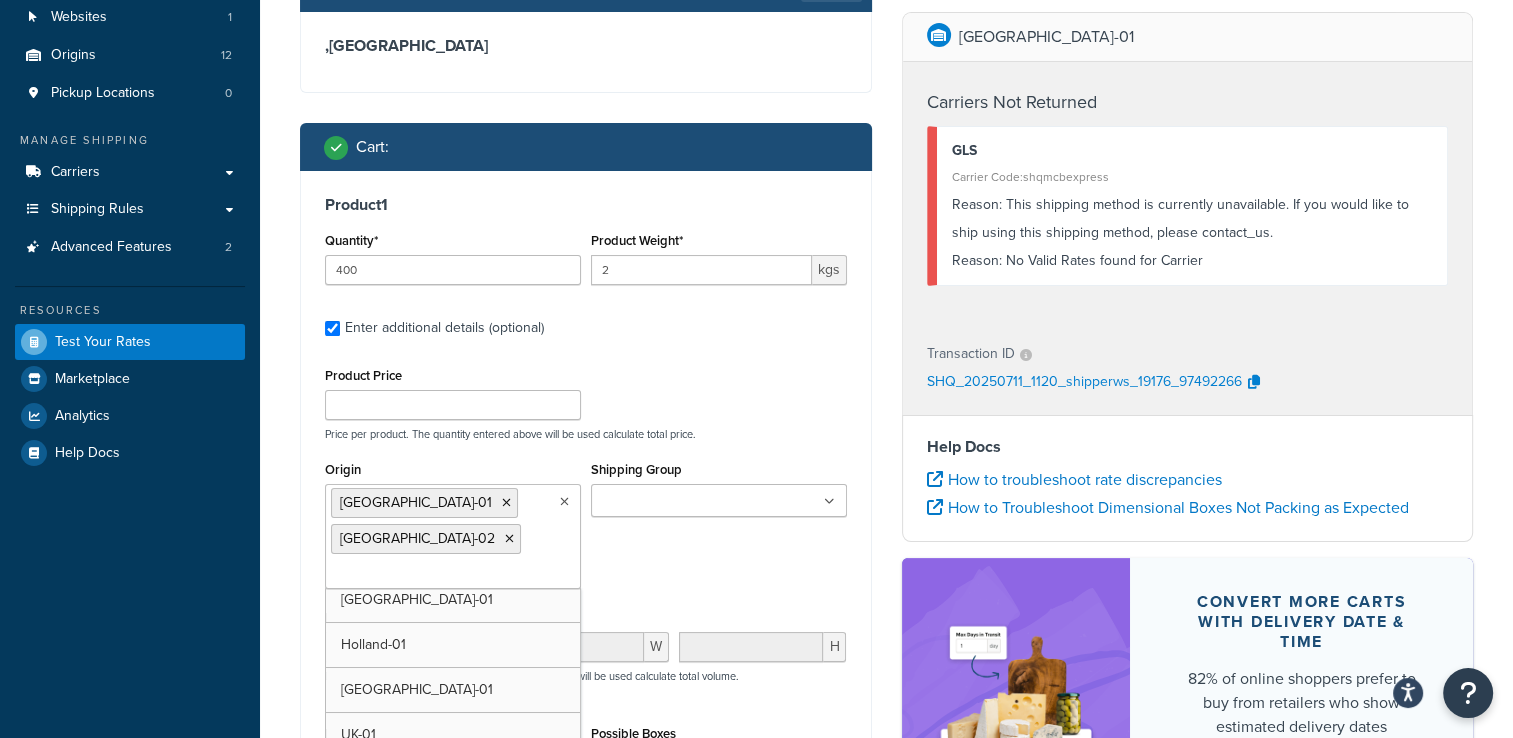 click on "Product Price   Price per product. The quantity entered above will be used calculate total price." at bounding box center (586, 401) 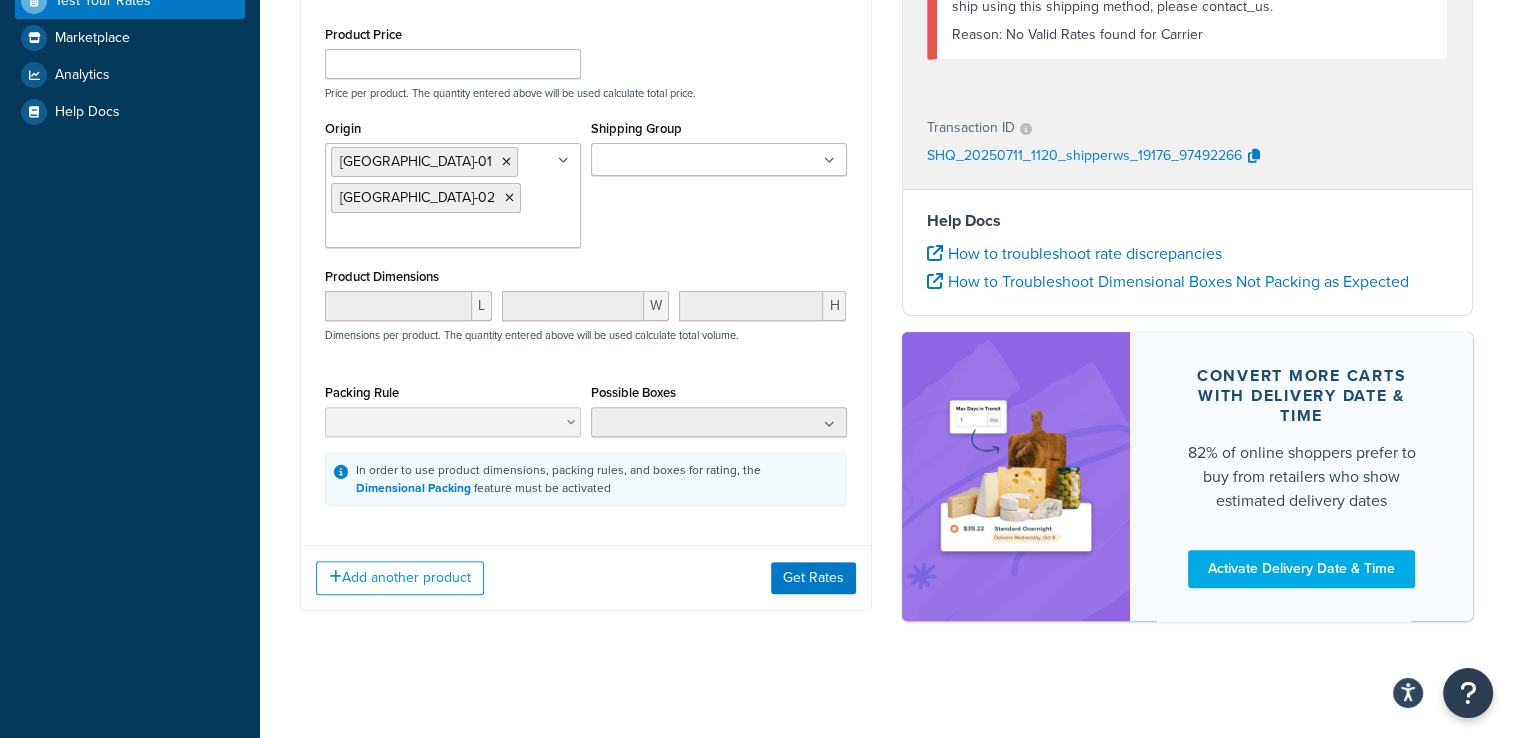 click on "Add another product Get Rates" at bounding box center [586, 577] 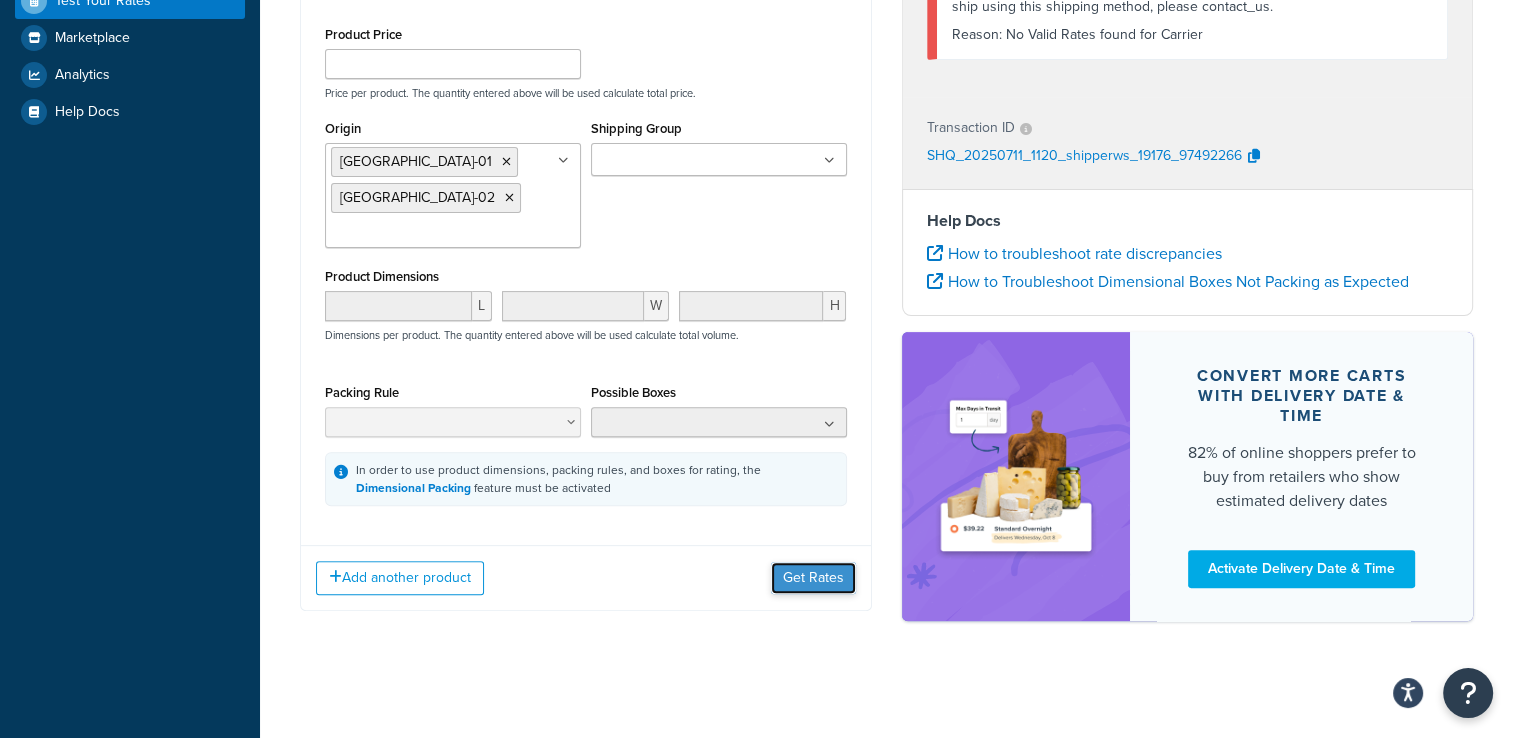 click on "Get Rates" at bounding box center [813, 578] 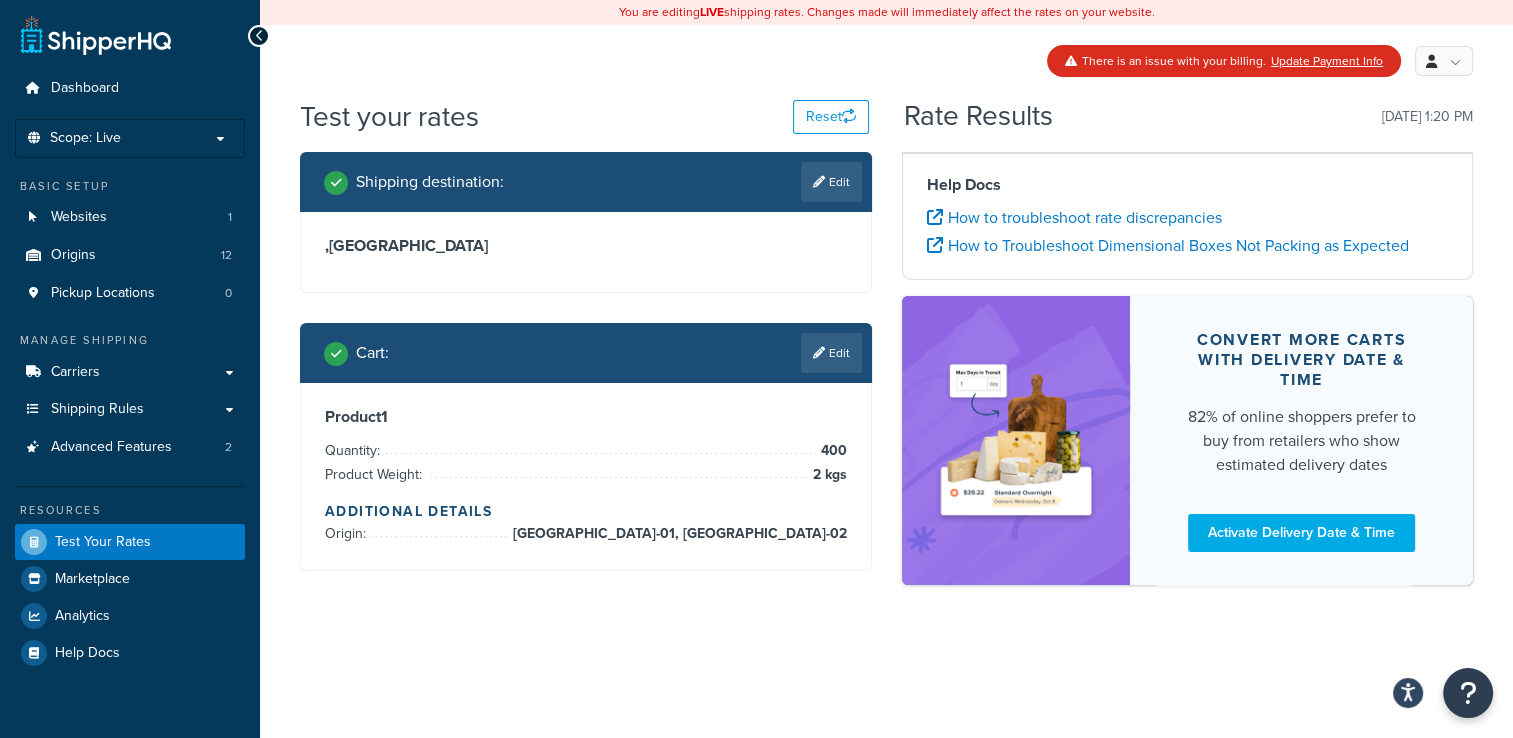 scroll, scrollTop: 0, scrollLeft: 0, axis: both 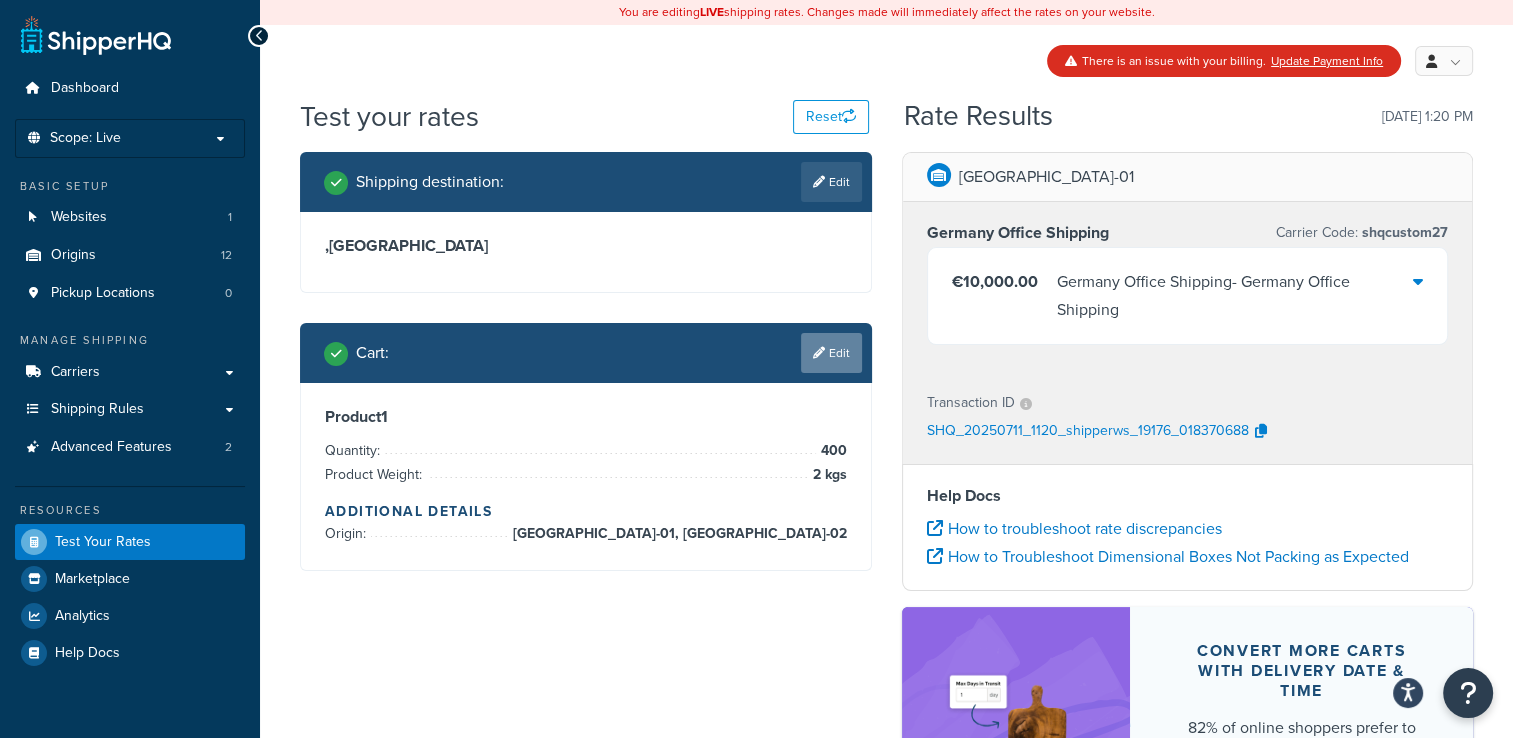 click on "Edit" at bounding box center (831, 353) 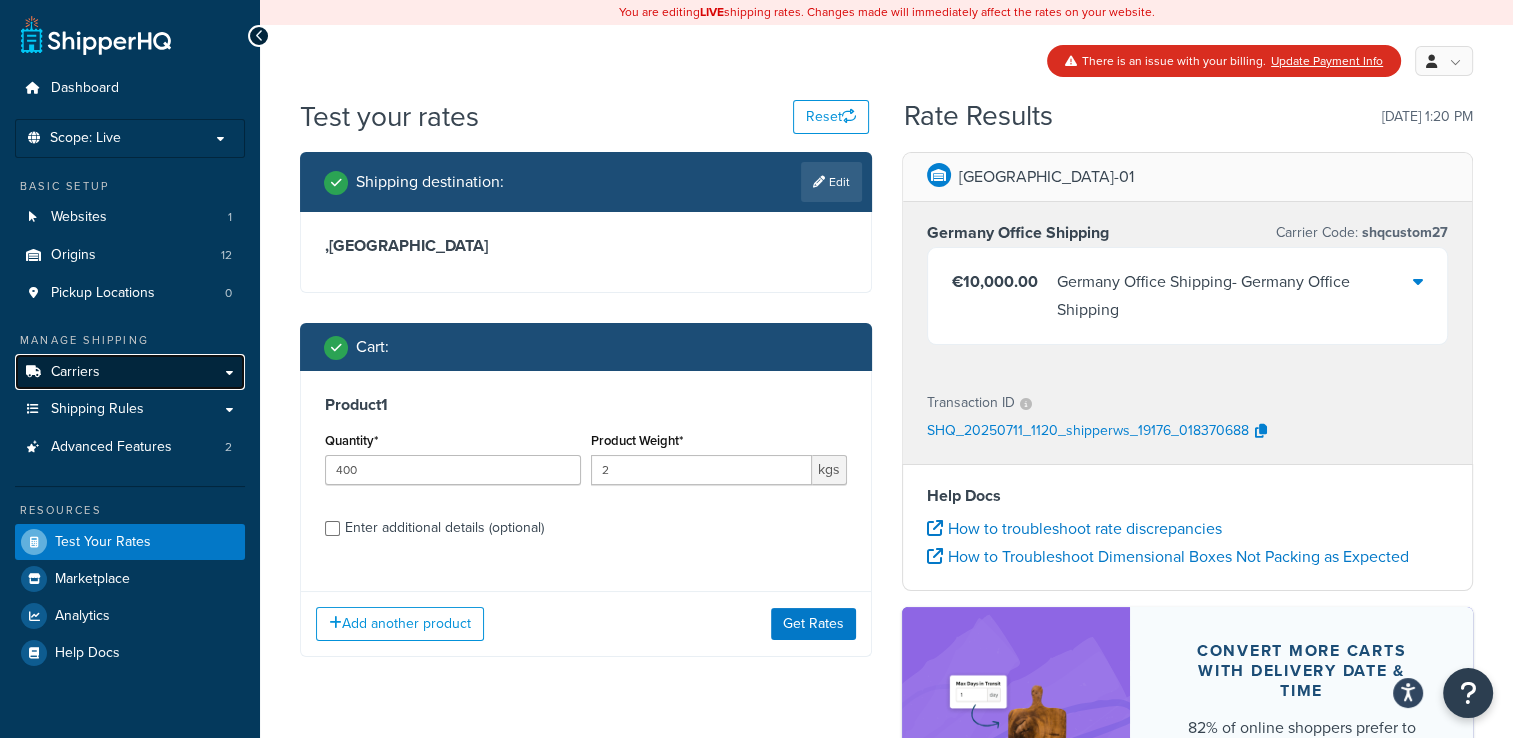 click on "Carriers" at bounding box center (75, 372) 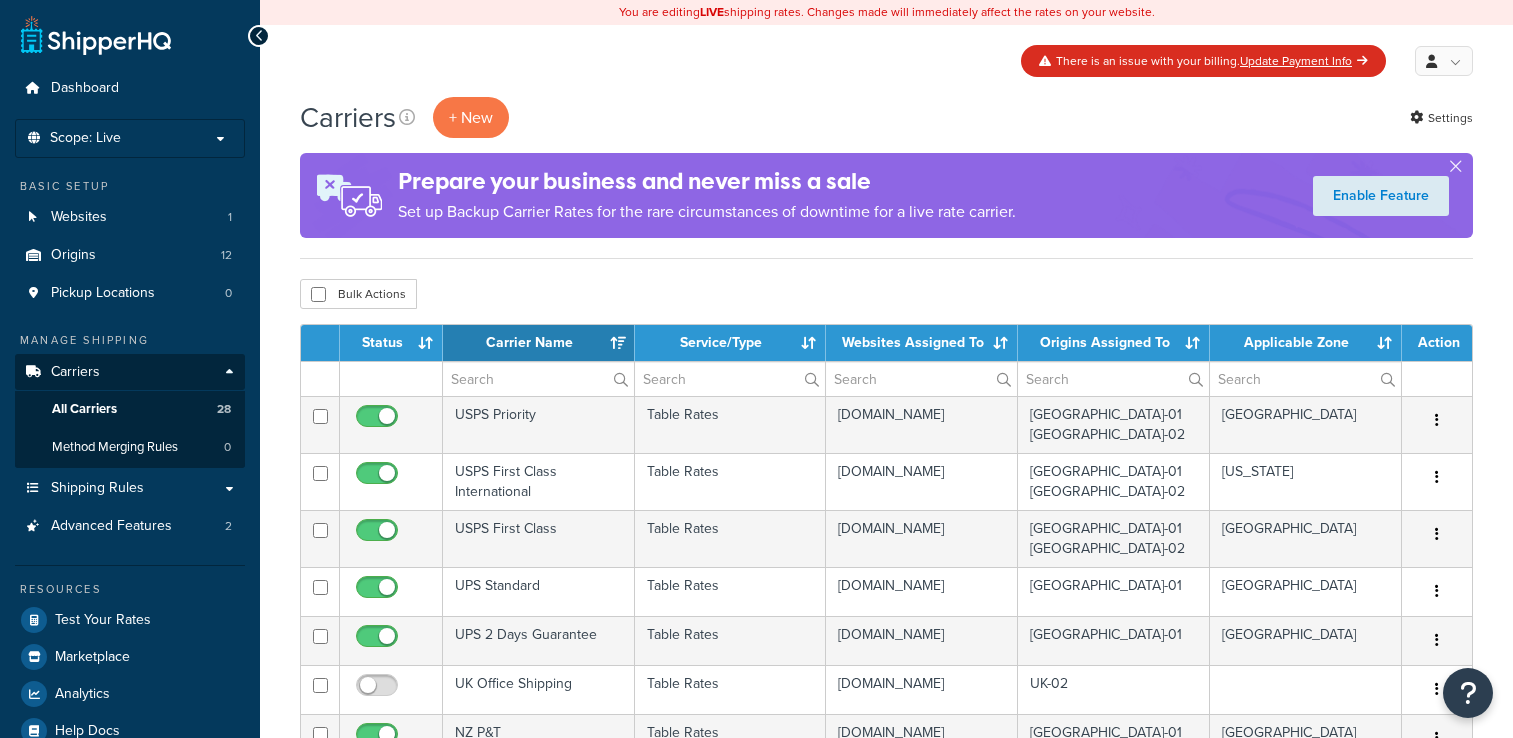 select on "15" 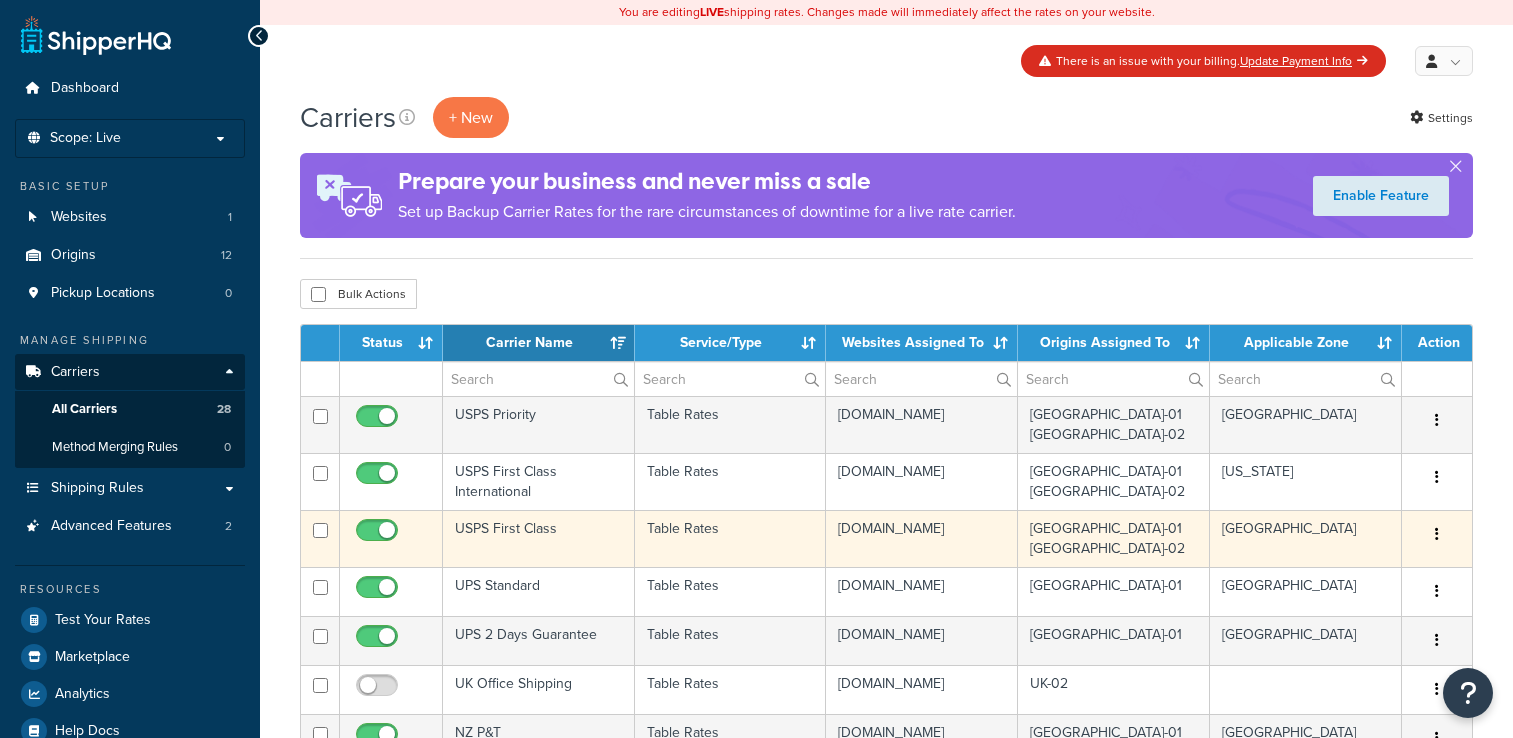 scroll, scrollTop: 0, scrollLeft: 0, axis: both 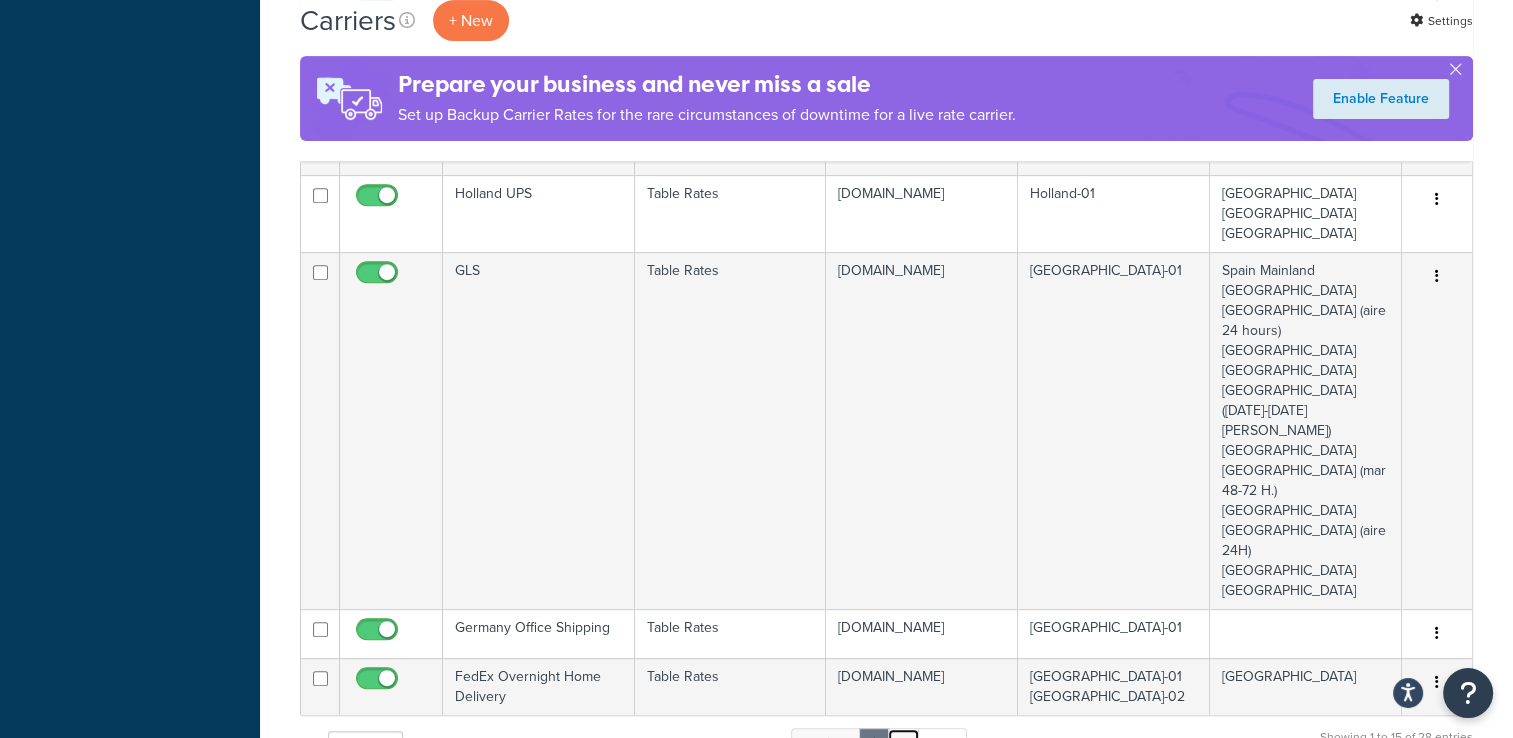 click on "2" at bounding box center [903, 743] 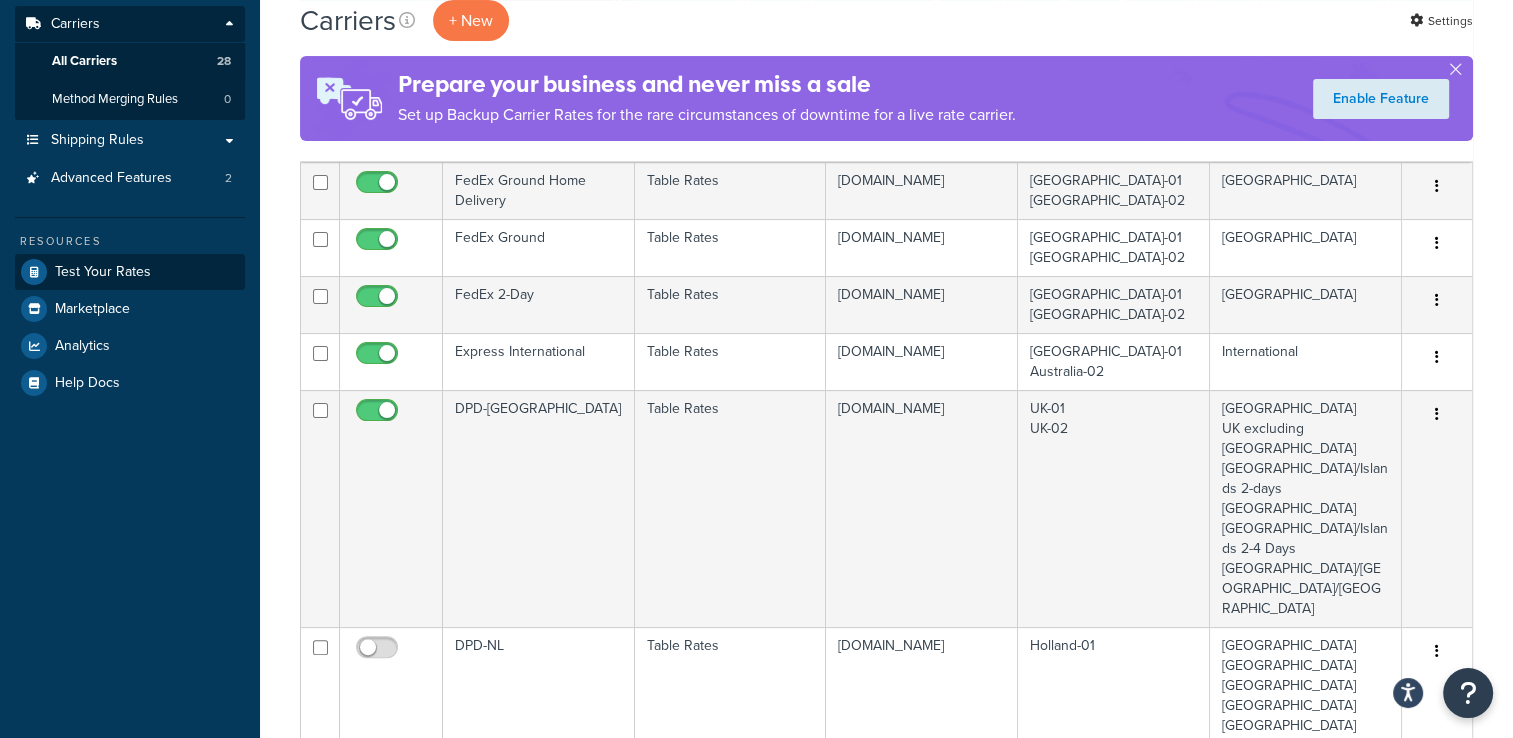 scroll, scrollTop: 313, scrollLeft: 0, axis: vertical 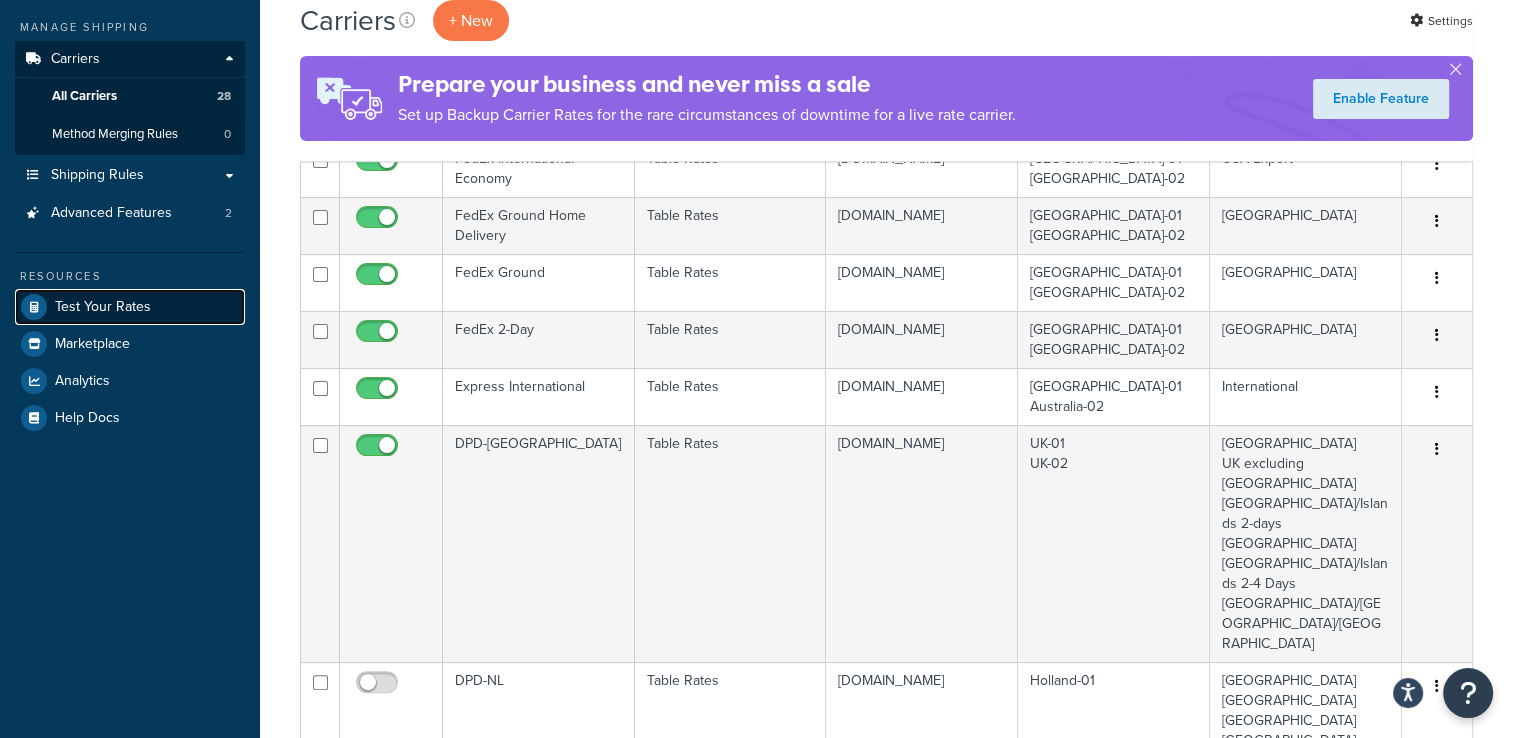 click on "Test Your Rates" at bounding box center [103, 307] 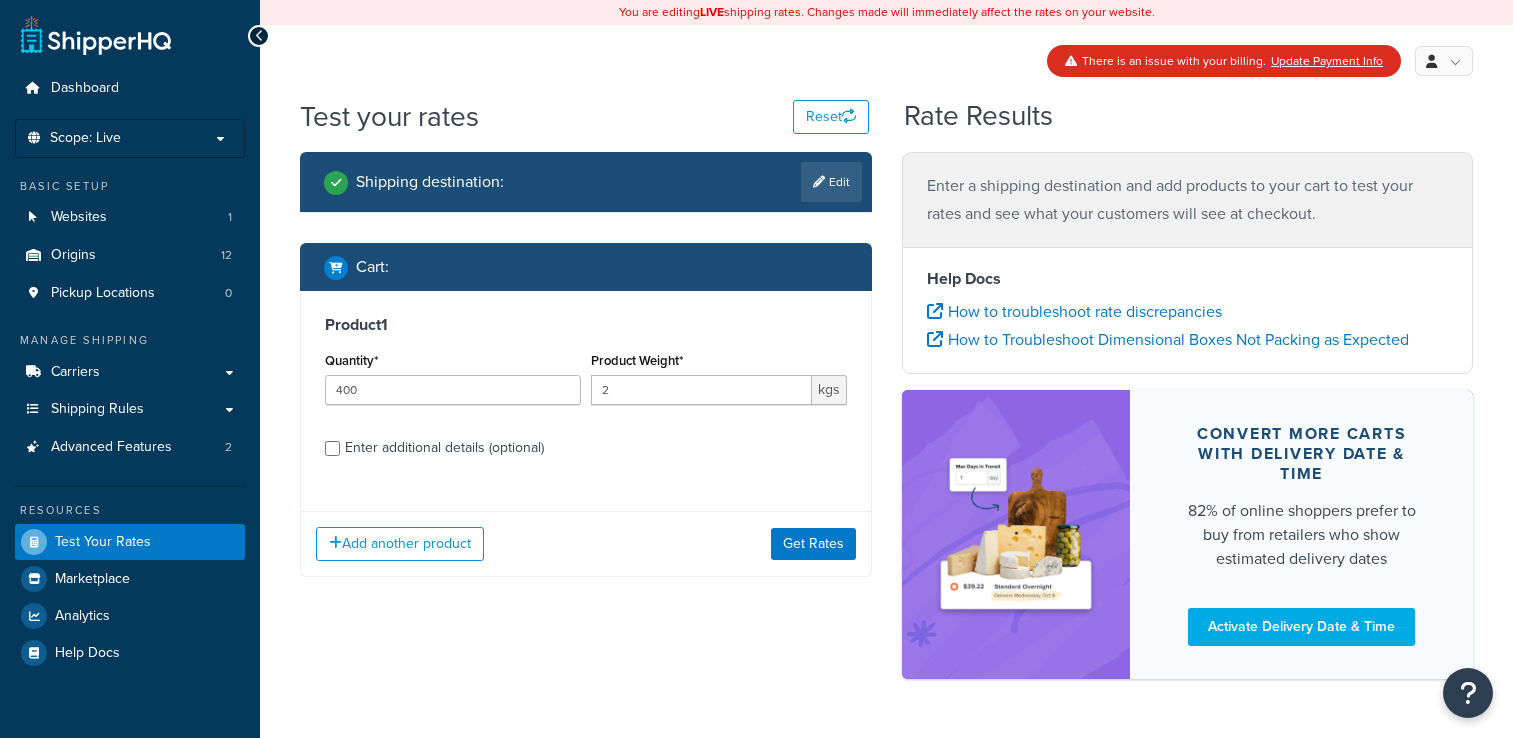 scroll, scrollTop: 0, scrollLeft: 0, axis: both 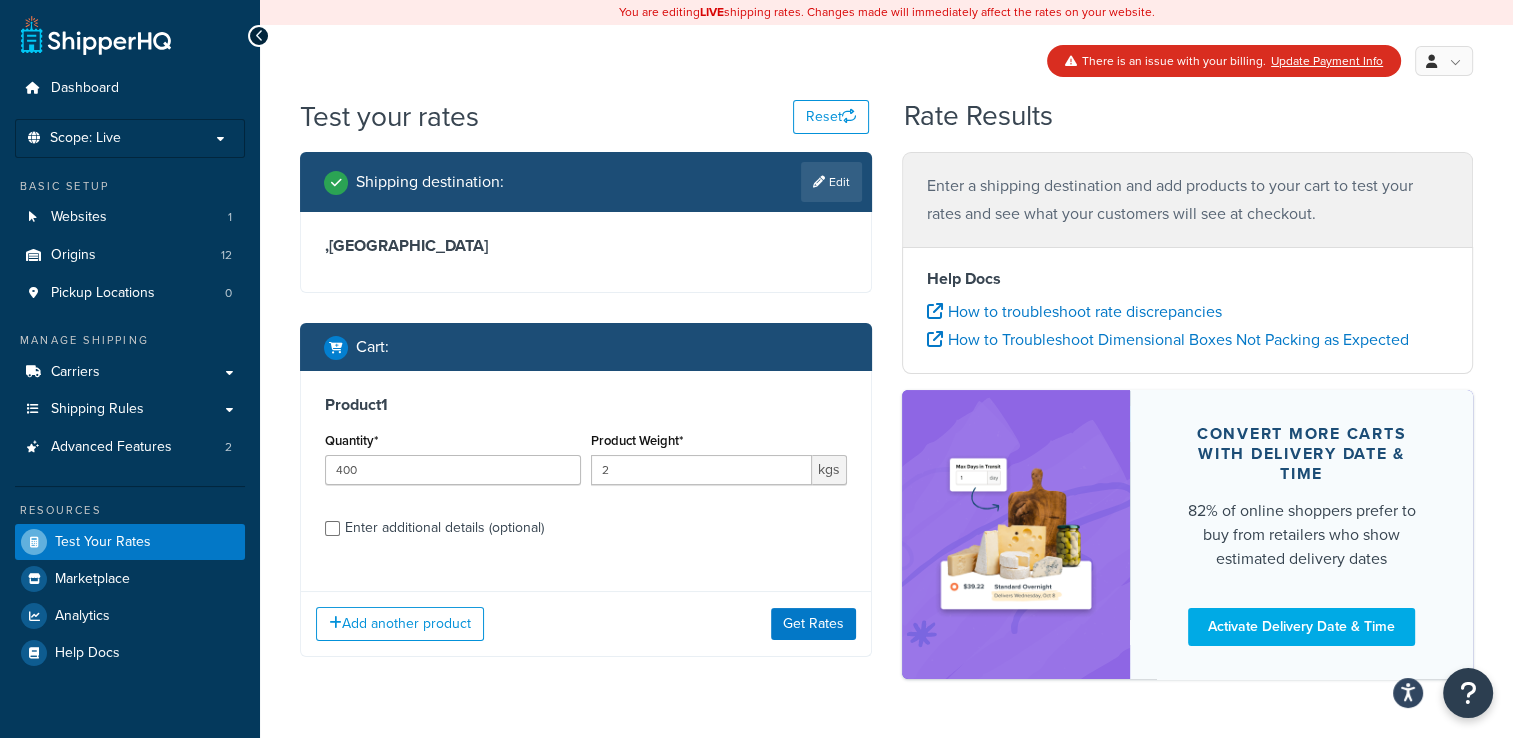 click on "Product  1 Quantity*   400 Product Weight*   2 kgs   Enter additional details (optional)" at bounding box center [586, 473] 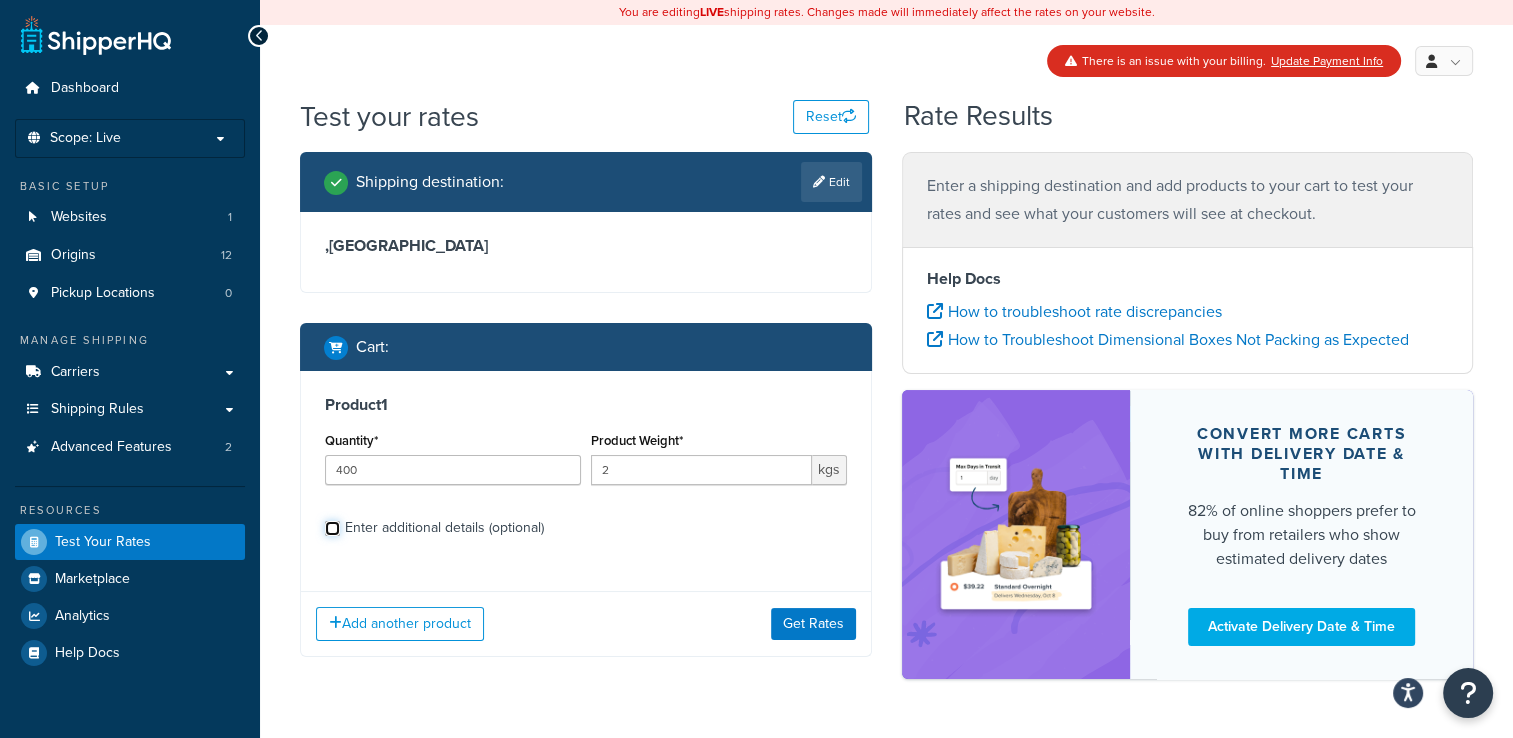 click on "Enter additional details (optional)" at bounding box center [332, 528] 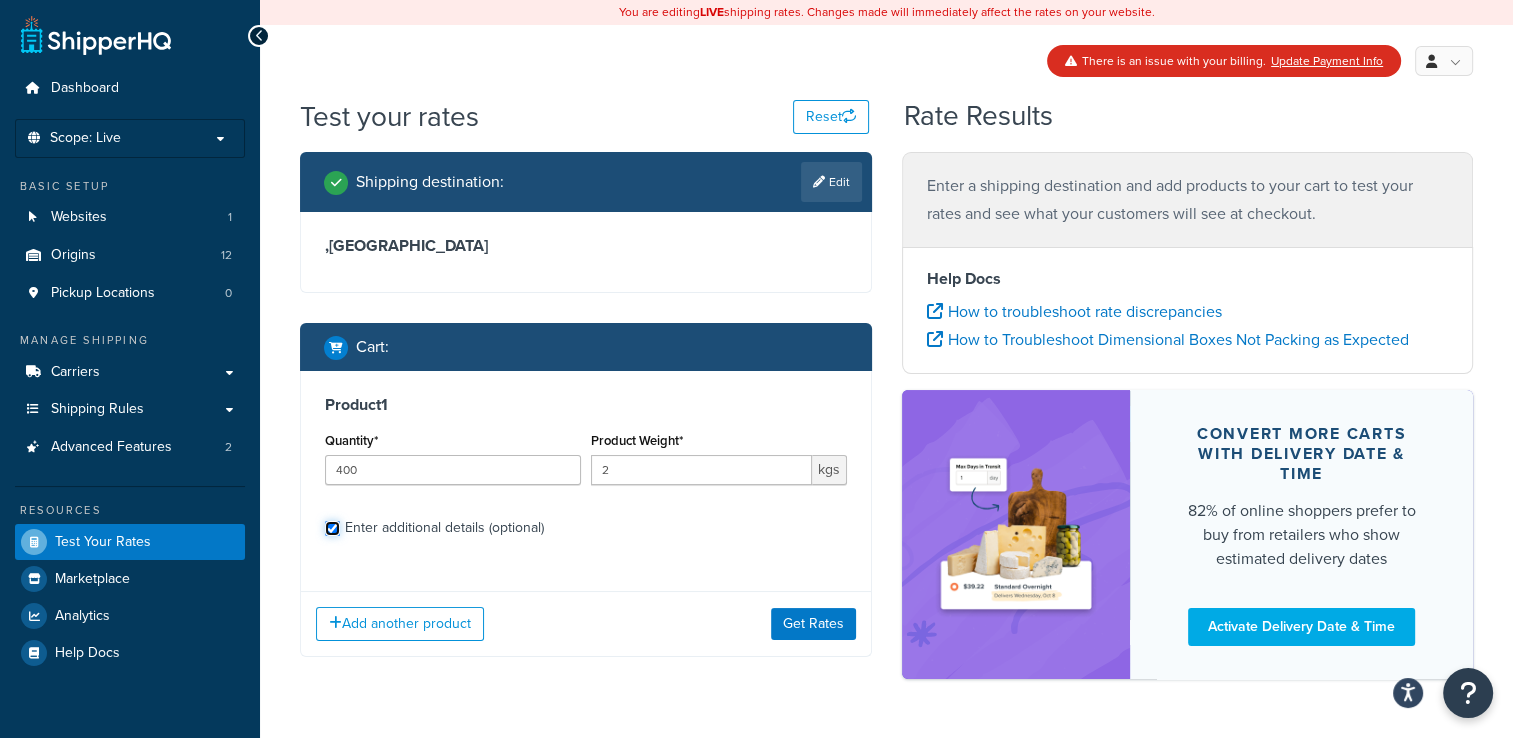 checkbox on "true" 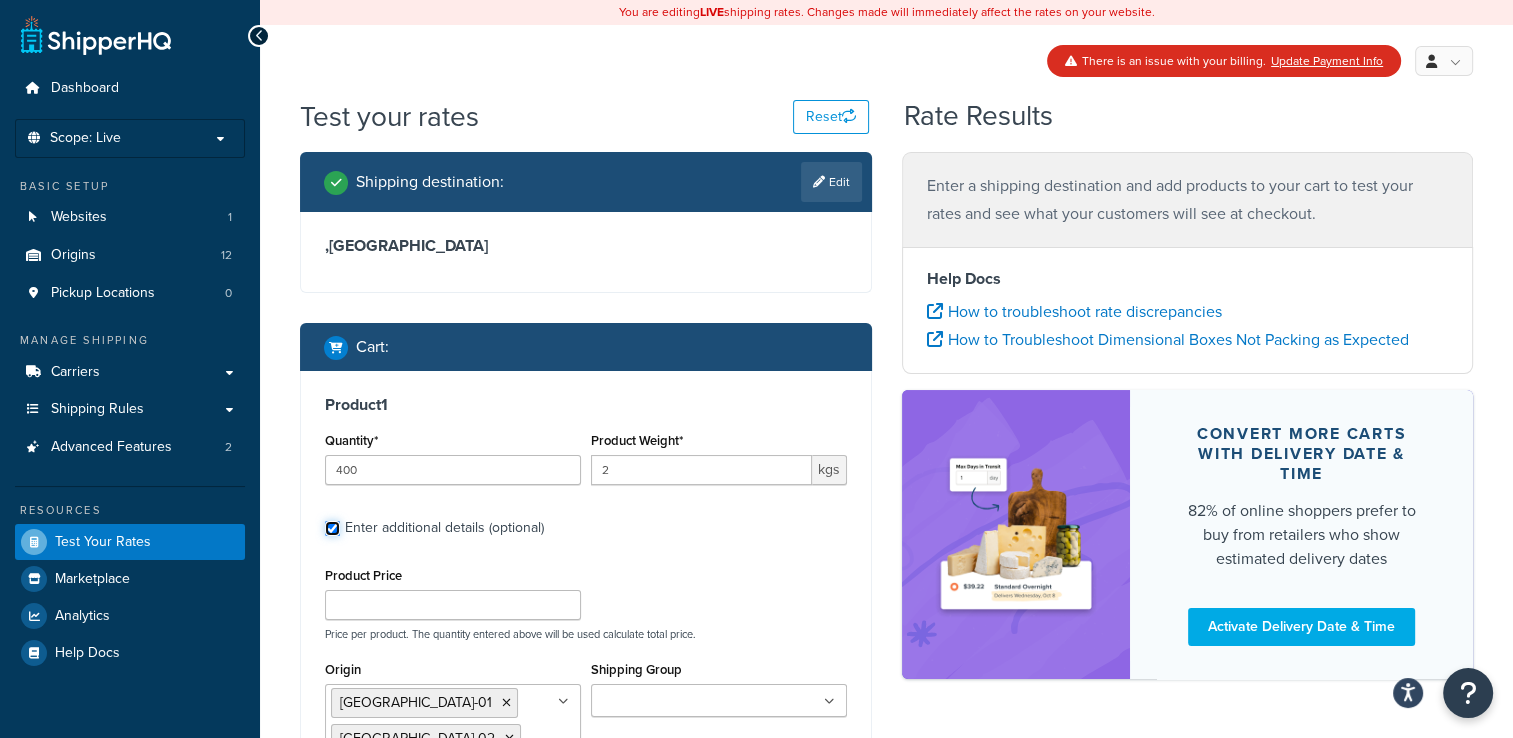 scroll, scrollTop: 100, scrollLeft: 0, axis: vertical 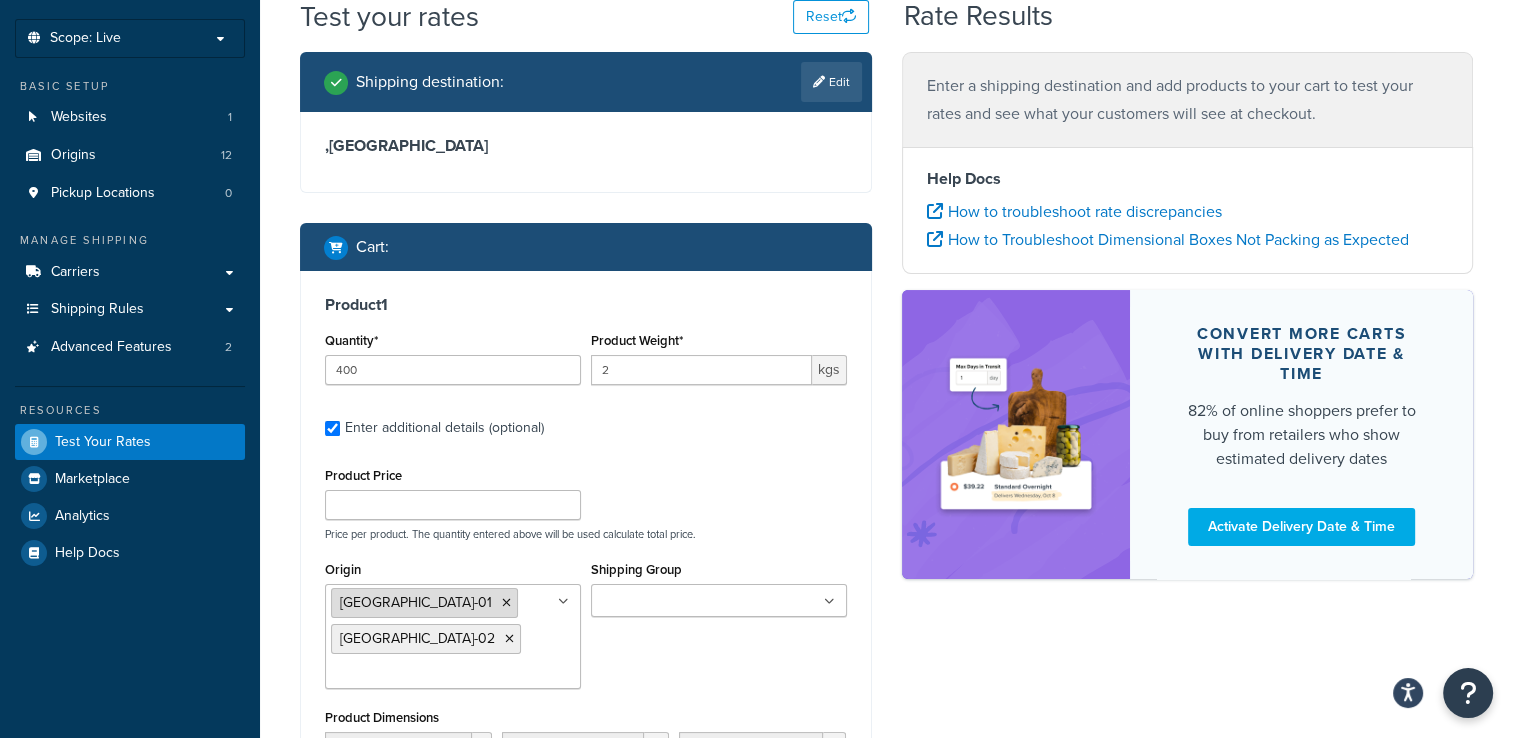 click on "[GEOGRAPHIC_DATA]-01" at bounding box center [424, 603] 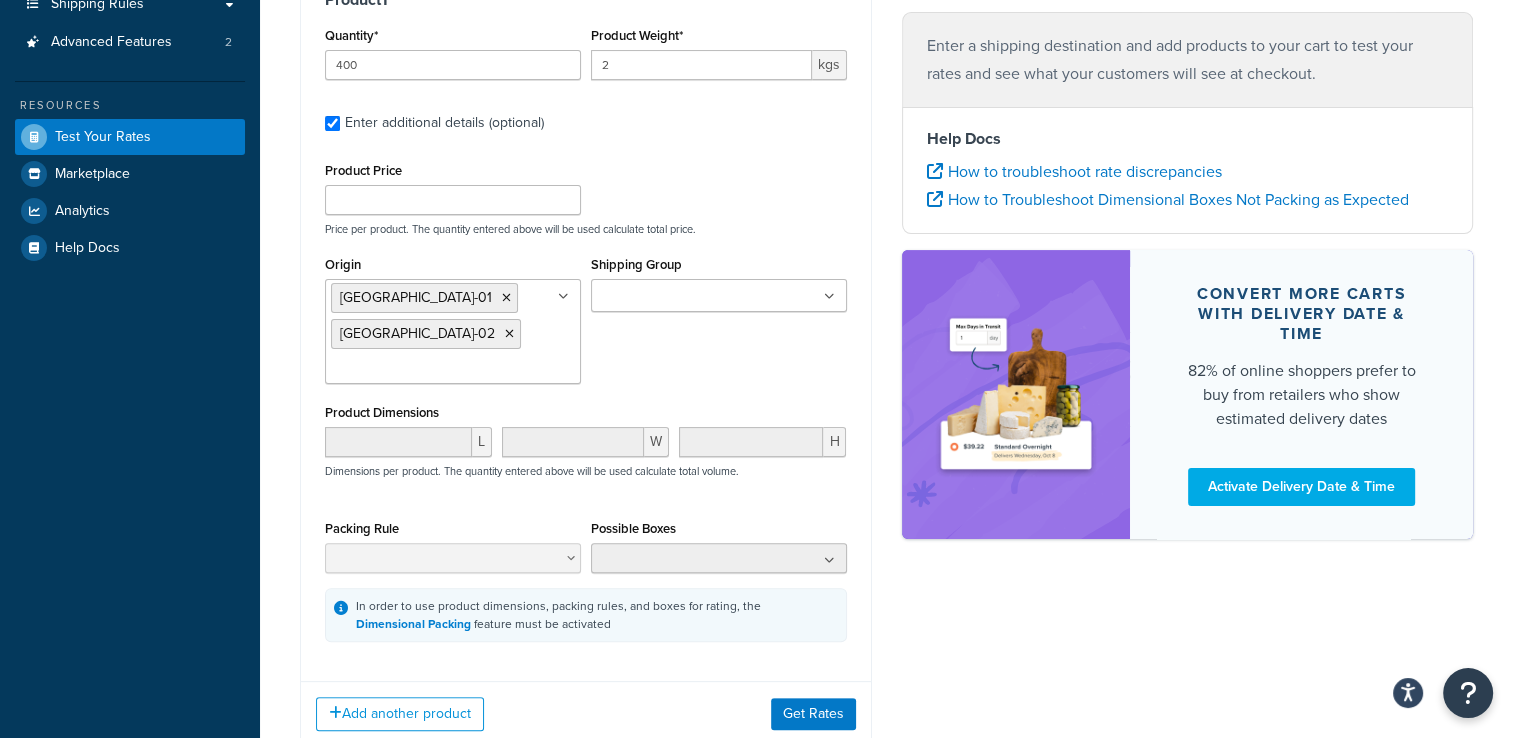 scroll, scrollTop: 541, scrollLeft: 0, axis: vertical 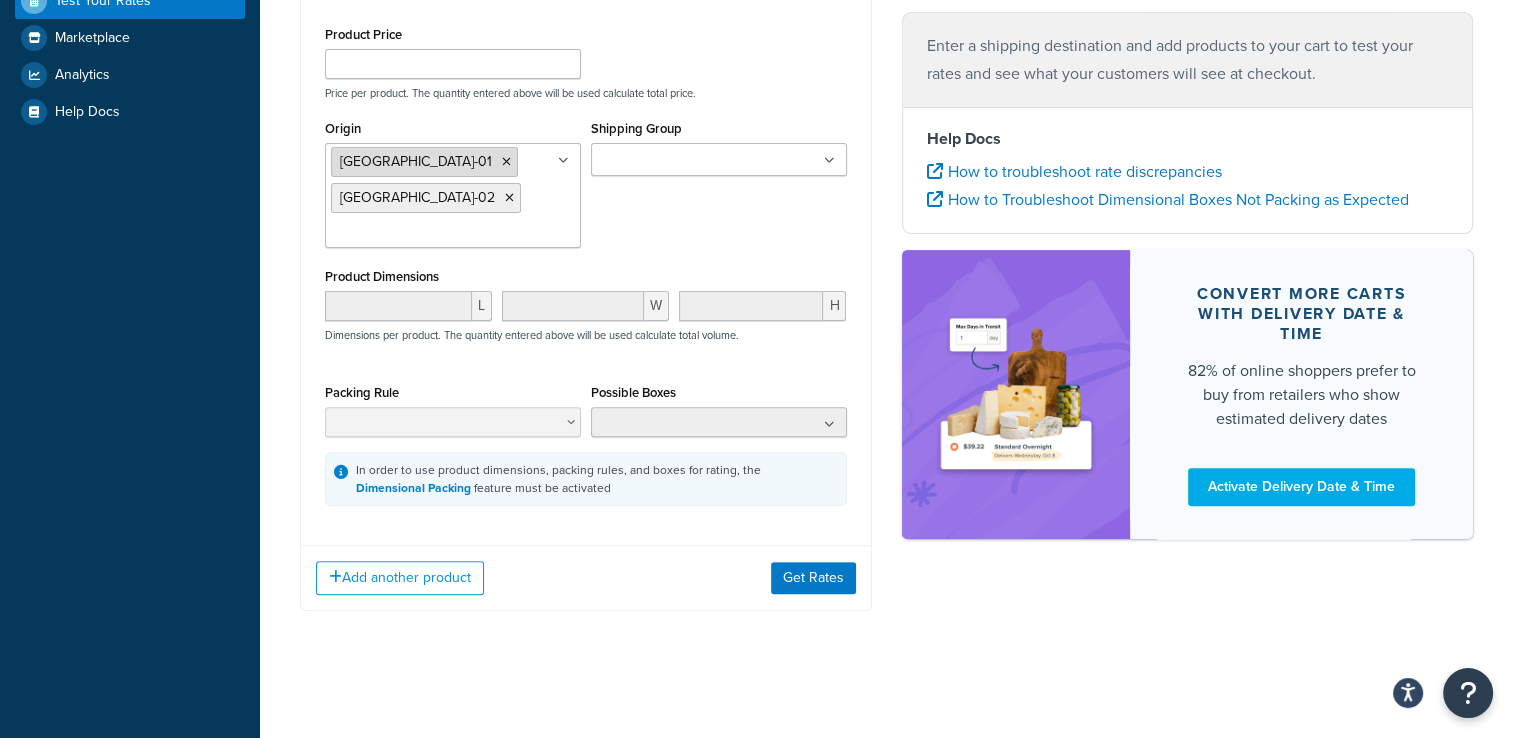 click at bounding box center (506, 162) 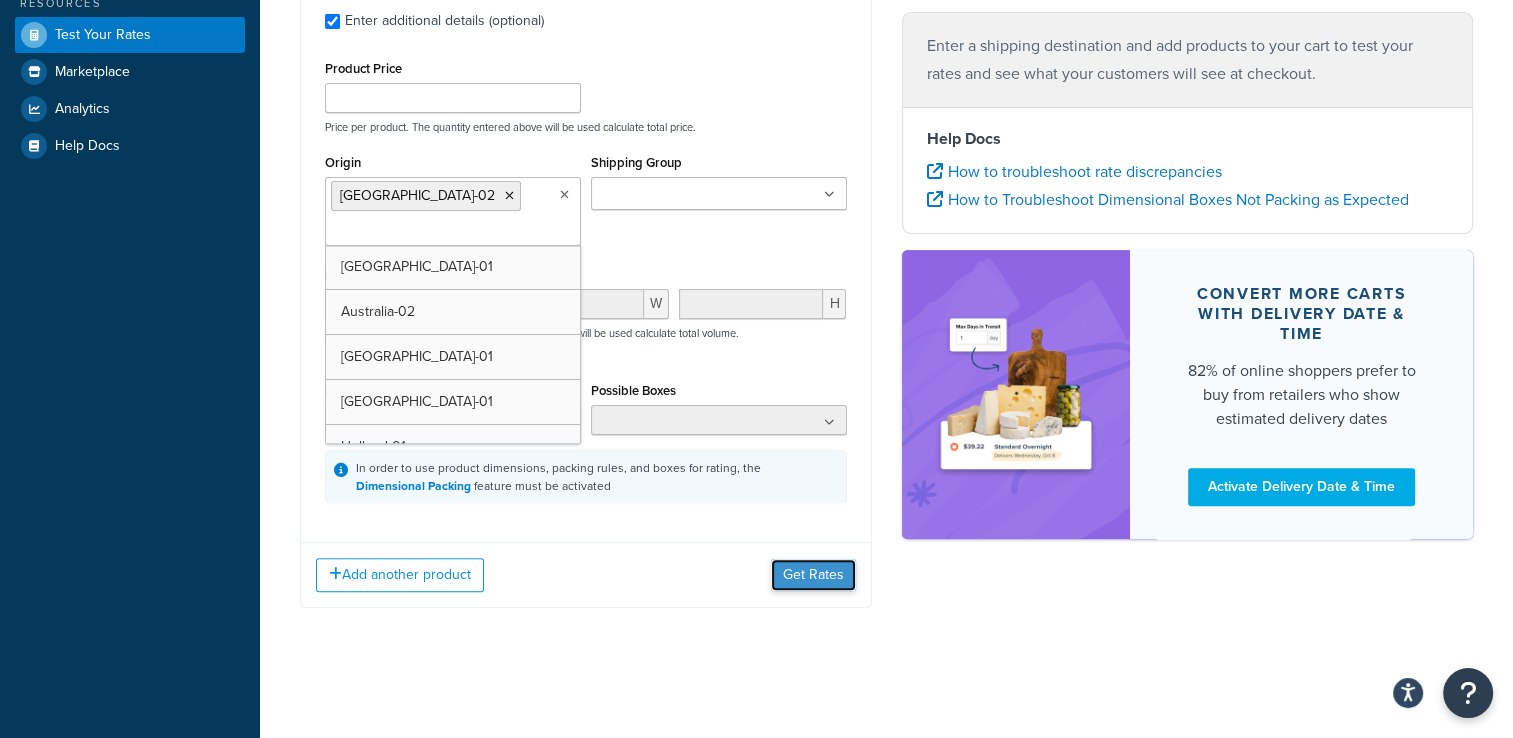 click on "Get Rates" at bounding box center (813, 575) 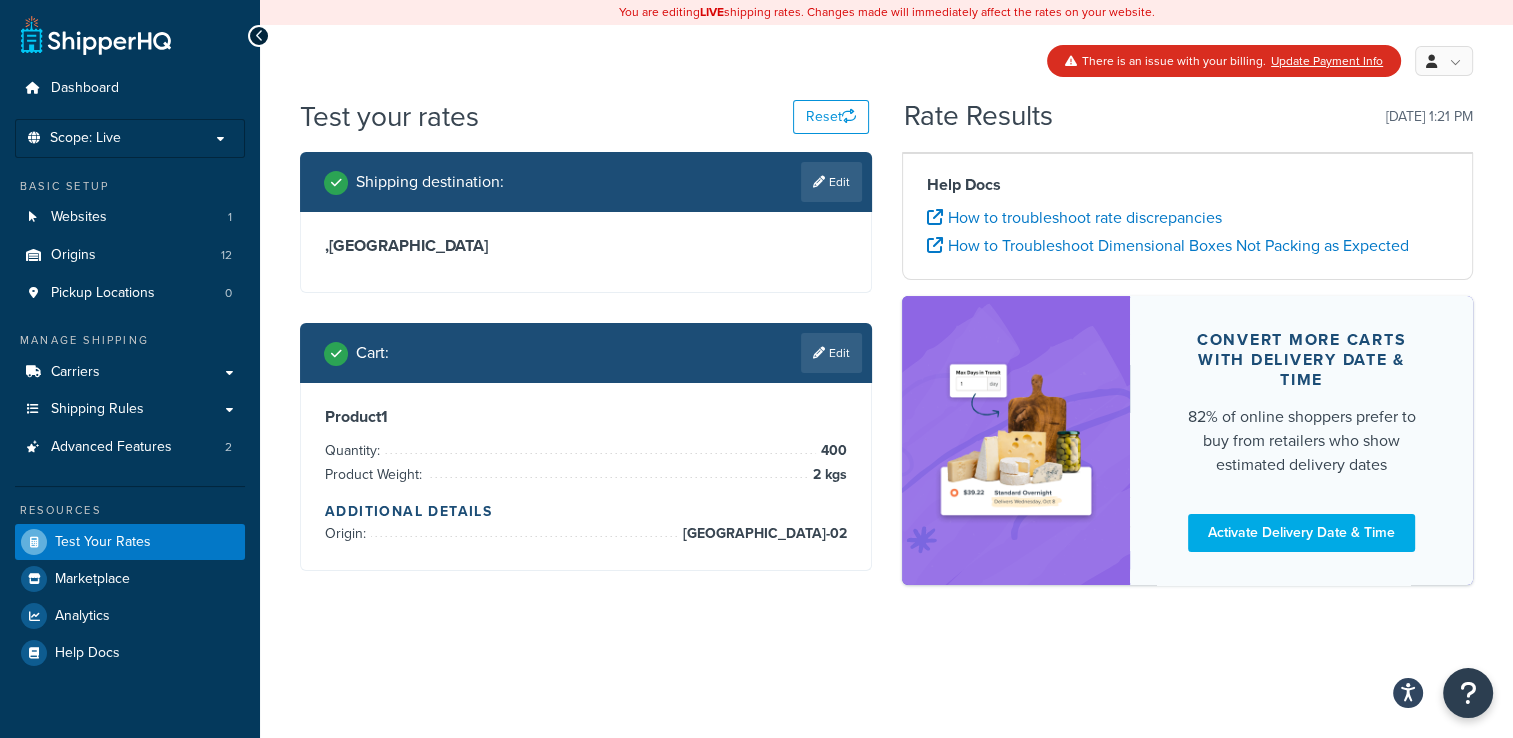 scroll, scrollTop: 0, scrollLeft: 0, axis: both 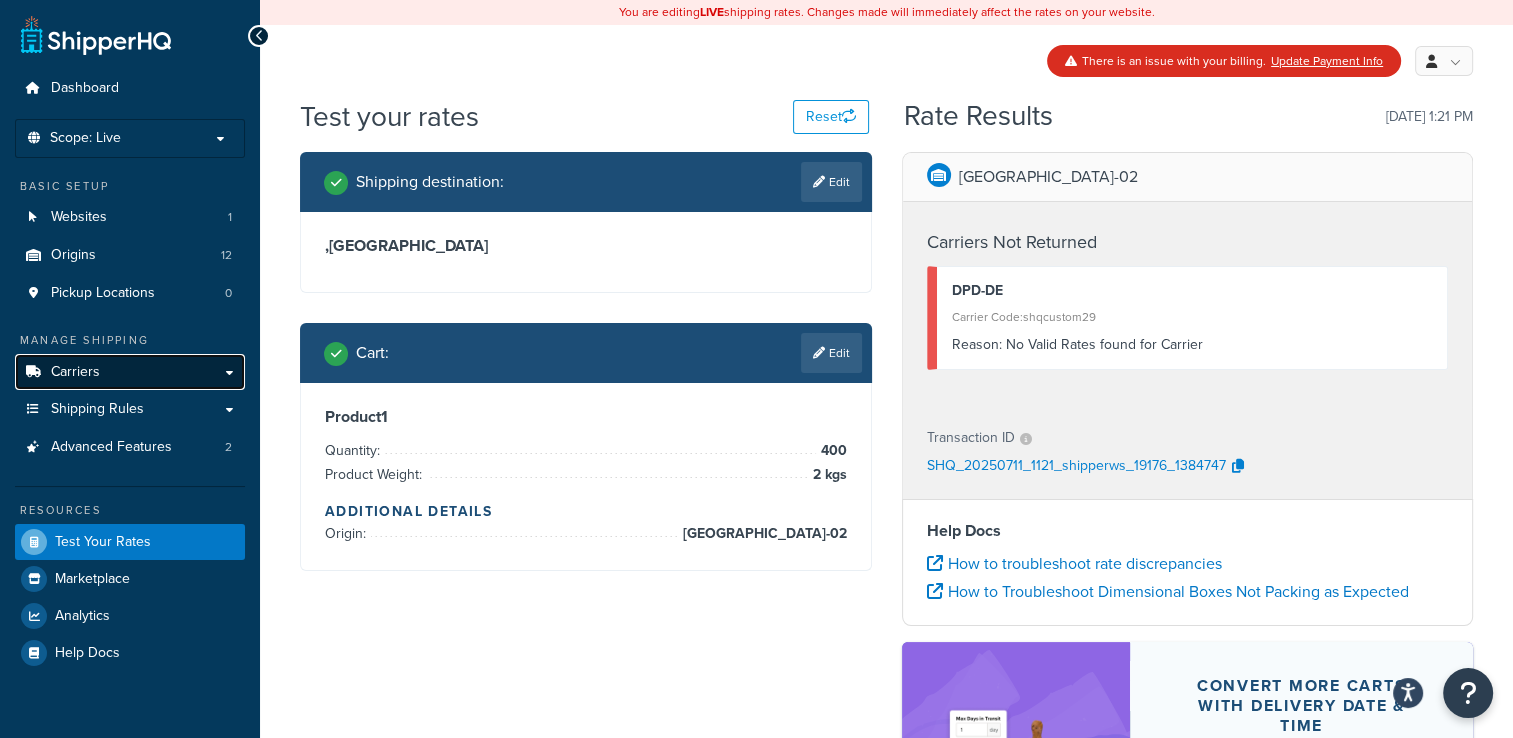 click on "Carriers" at bounding box center [75, 372] 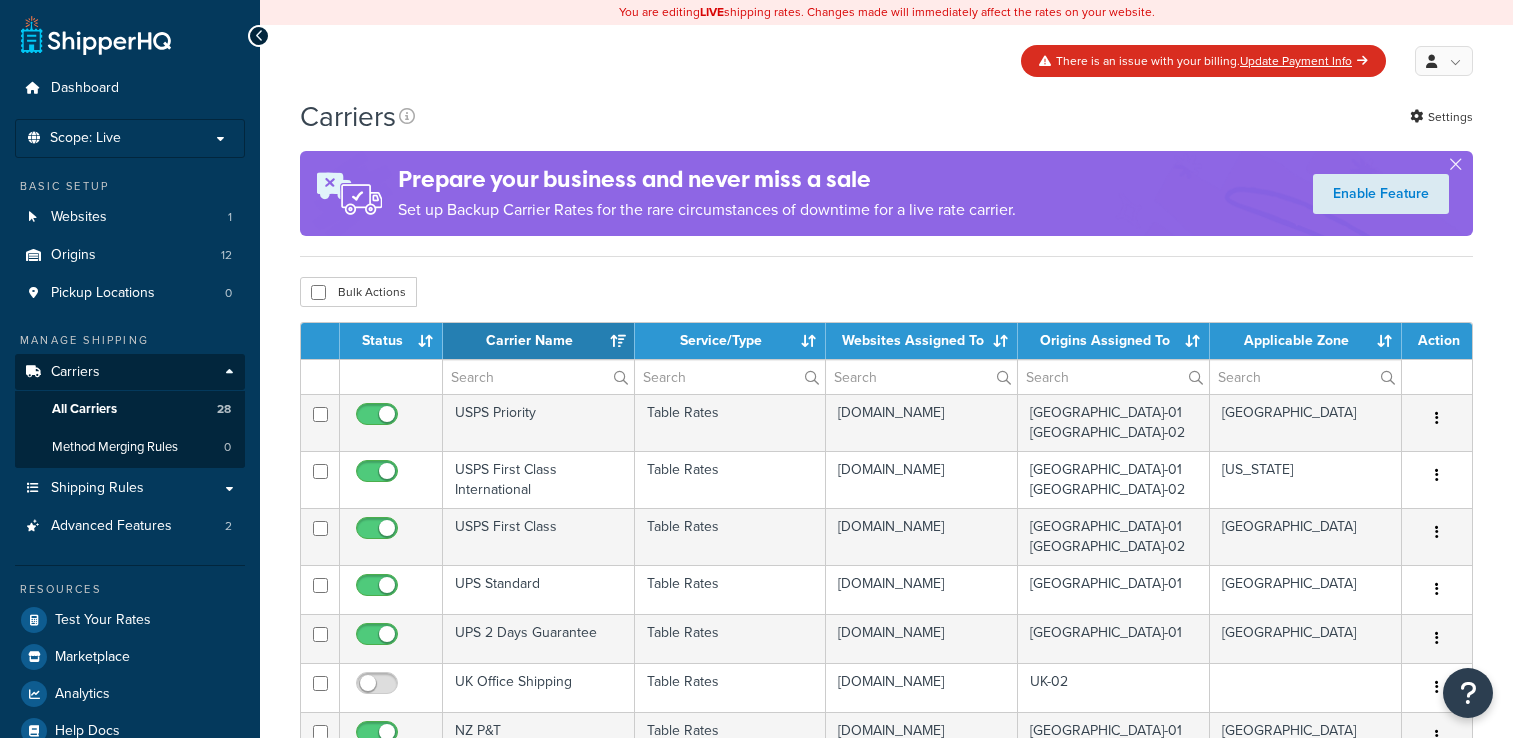 select on "15" 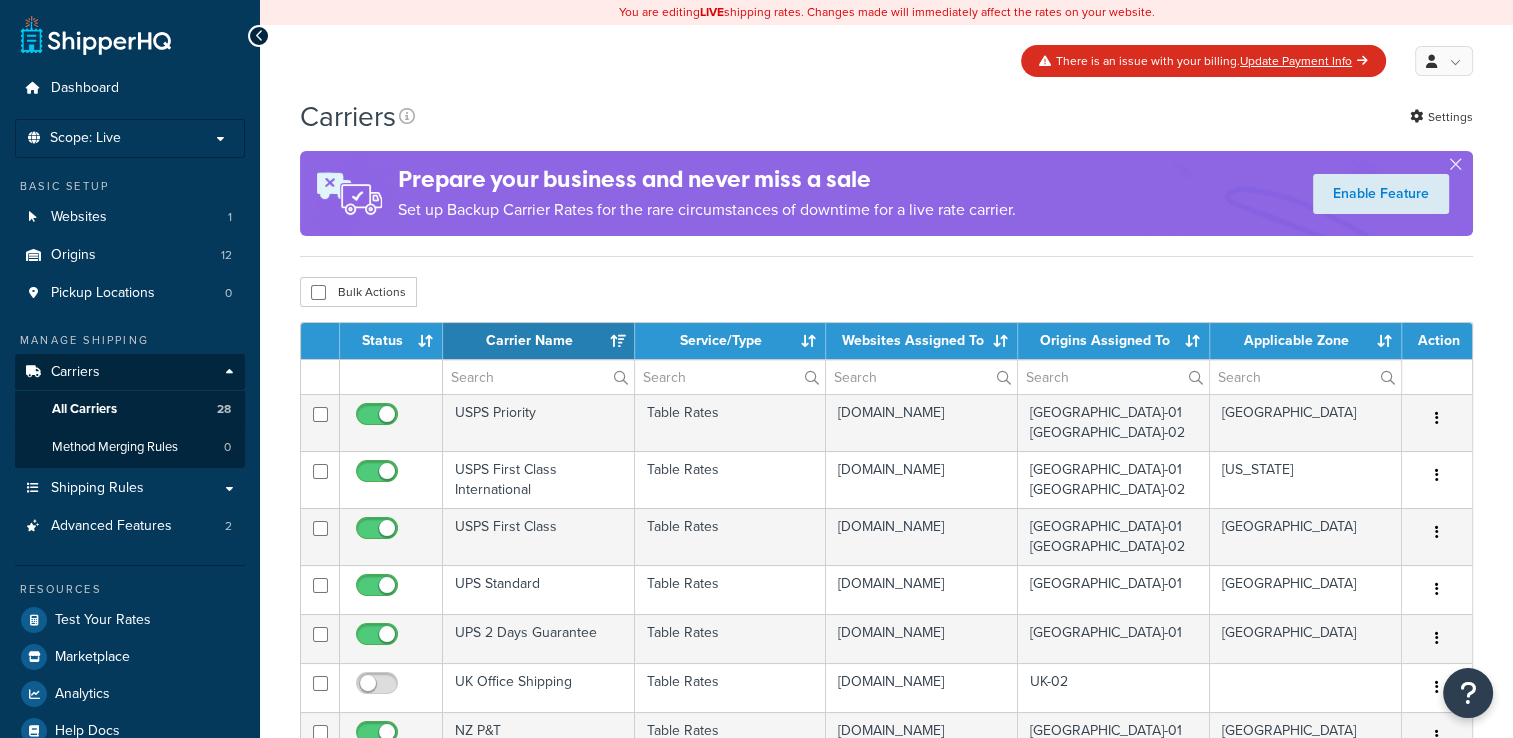 scroll, scrollTop: 0, scrollLeft: 0, axis: both 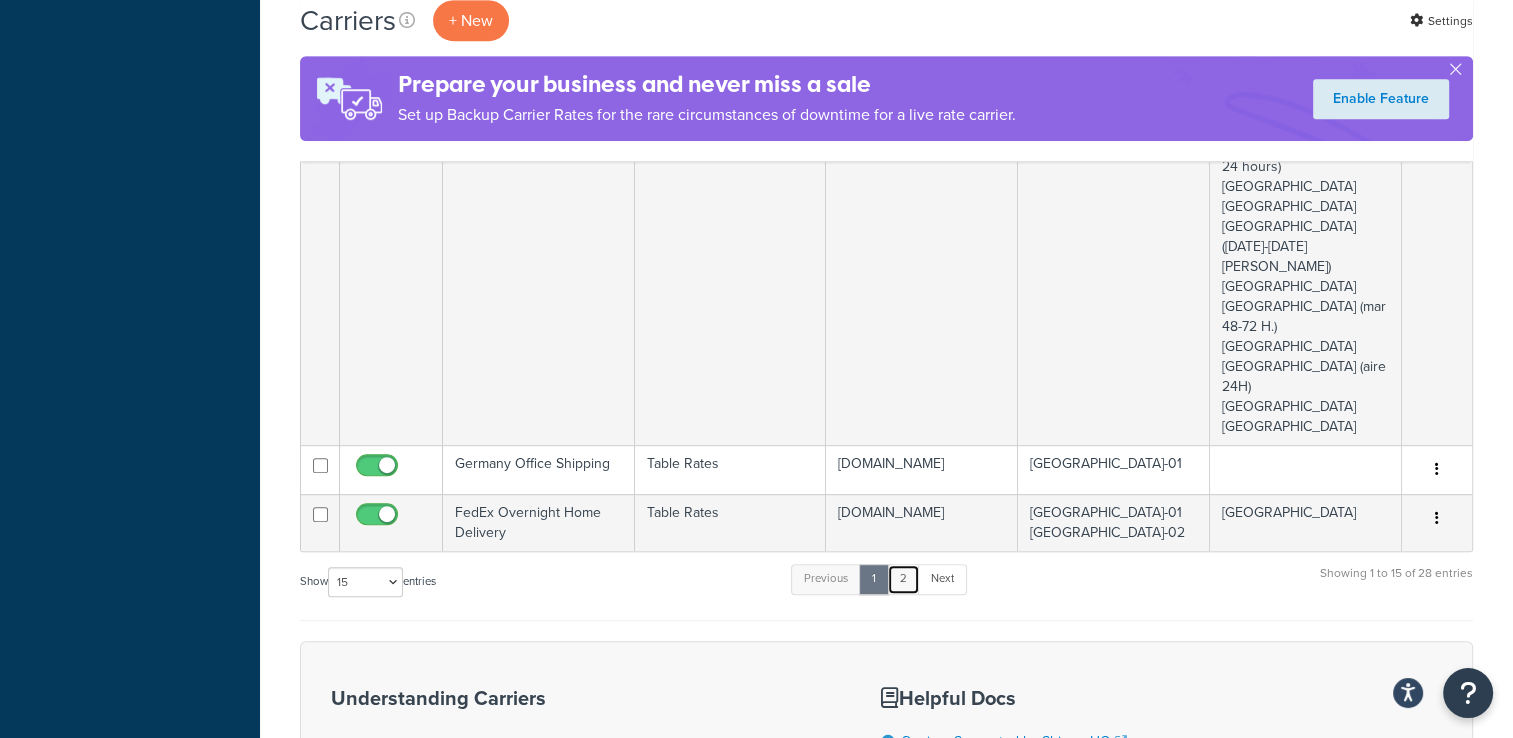 click on "2" at bounding box center (903, 579) 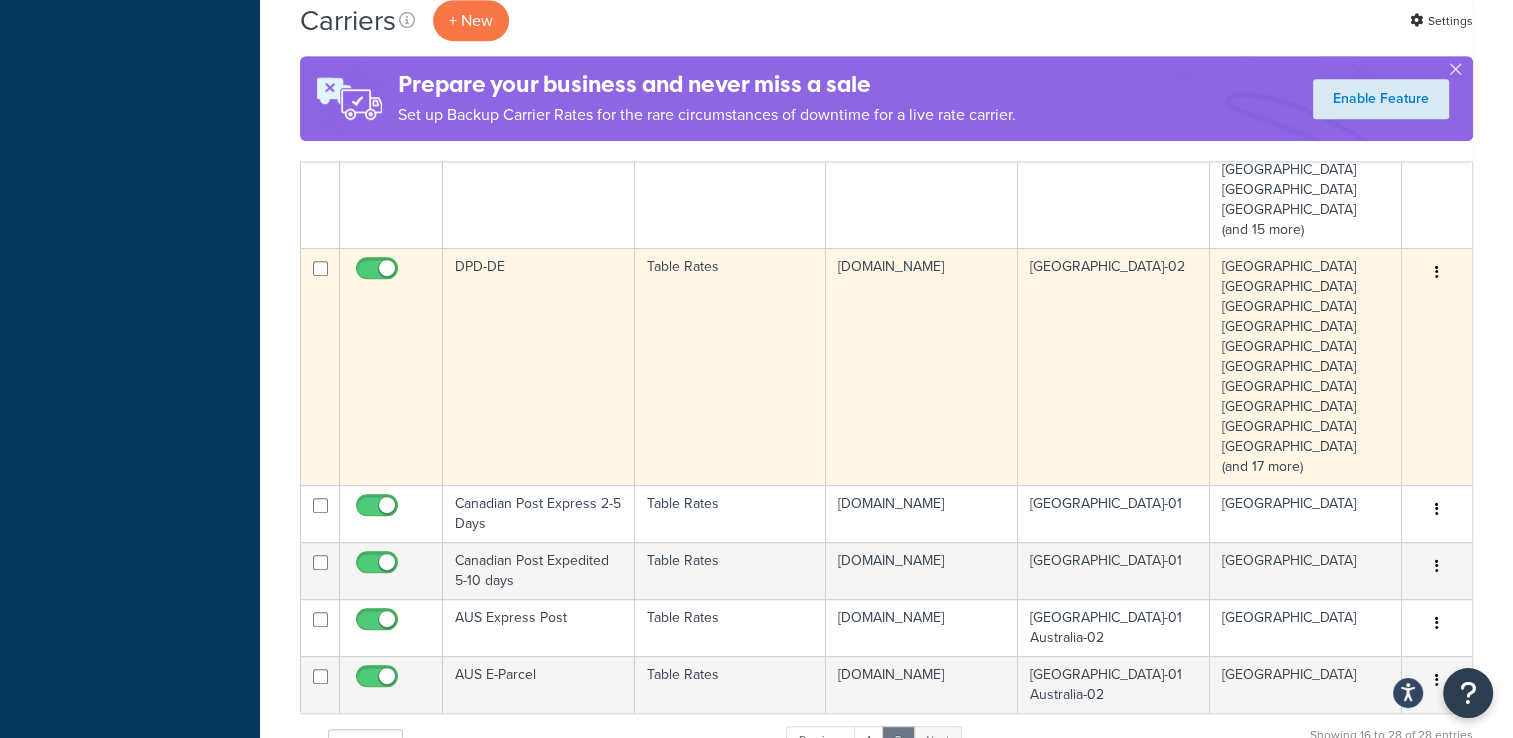 click on "DPD-DE" at bounding box center (539, 366) 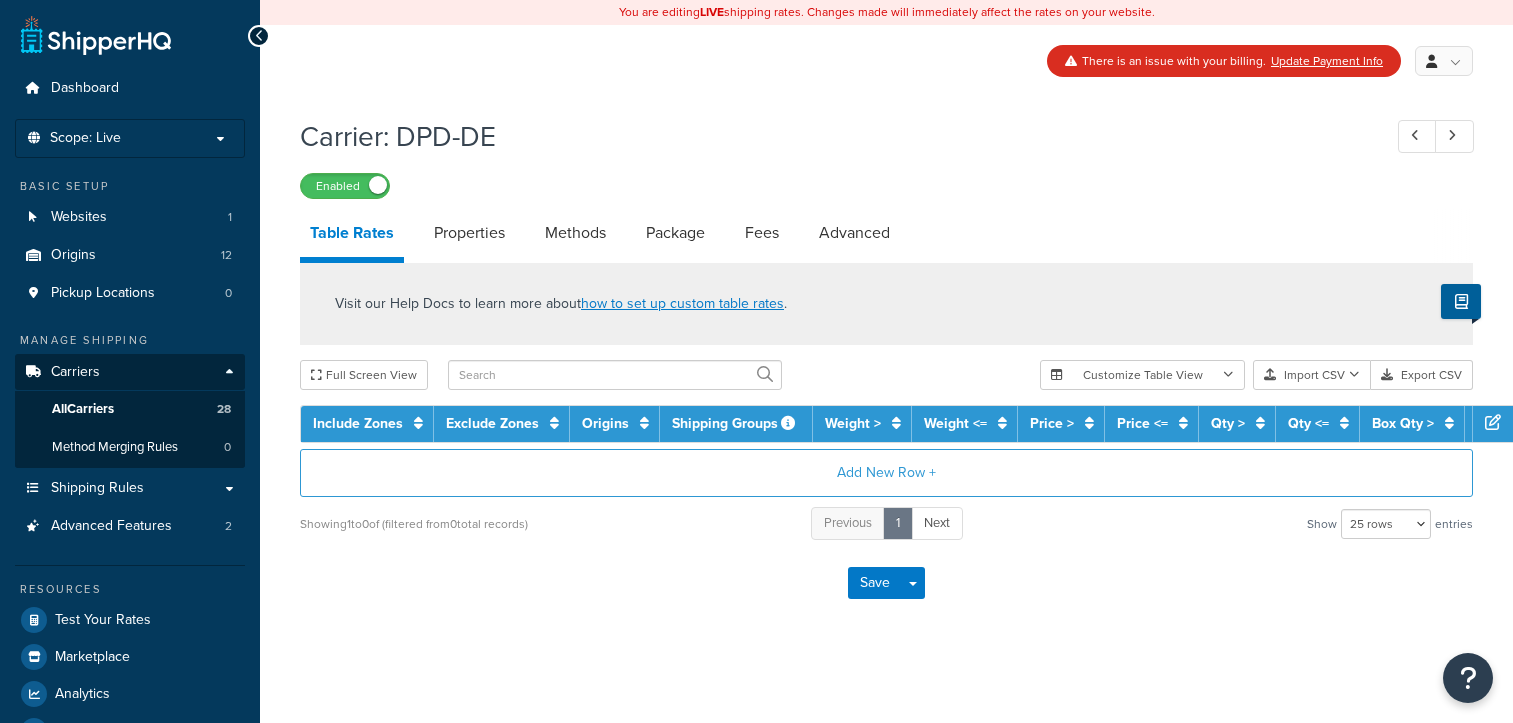 select on "25" 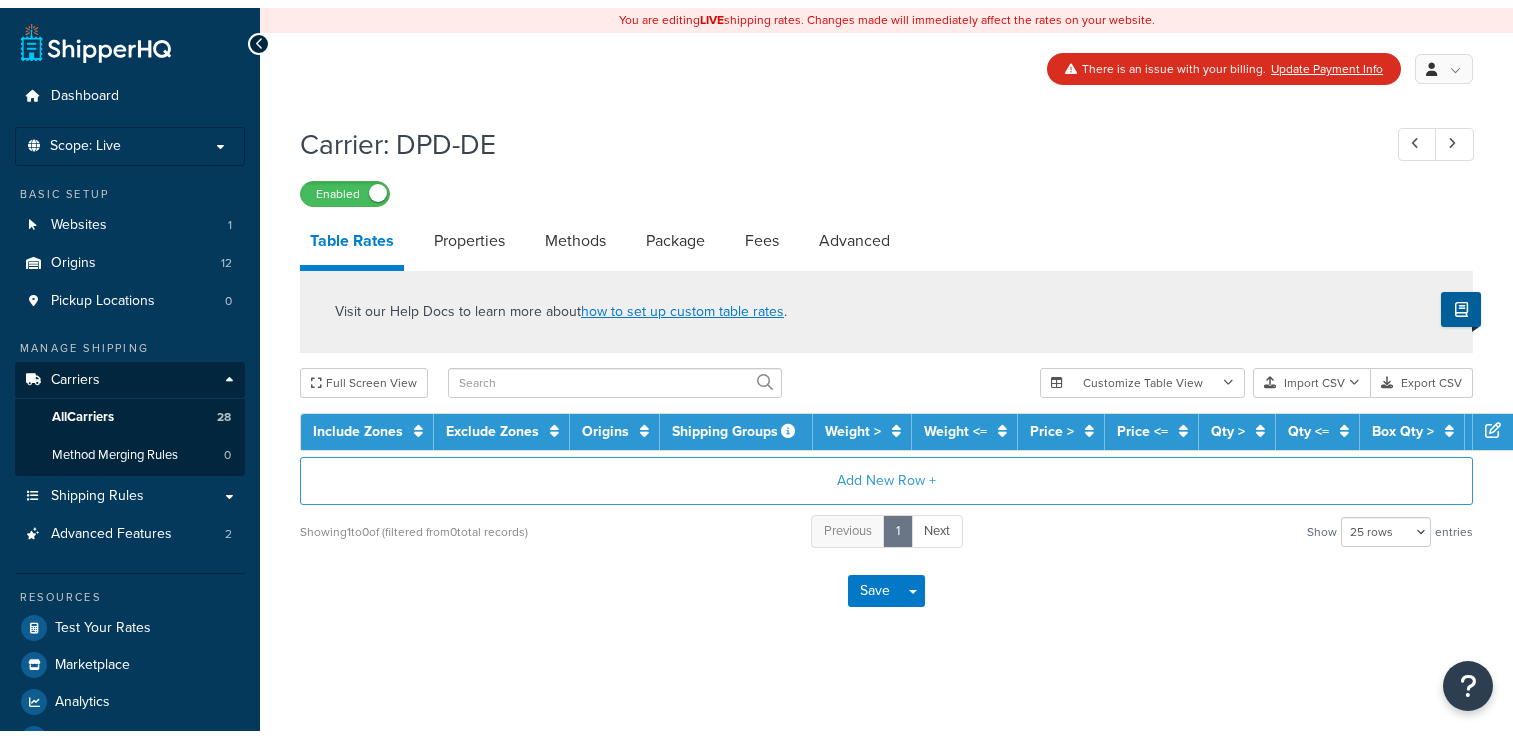 scroll, scrollTop: 0, scrollLeft: 0, axis: both 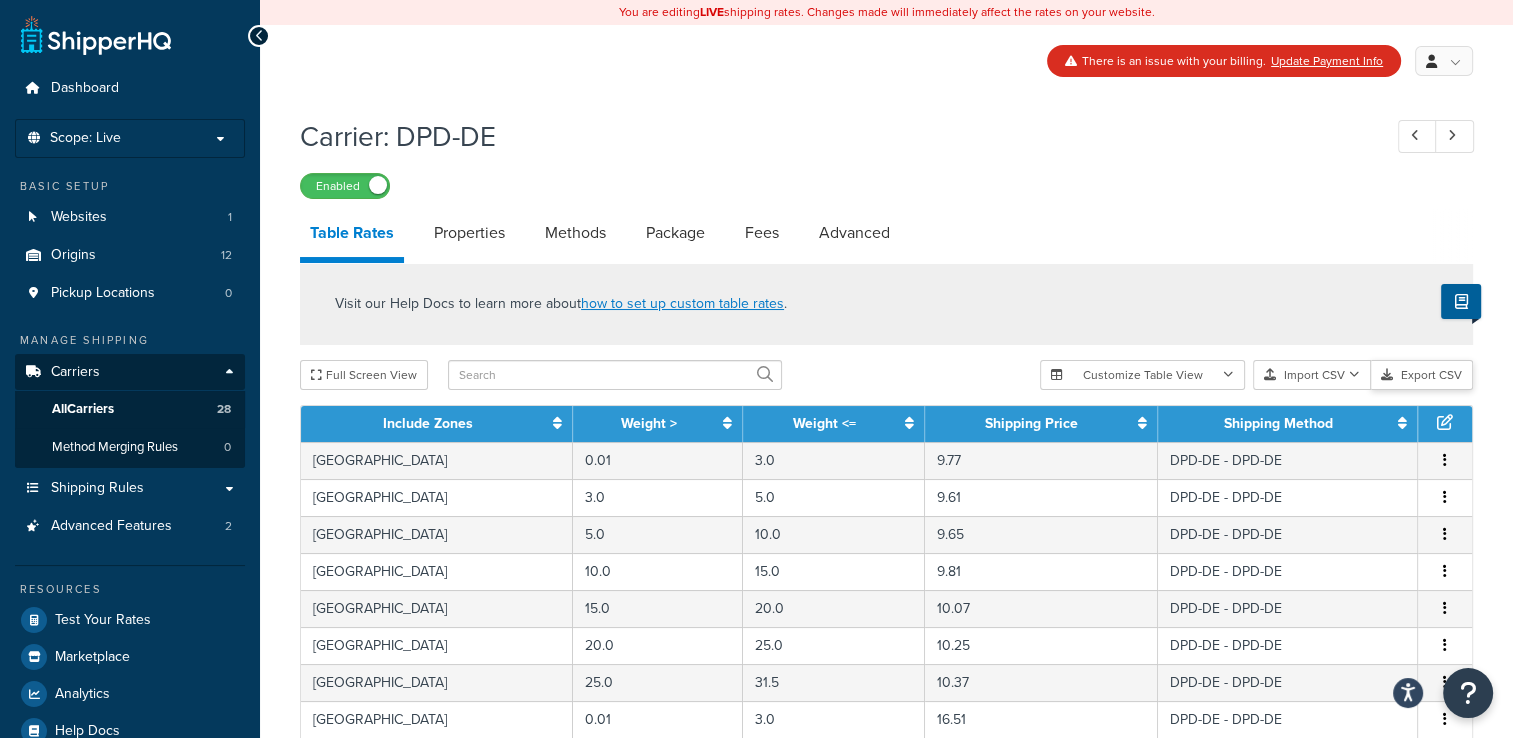 click on "Export CSV" at bounding box center (1422, 375) 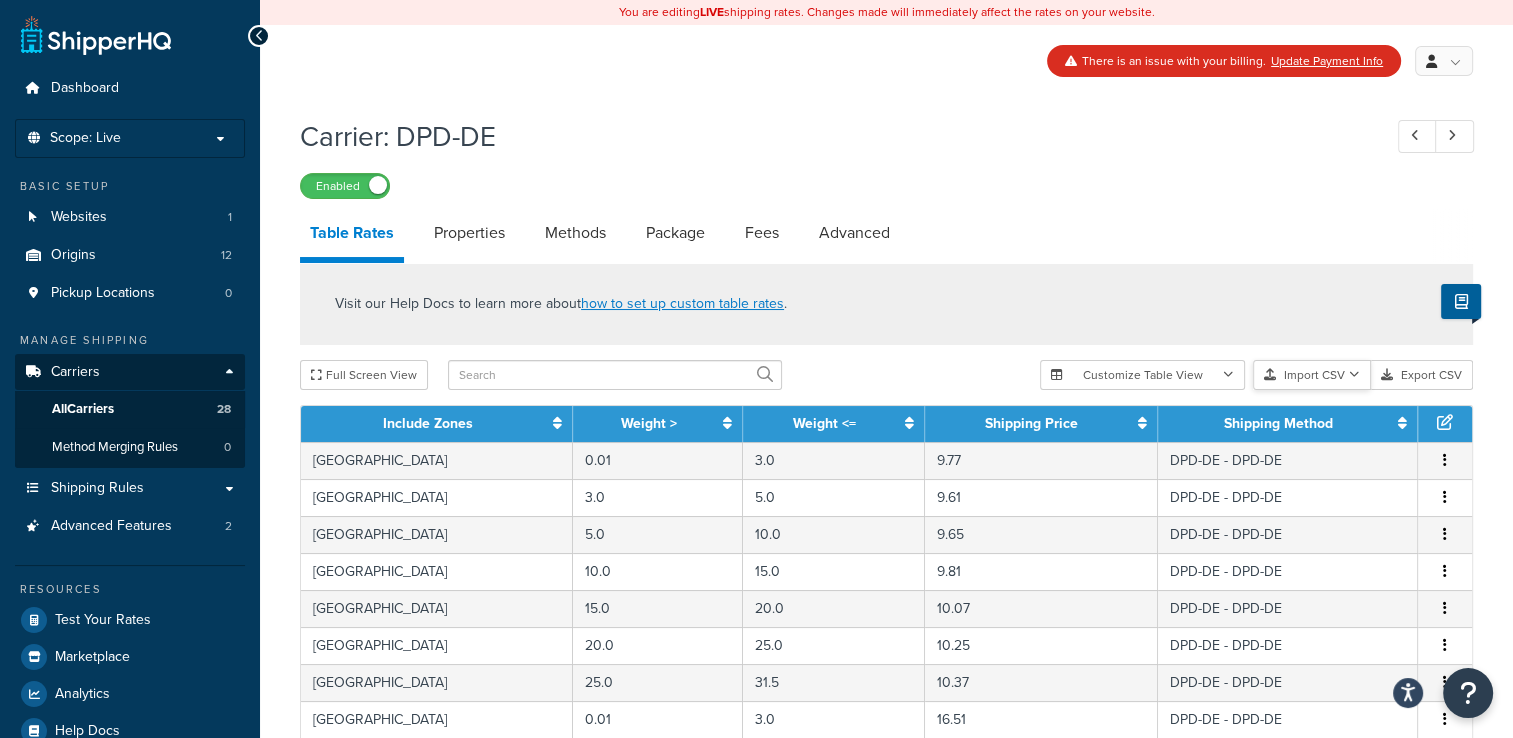 click on "Import CSV" at bounding box center [1312, 375] 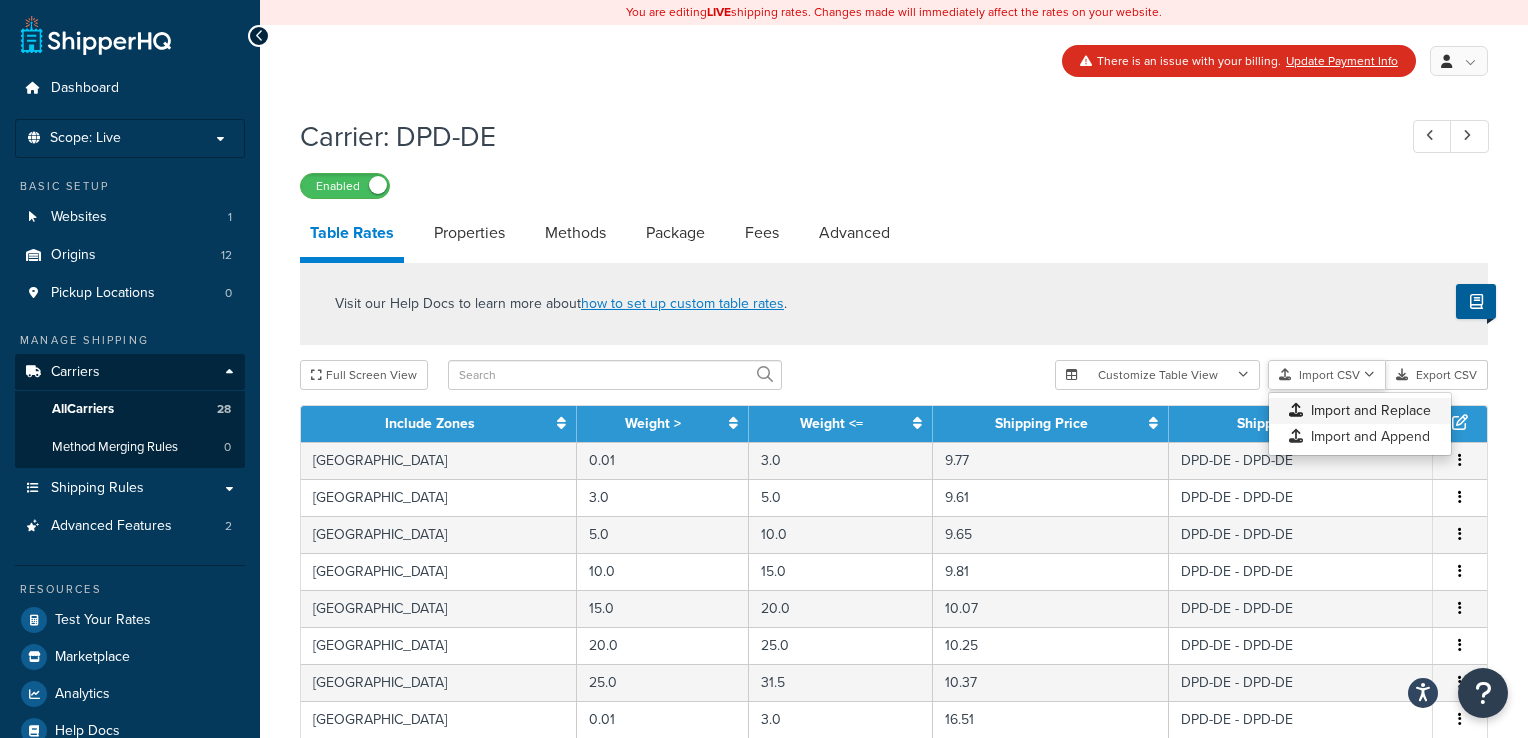 click on "Customize Table View Show all columns Show selected columns Import CSV Import and Replace  Import and Append  Export CSV" at bounding box center [1271, 375] 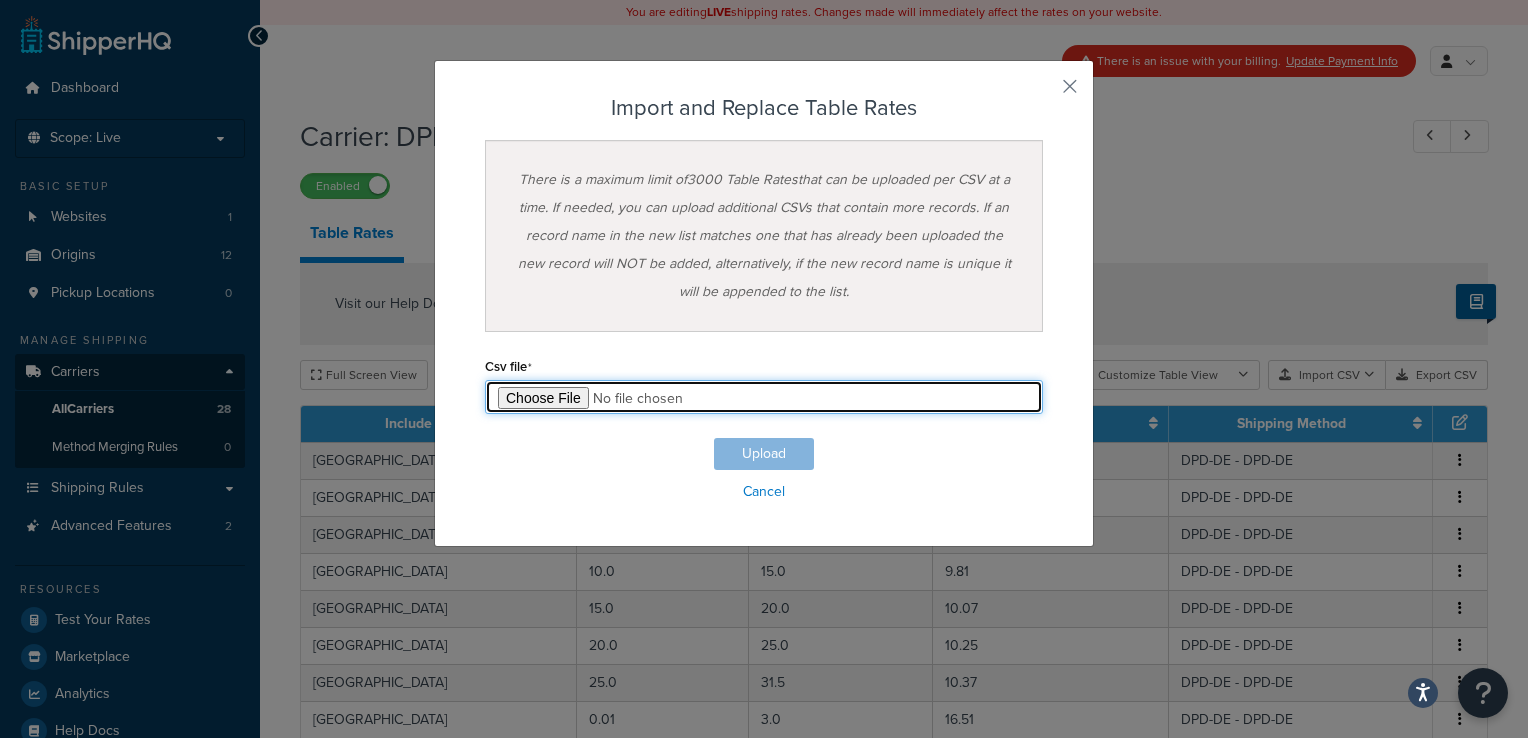 click at bounding box center (764, 397) 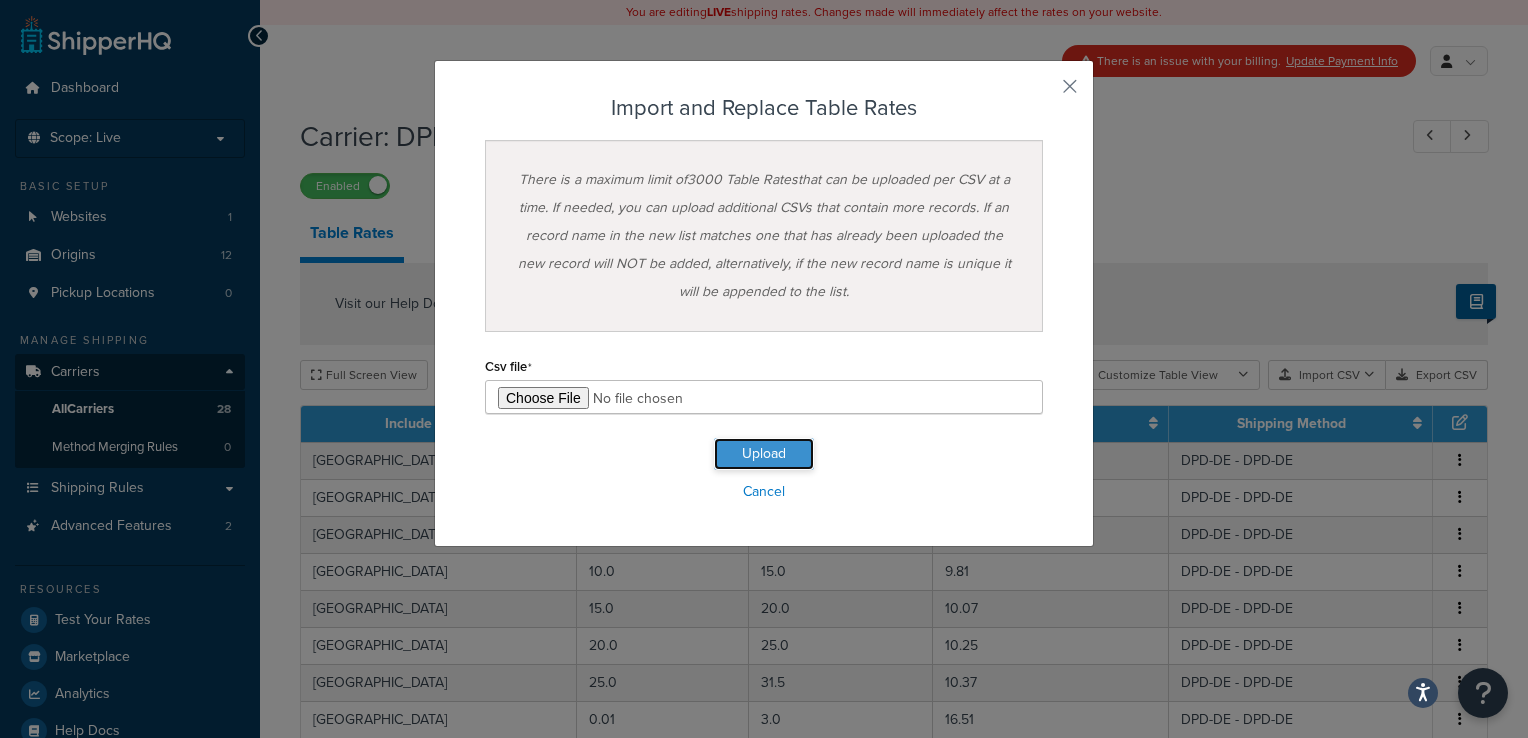 click on "Upload" at bounding box center (764, 454) 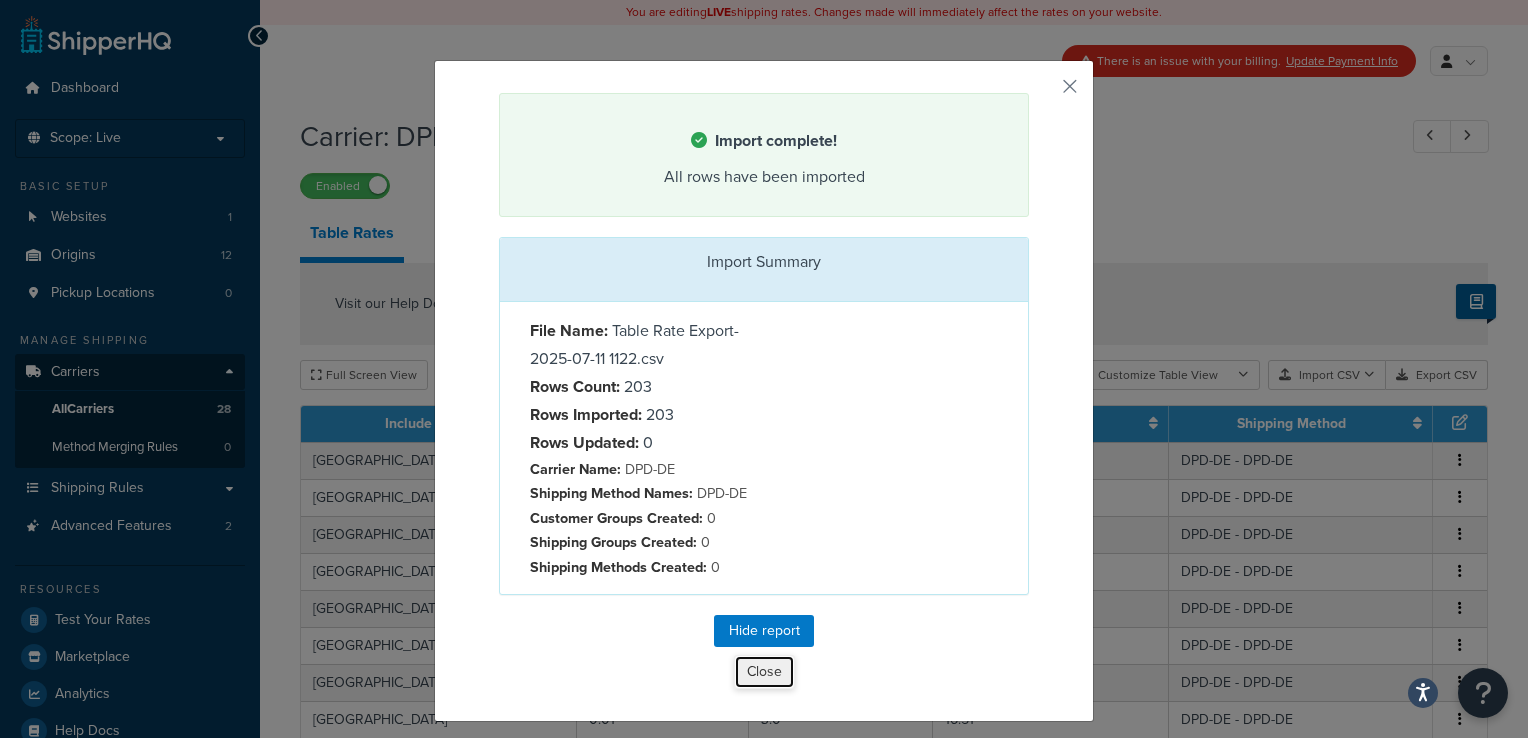 click on "Close" at bounding box center [764, 672] 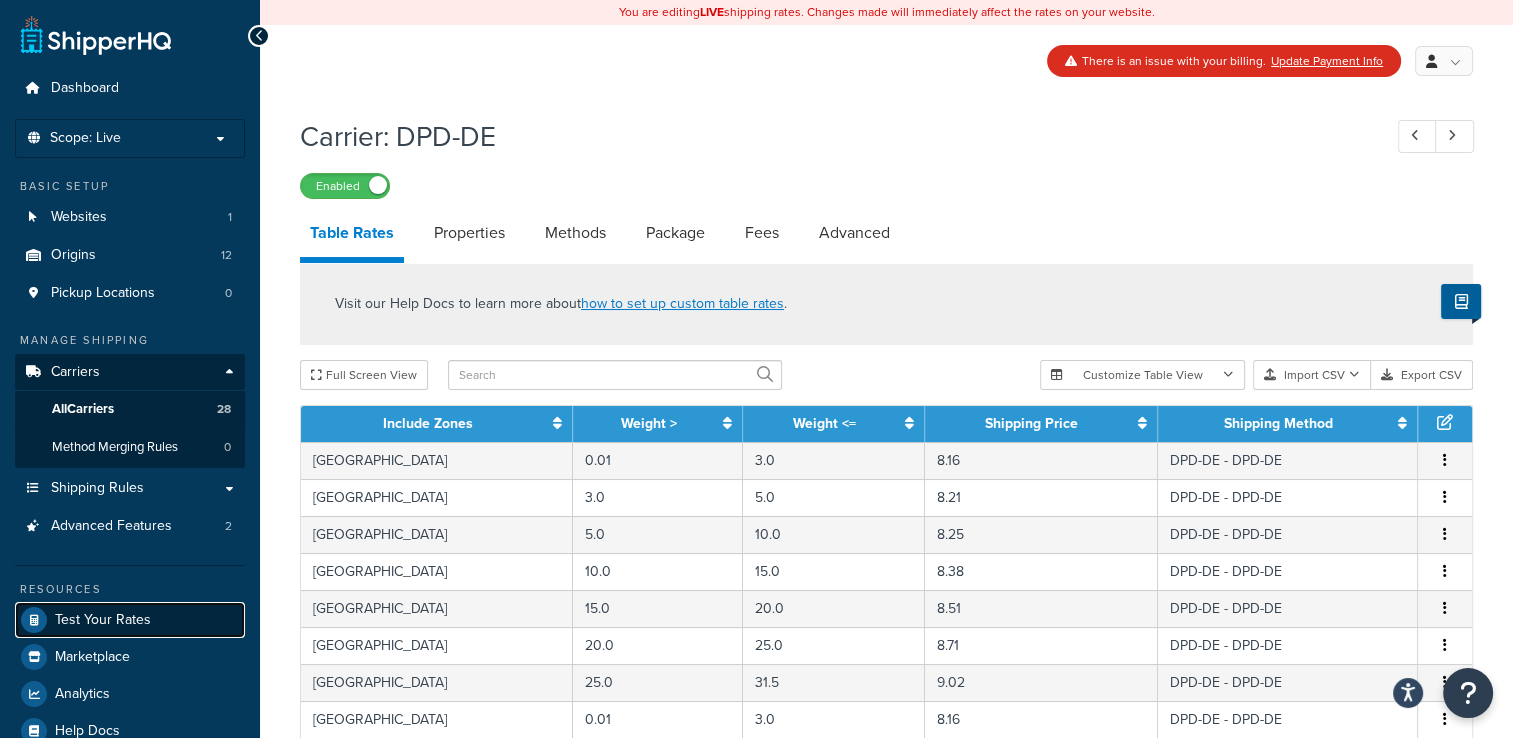 click on "Test Your Rates" at bounding box center (103, 620) 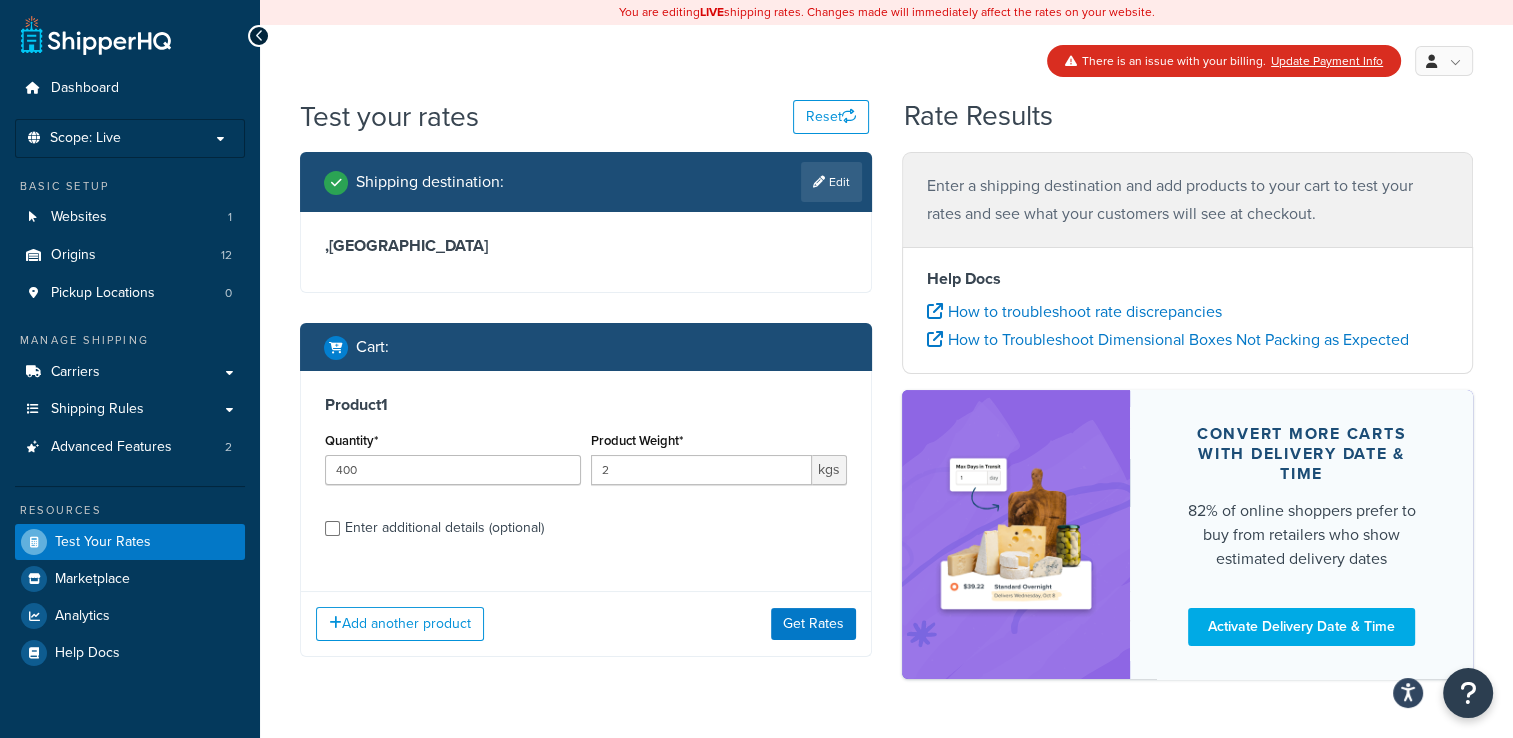 click on "Enter additional details (optional)" at bounding box center [444, 528] 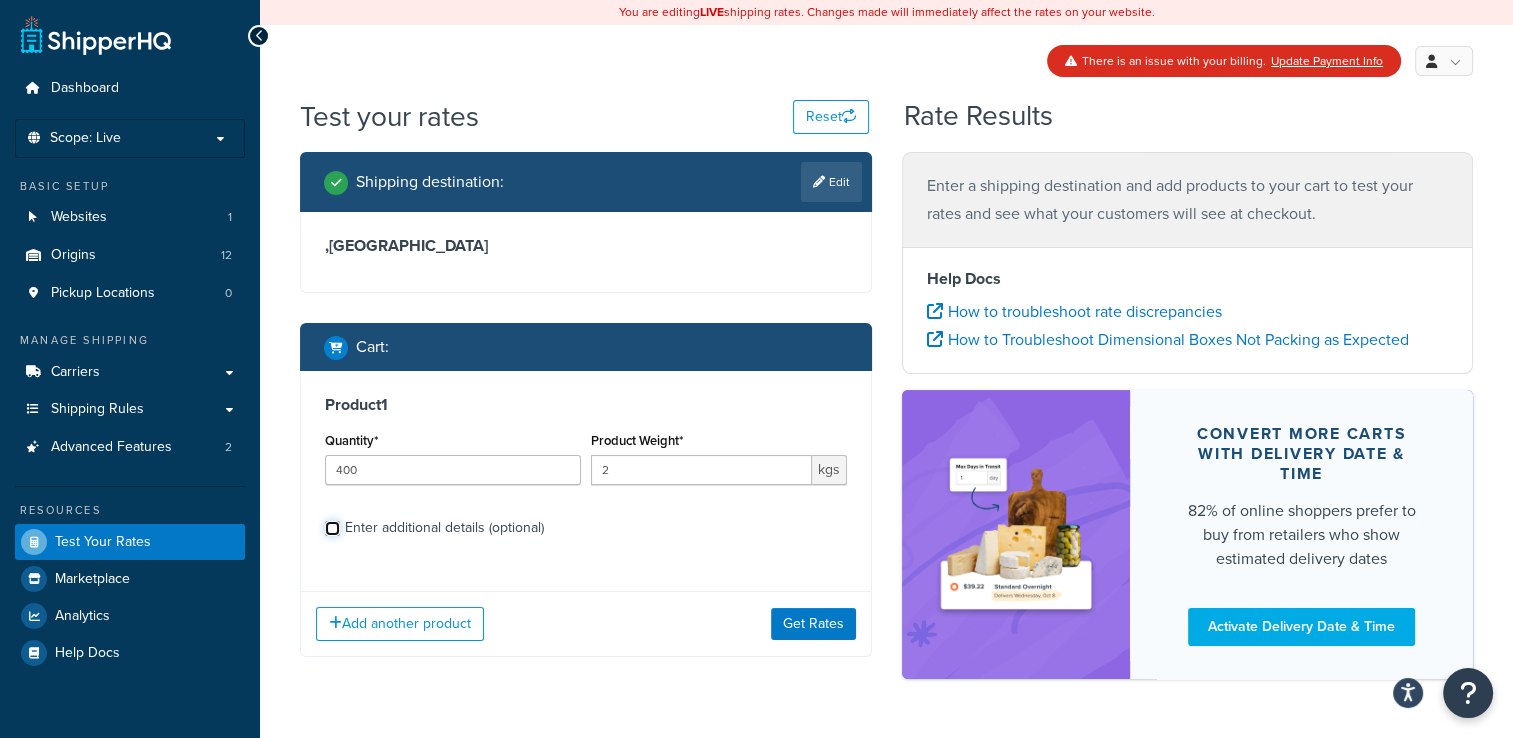 click on "Enter additional details (optional)" at bounding box center (332, 528) 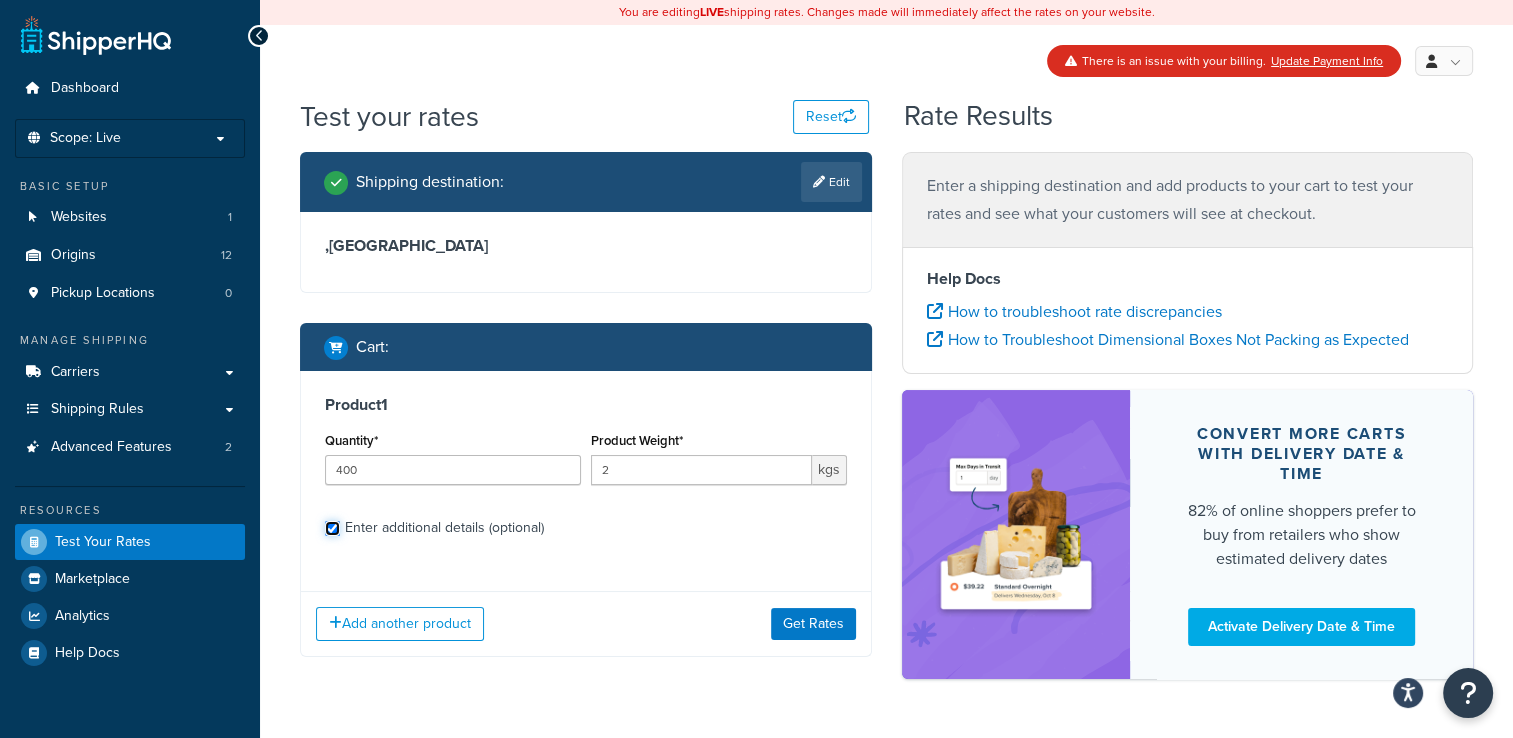 checkbox on "true" 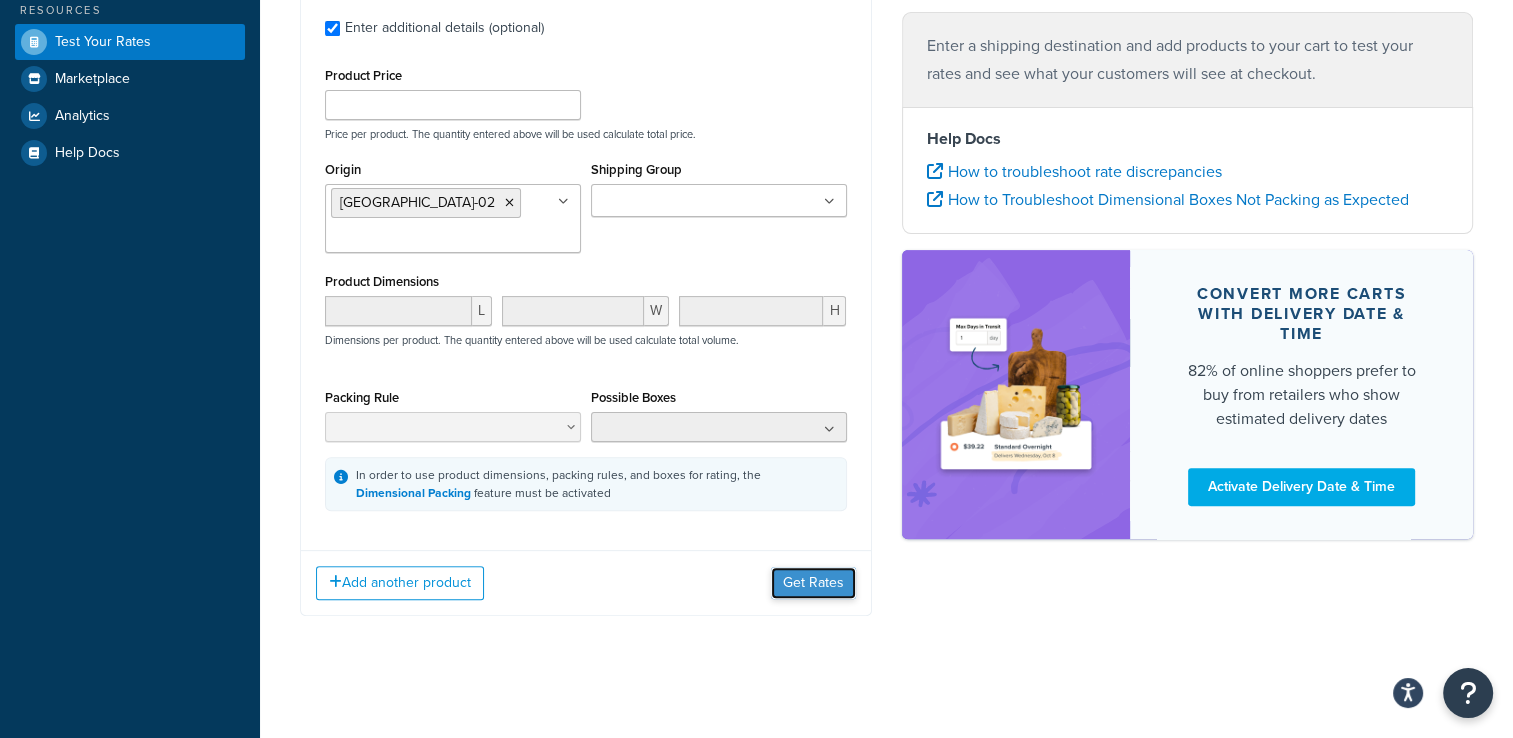 click on "Get Rates" at bounding box center (813, 583) 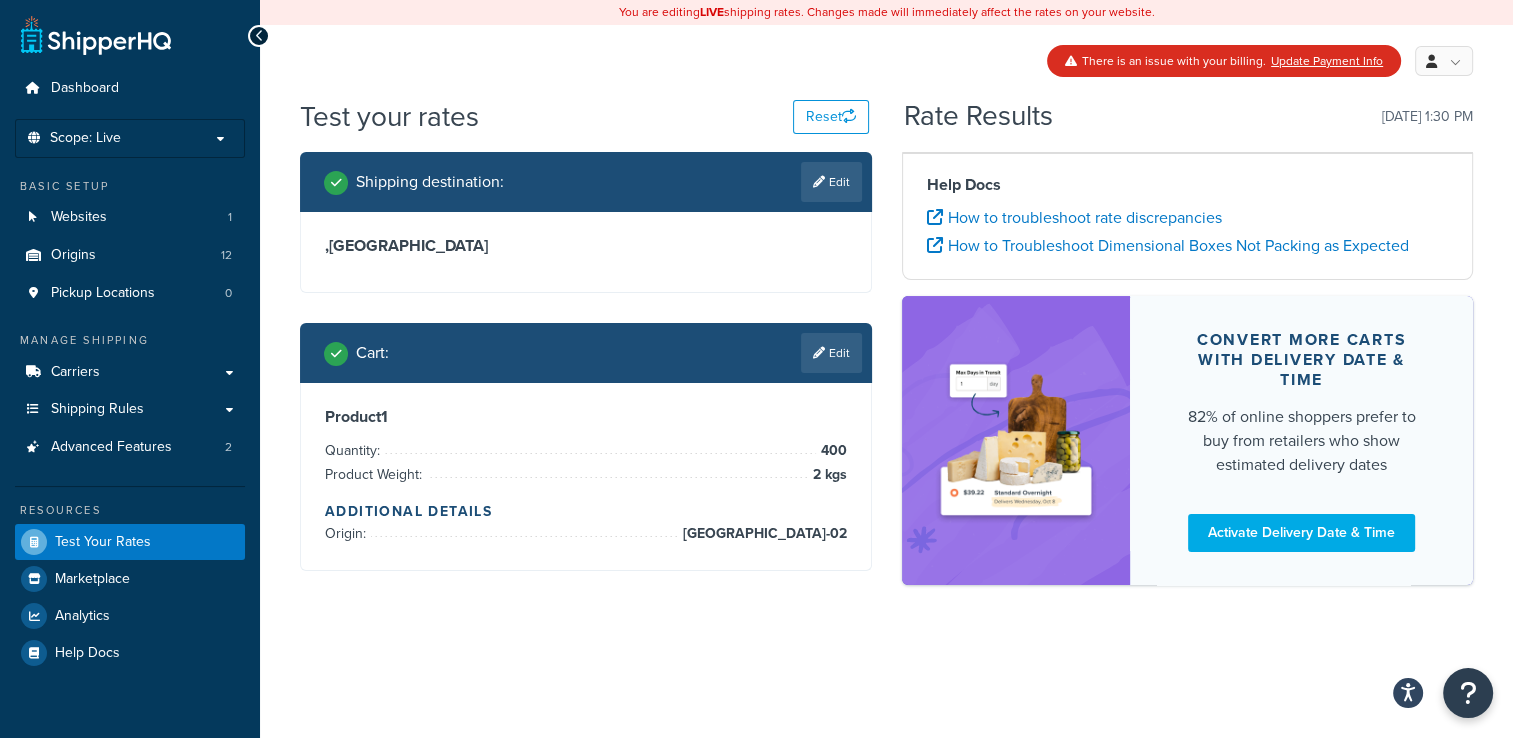 scroll, scrollTop: 0, scrollLeft: 0, axis: both 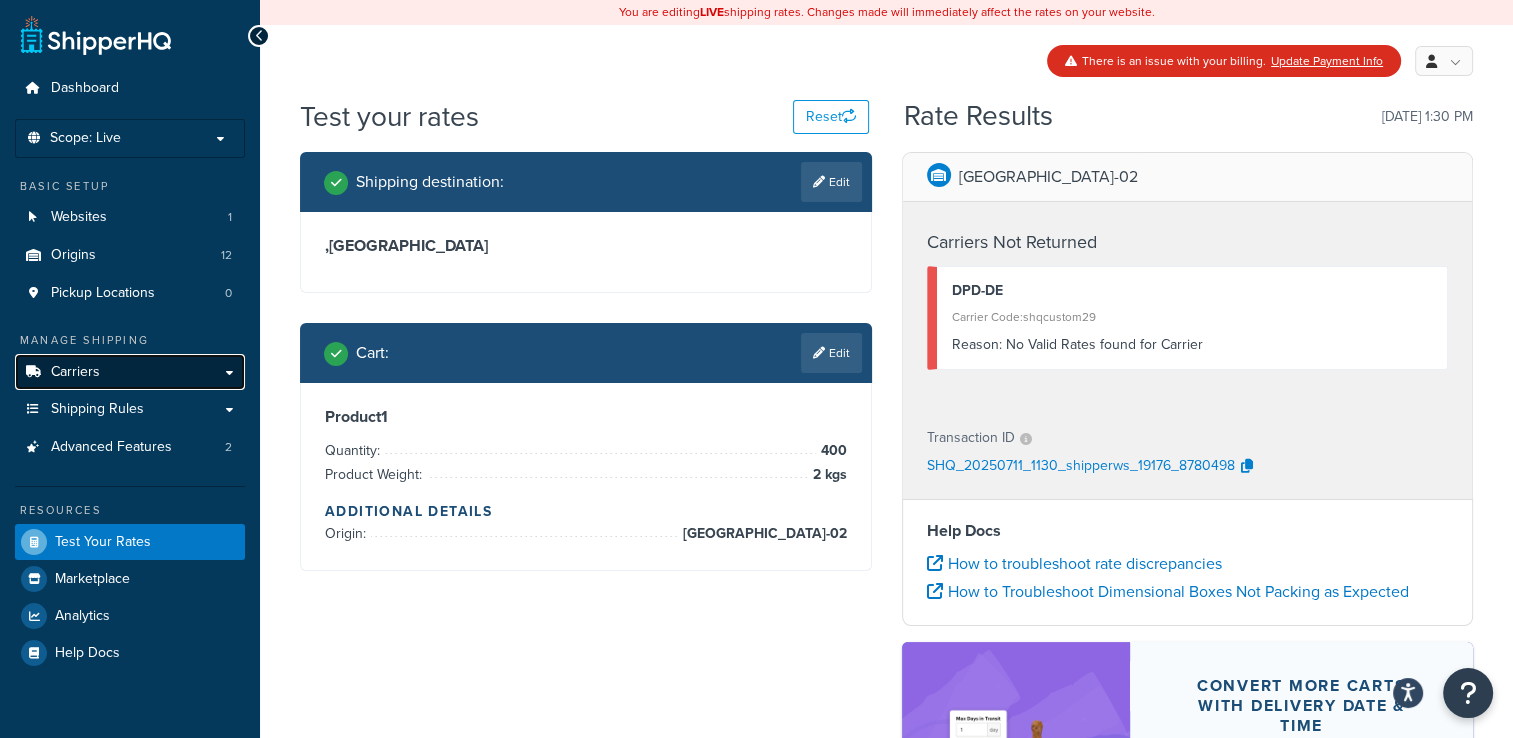 click on "Carriers" at bounding box center [75, 372] 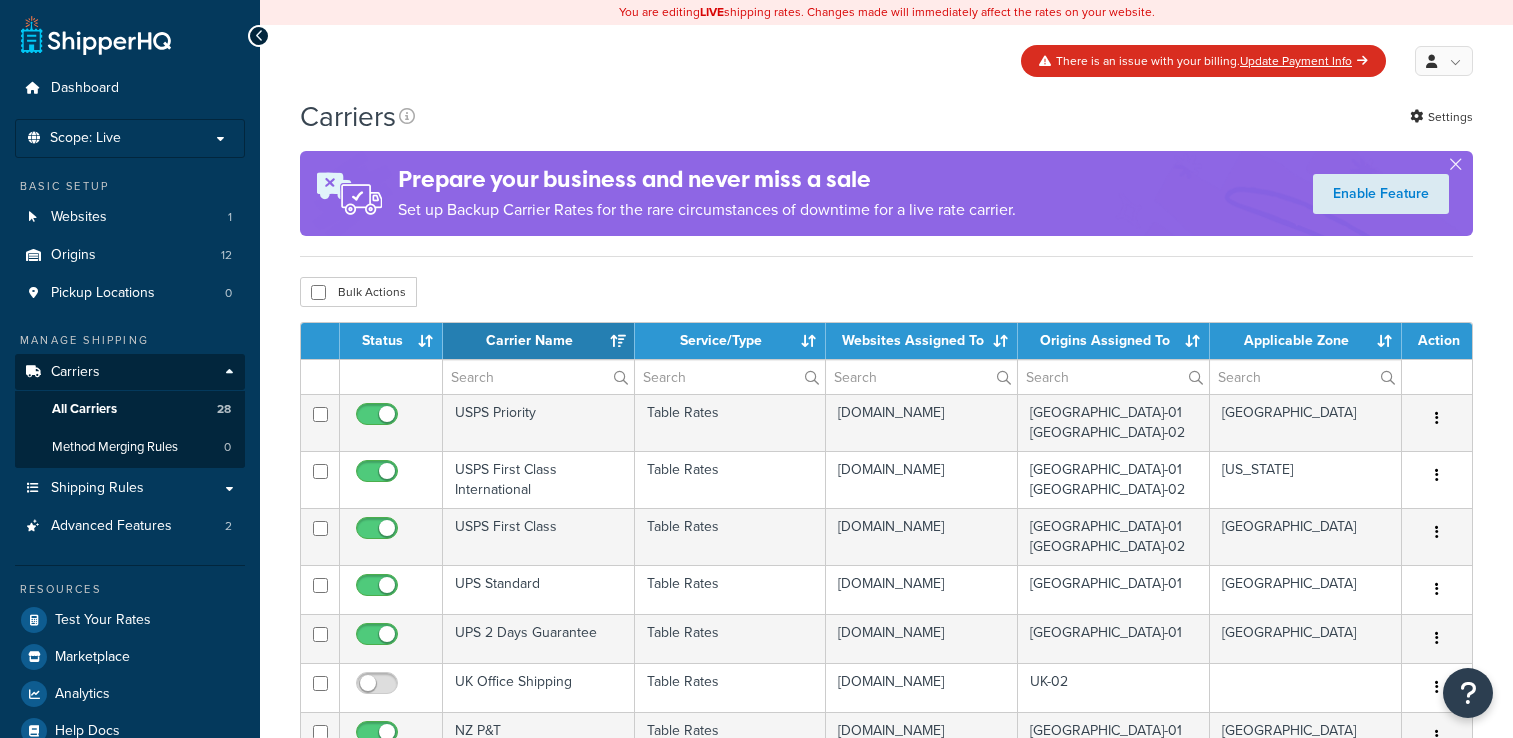 select on "15" 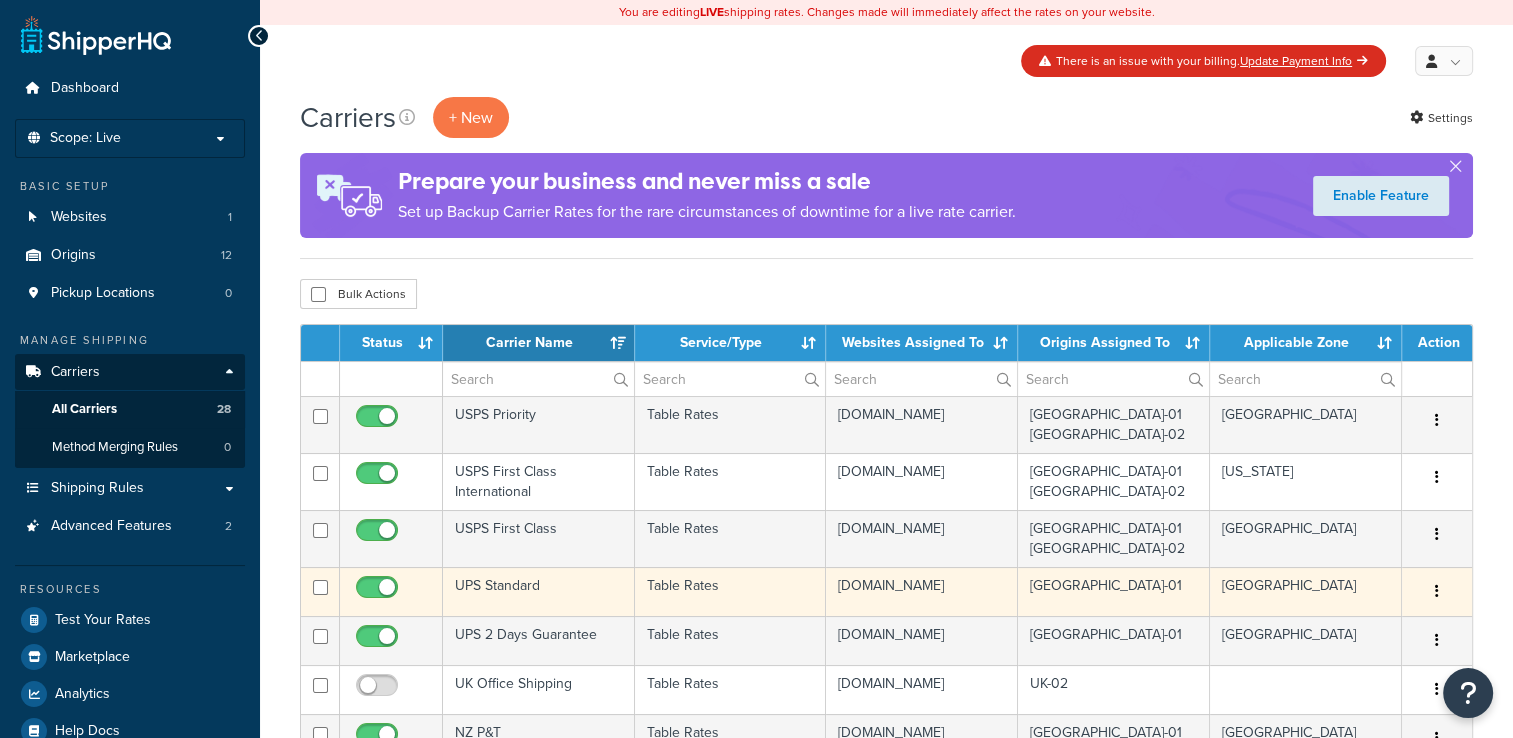 scroll, scrollTop: 19, scrollLeft: 0, axis: vertical 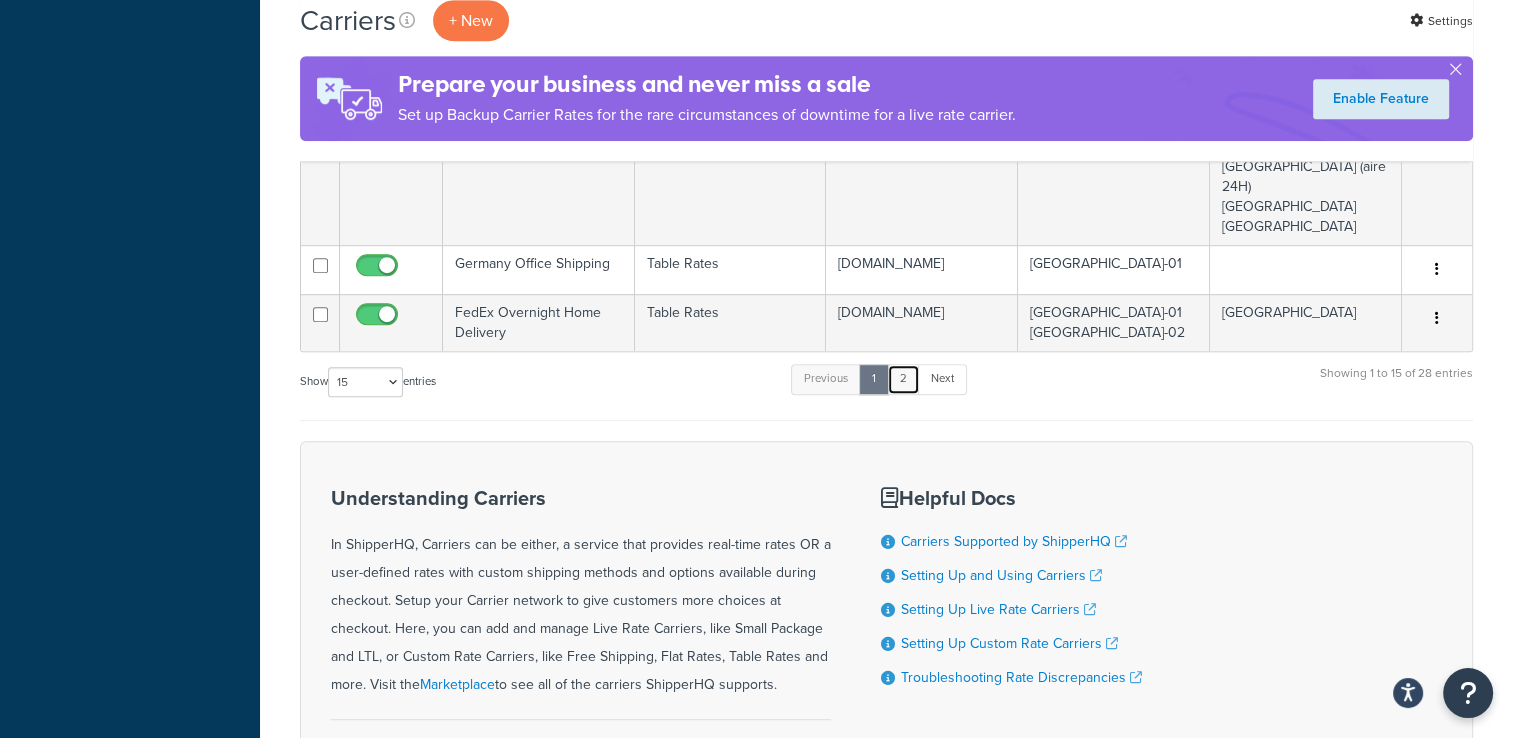 click on "2" at bounding box center (903, 379) 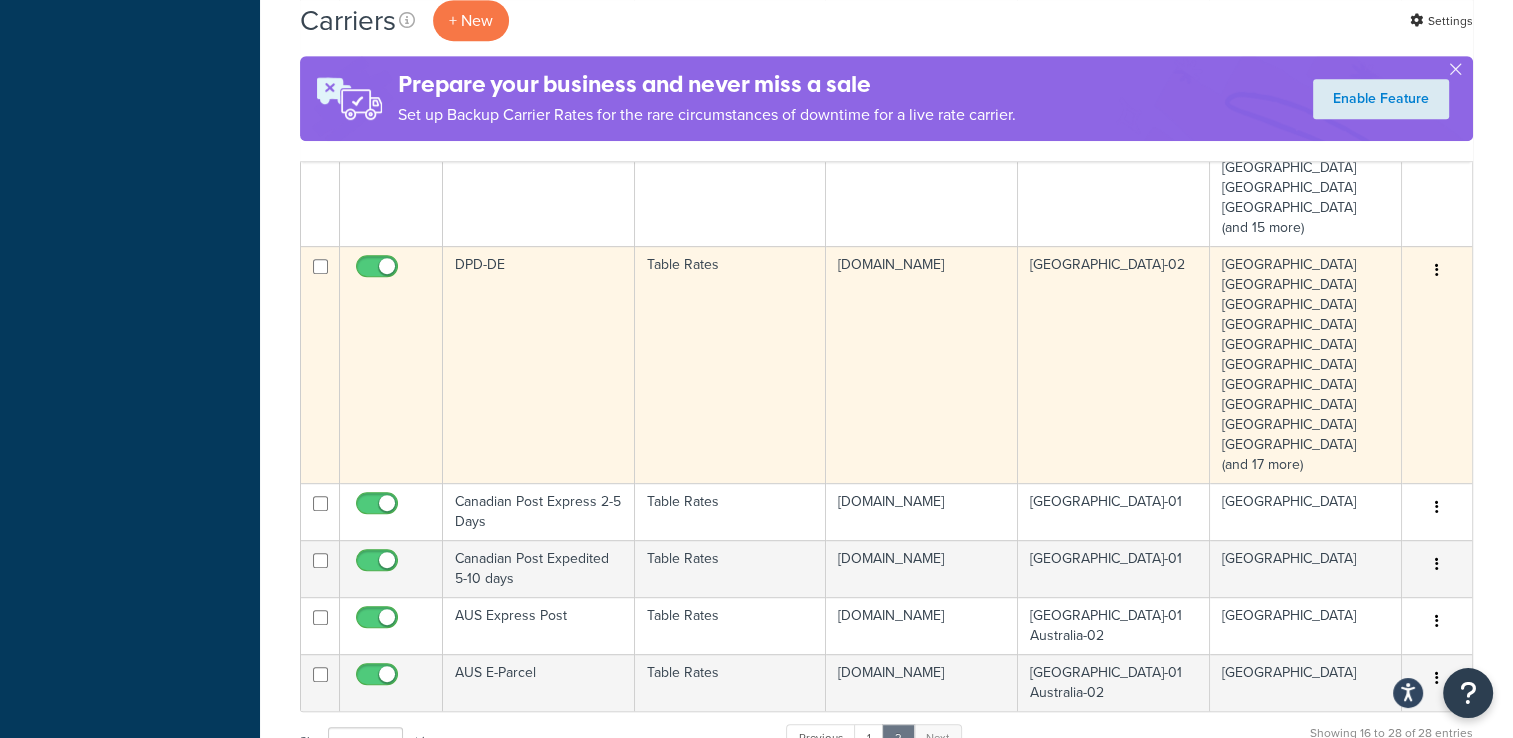 scroll, scrollTop: 964, scrollLeft: 0, axis: vertical 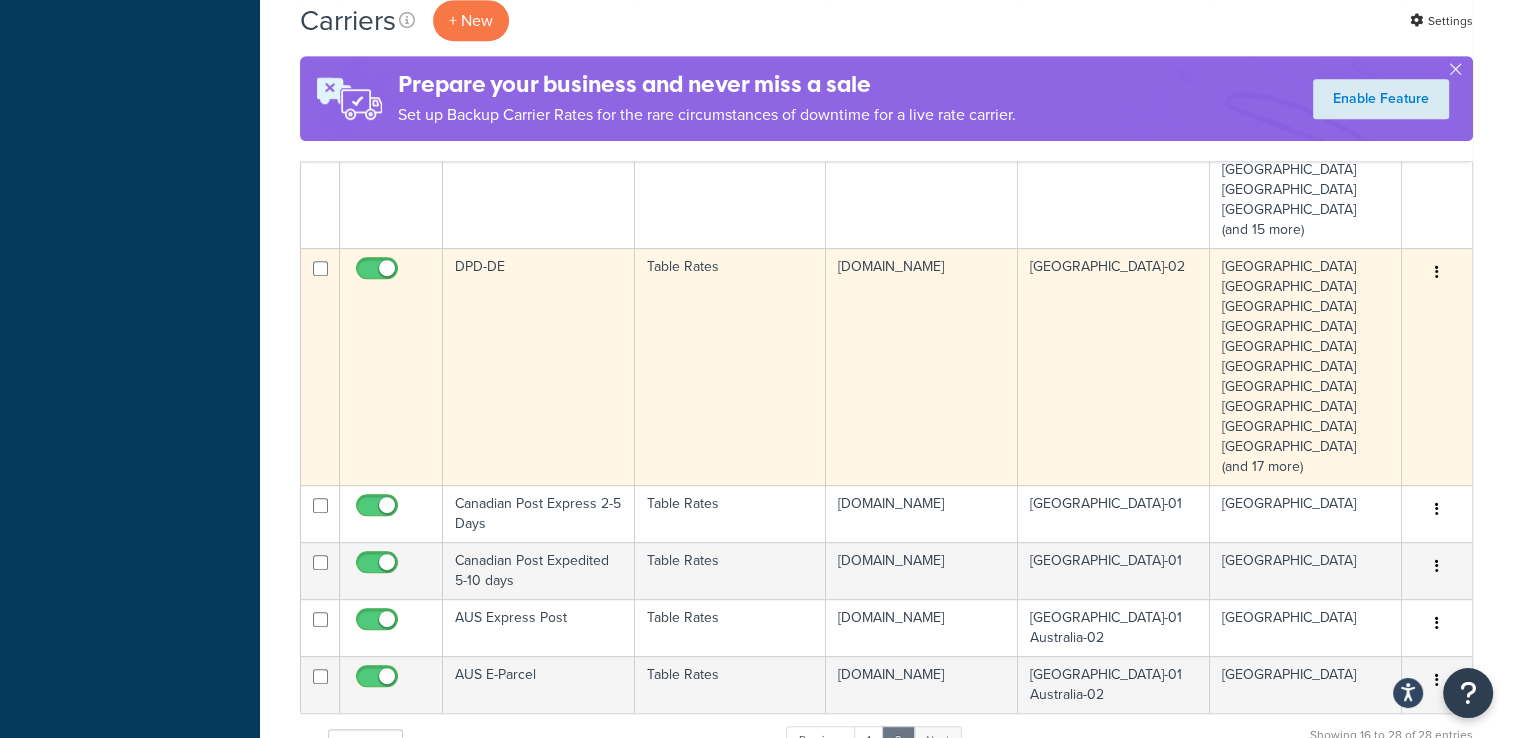 click on "www.myzone.org" at bounding box center [922, 366] 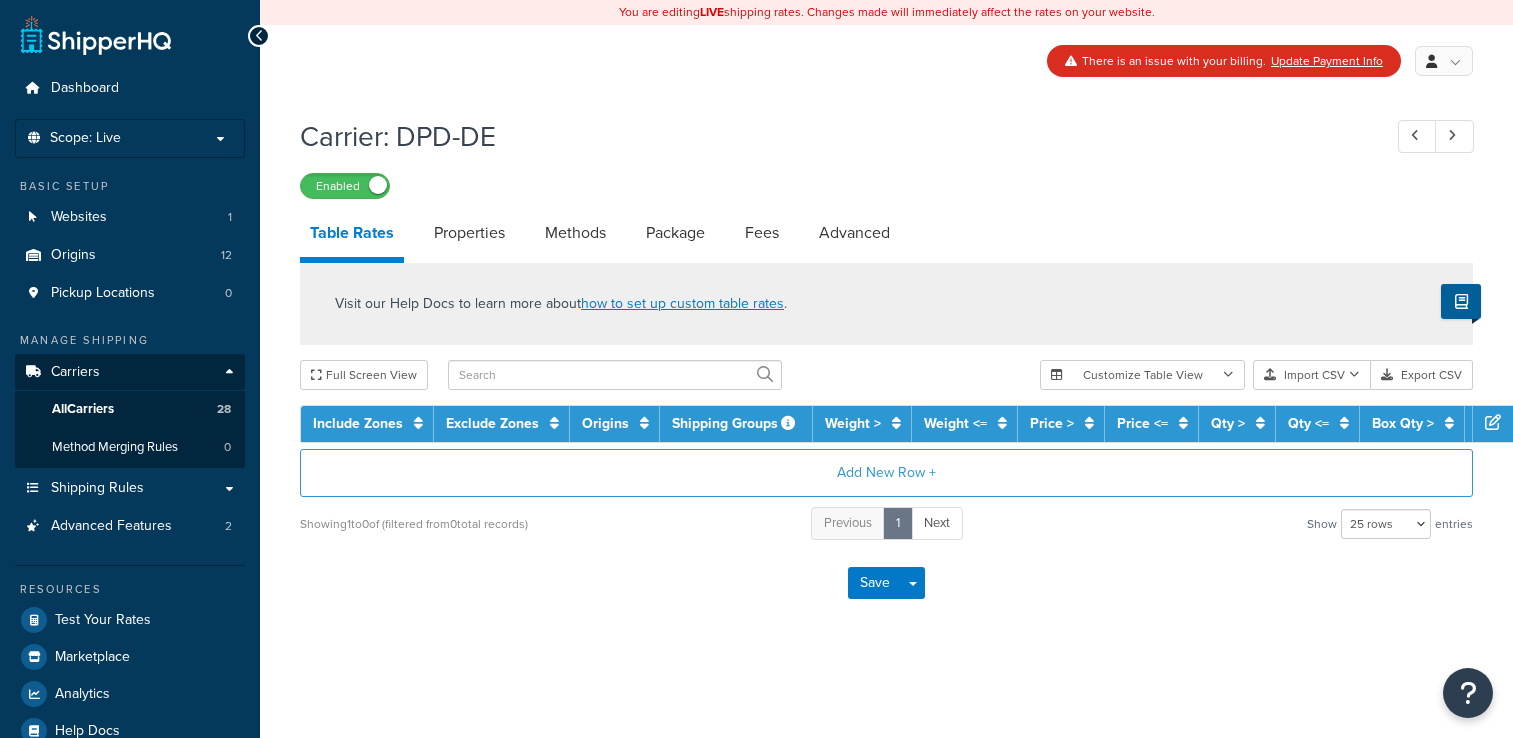 select on "25" 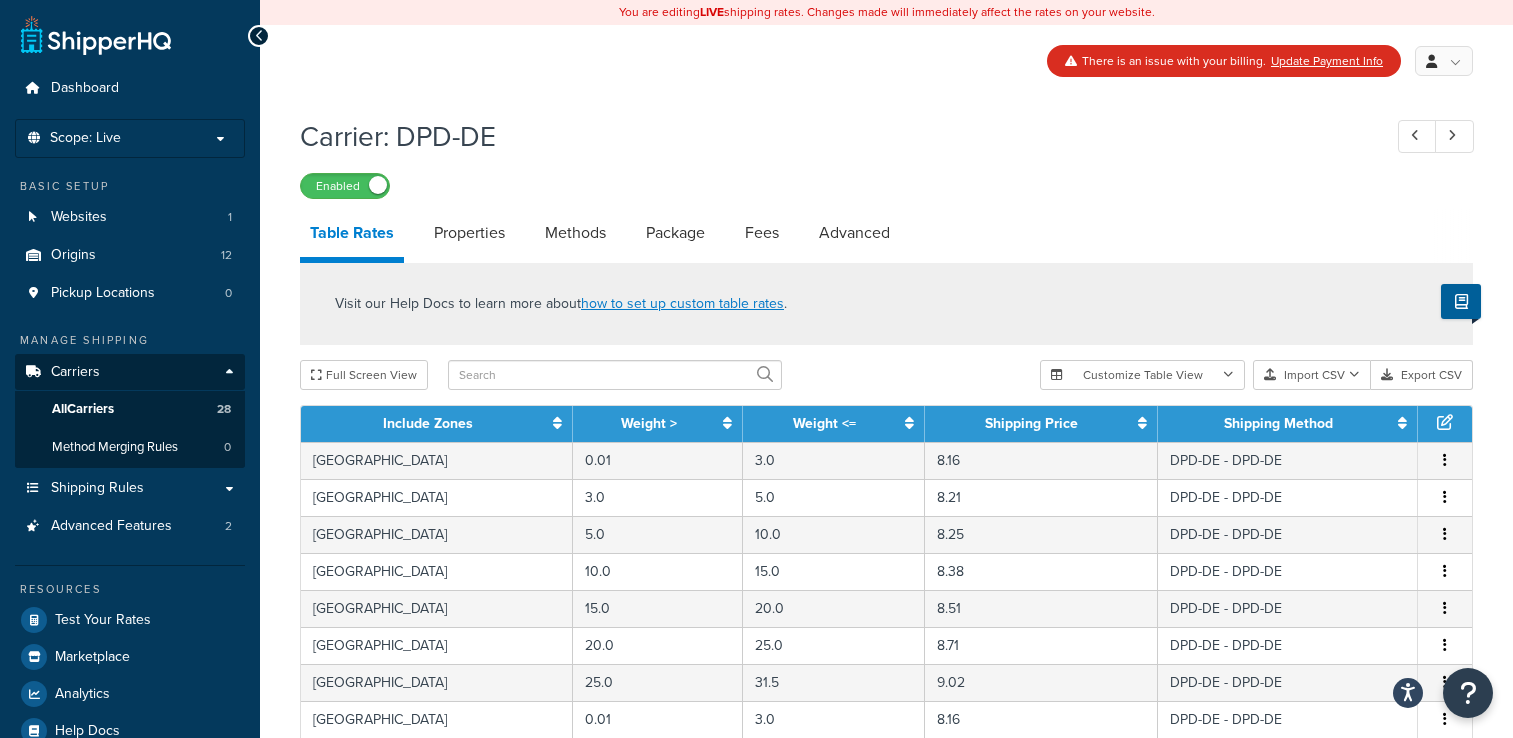 scroll, scrollTop: 0, scrollLeft: 0, axis: both 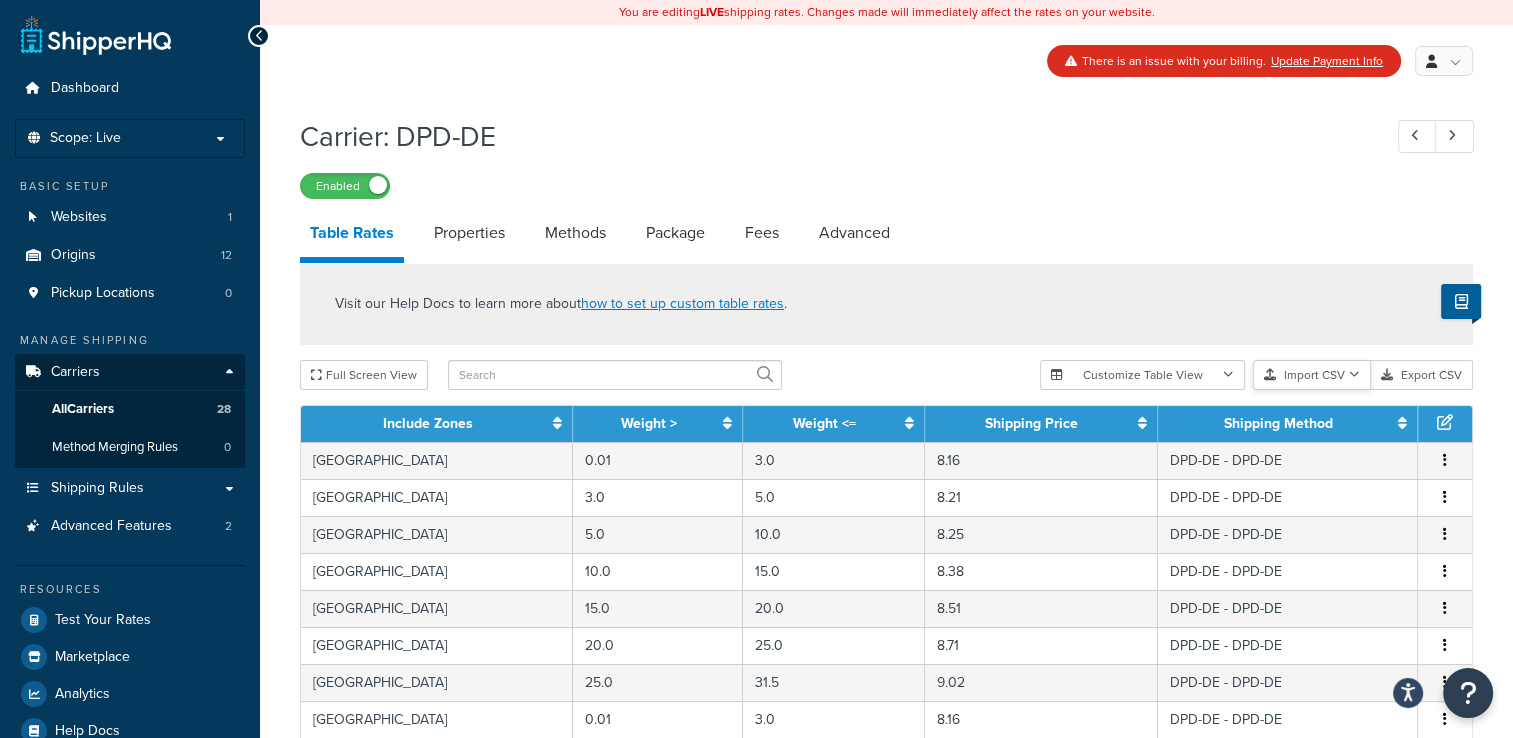 click on "Import CSV" at bounding box center [1312, 375] 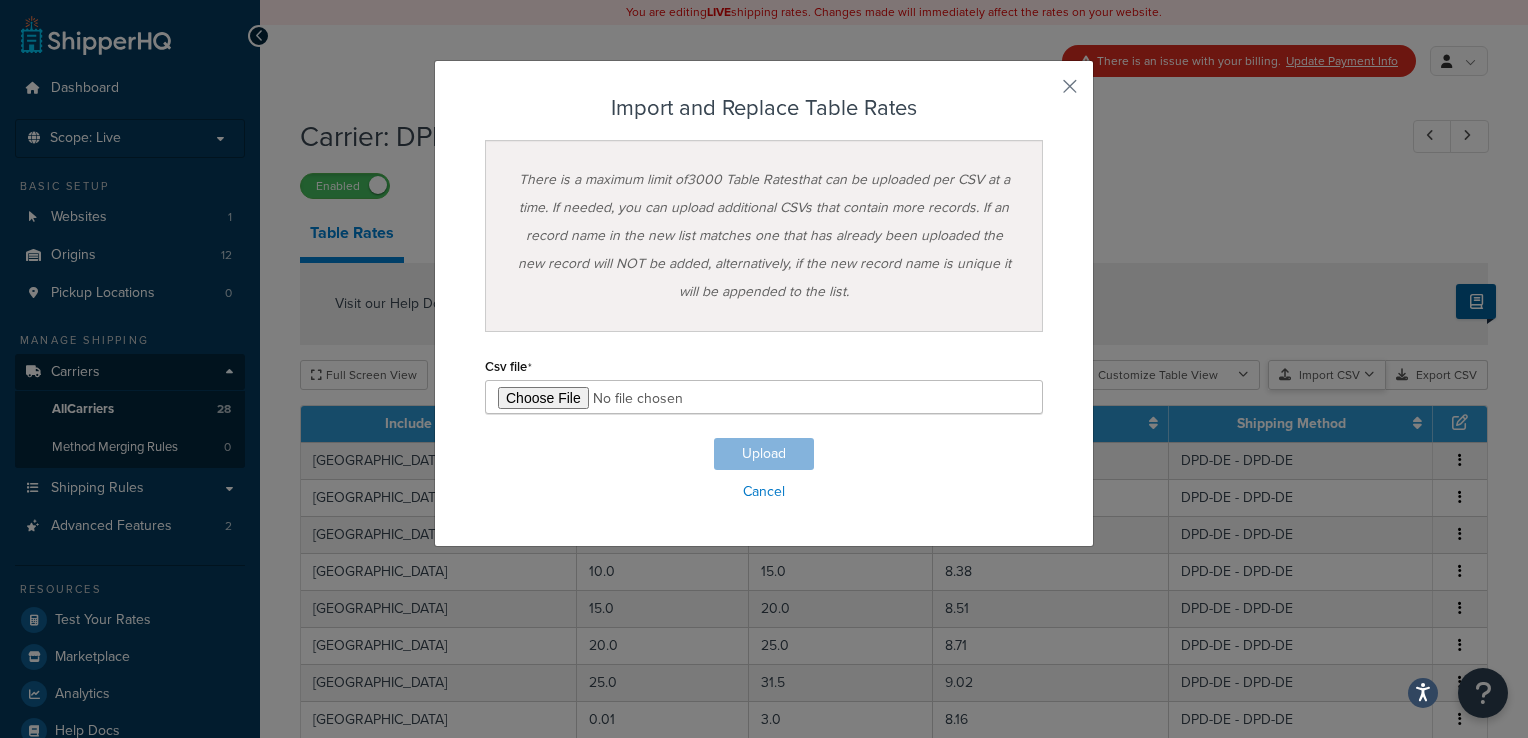 click on "Customize Table View Show all columns Show selected columns Import CSV Import and Replace  Import and Append  Export CSV Import and Replace Table Rates There is a maximum limit of  3000   Table Rates  that can be uploaded per CSV at a time. If needed, you can upload additional CSVs that contain more records. If an record name in the new list matches one that has already been uploaded the new record will NOT be added, alternatively, if the new record name is unique it will be appended to the list. Csv file Upload Cancel" at bounding box center (1271, 375) 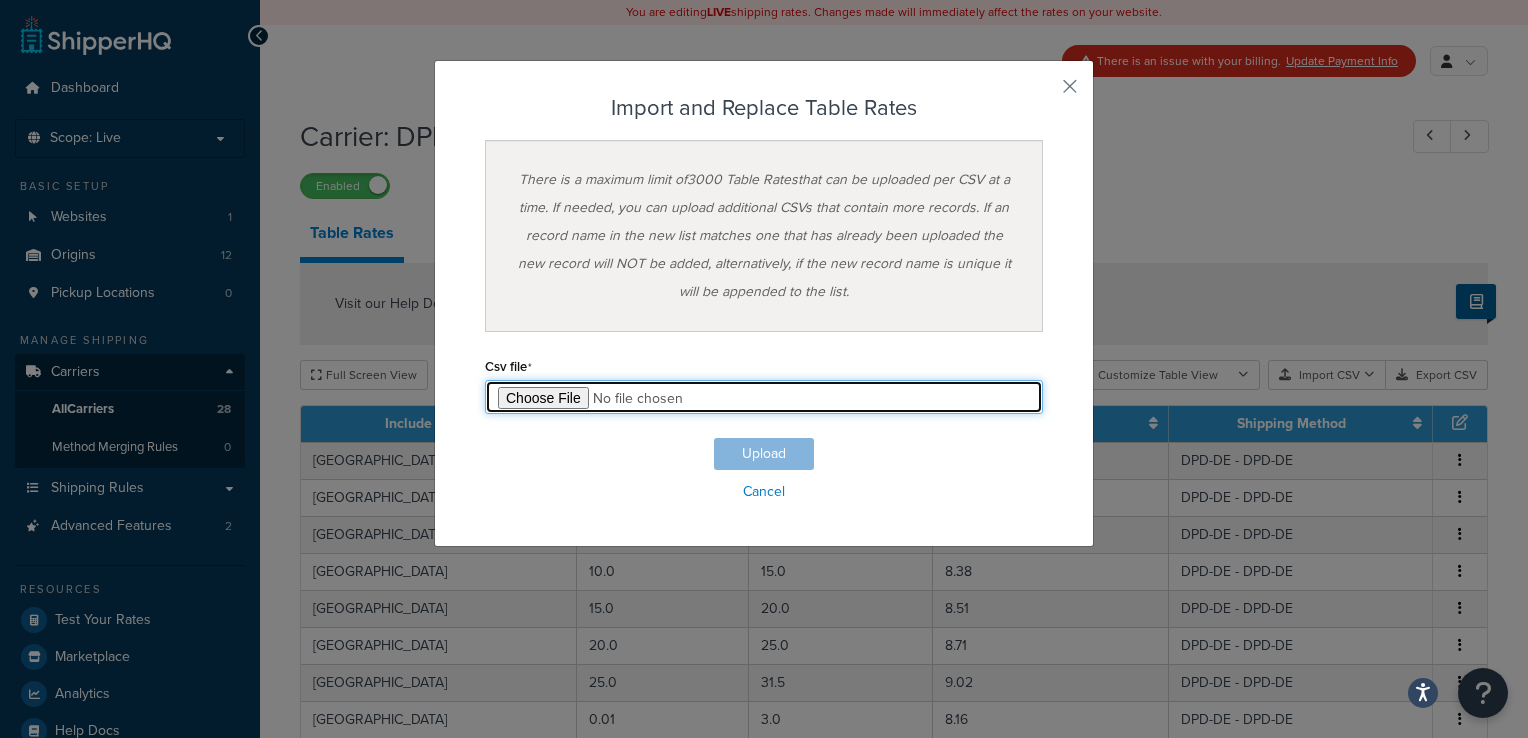 click at bounding box center (764, 397) 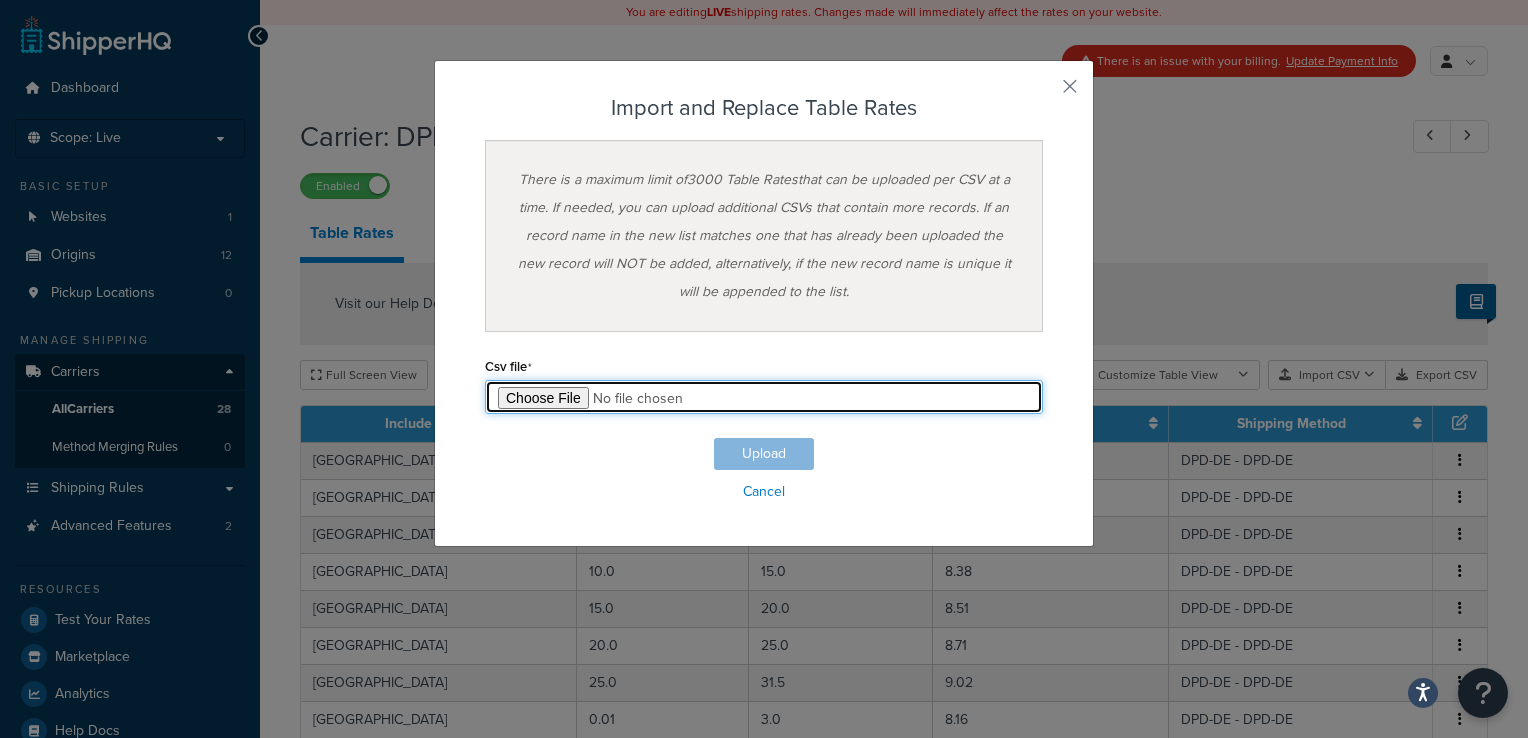 type on "C:\fakepath\Table Rate Export-2025-07-11 1122.csv" 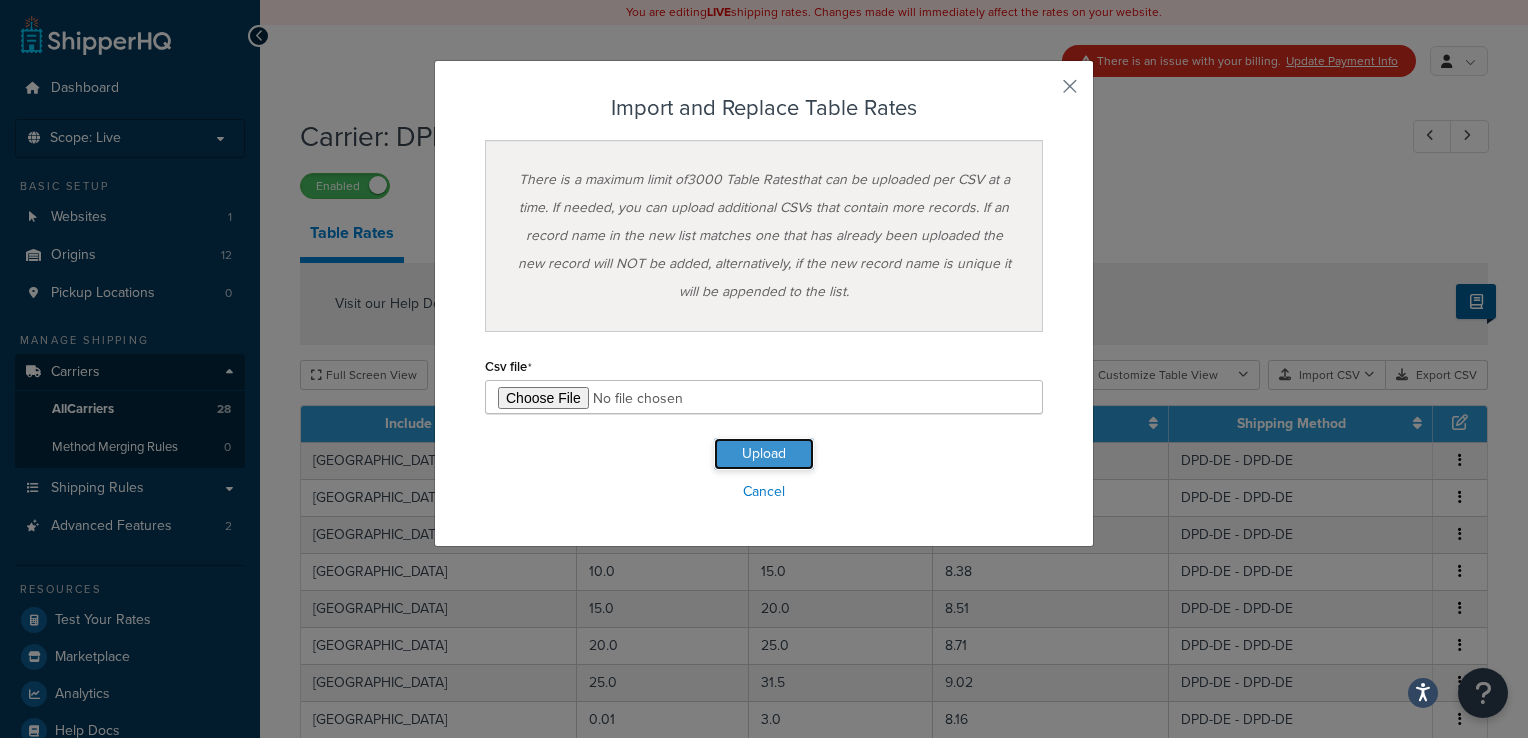 click on "Upload" at bounding box center (764, 454) 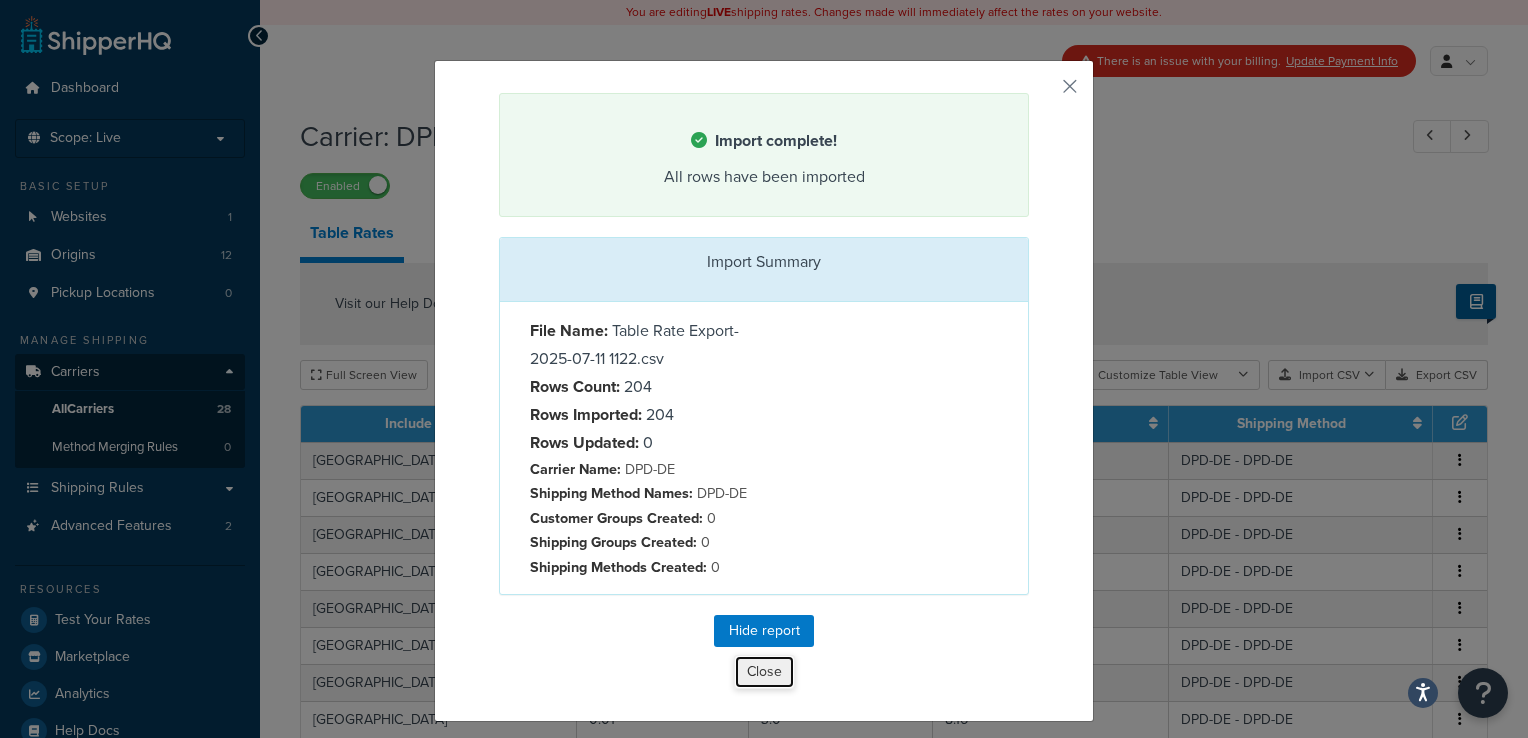 click on "Close" at bounding box center (764, 672) 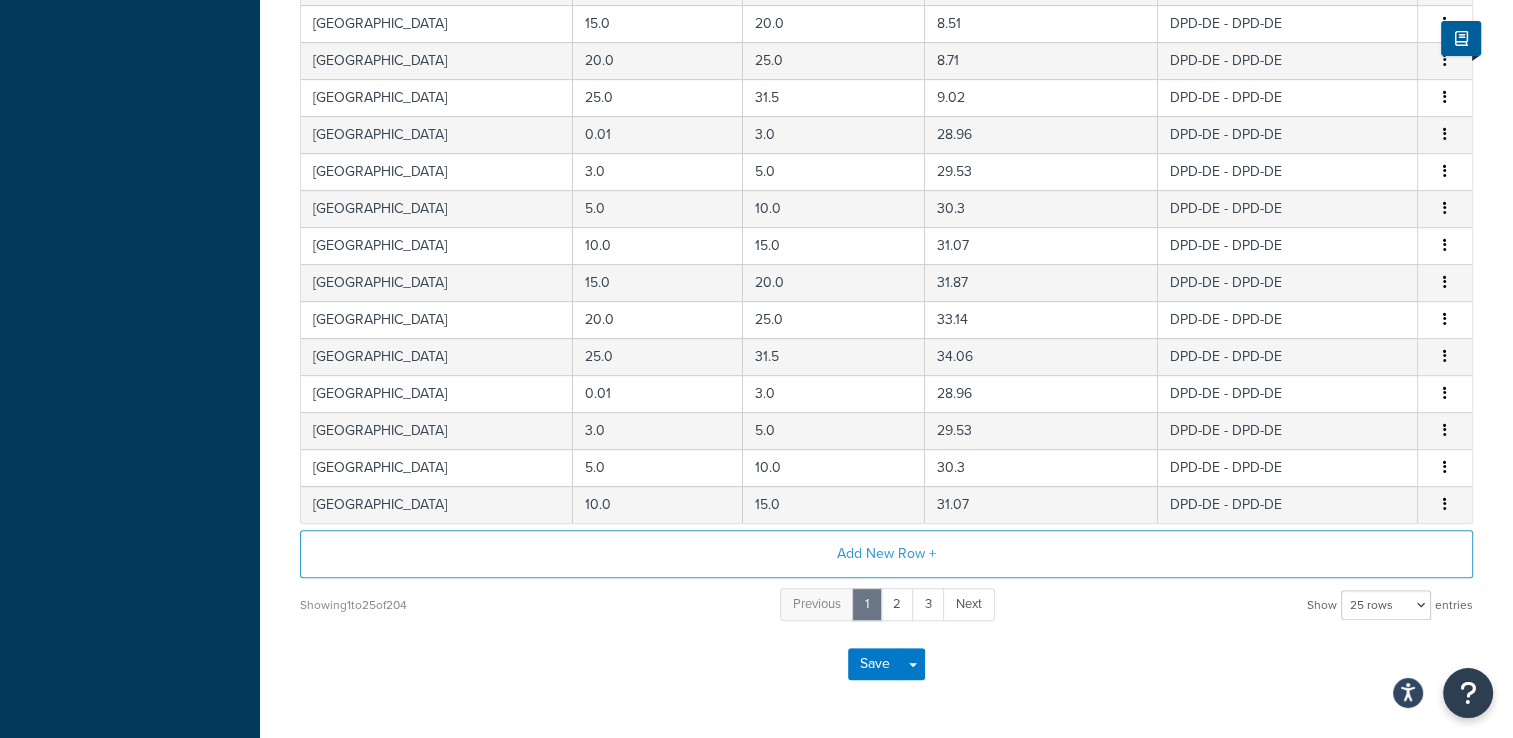 scroll, scrollTop: 904, scrollLeft: 0, axis: vertical 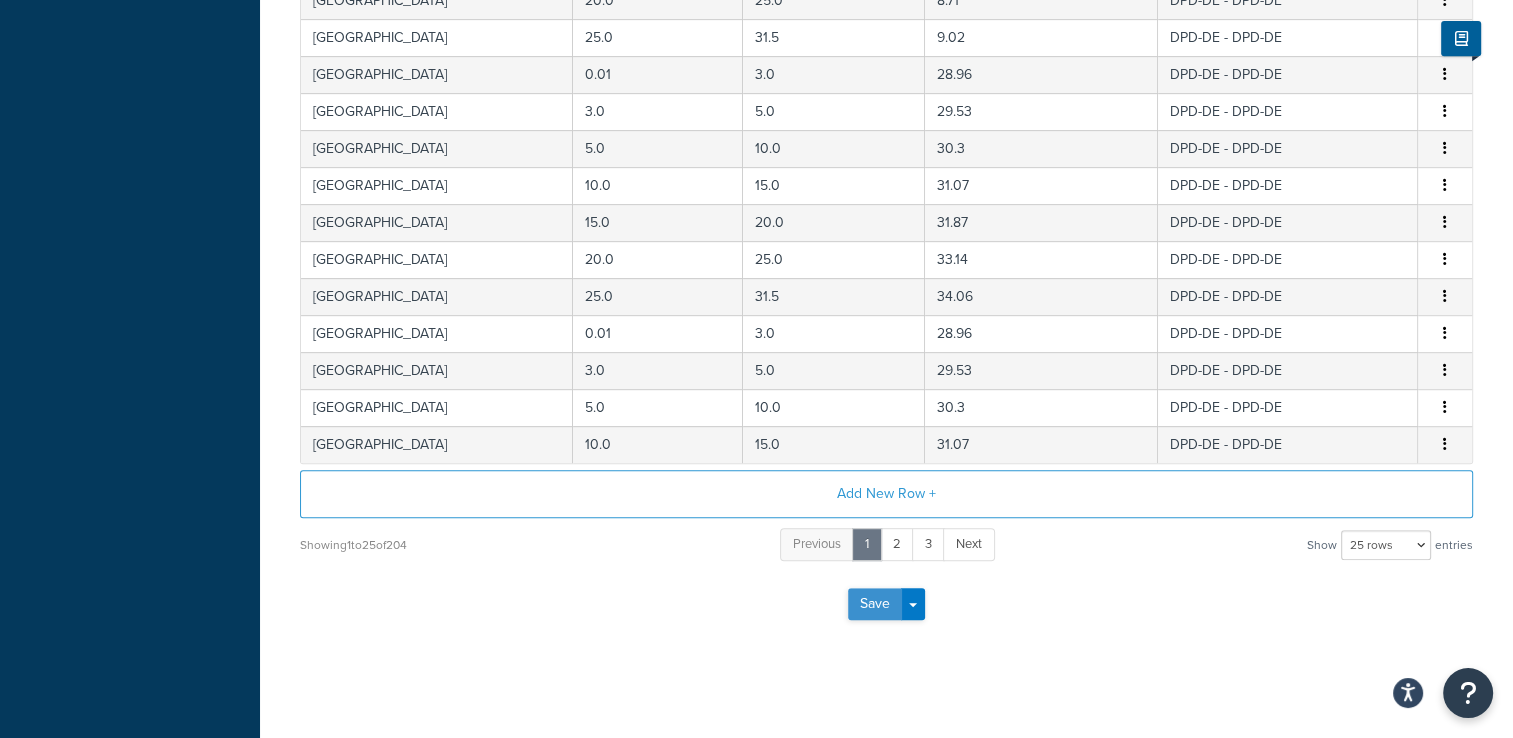 click on "Save" at bounding box center (875, 604) 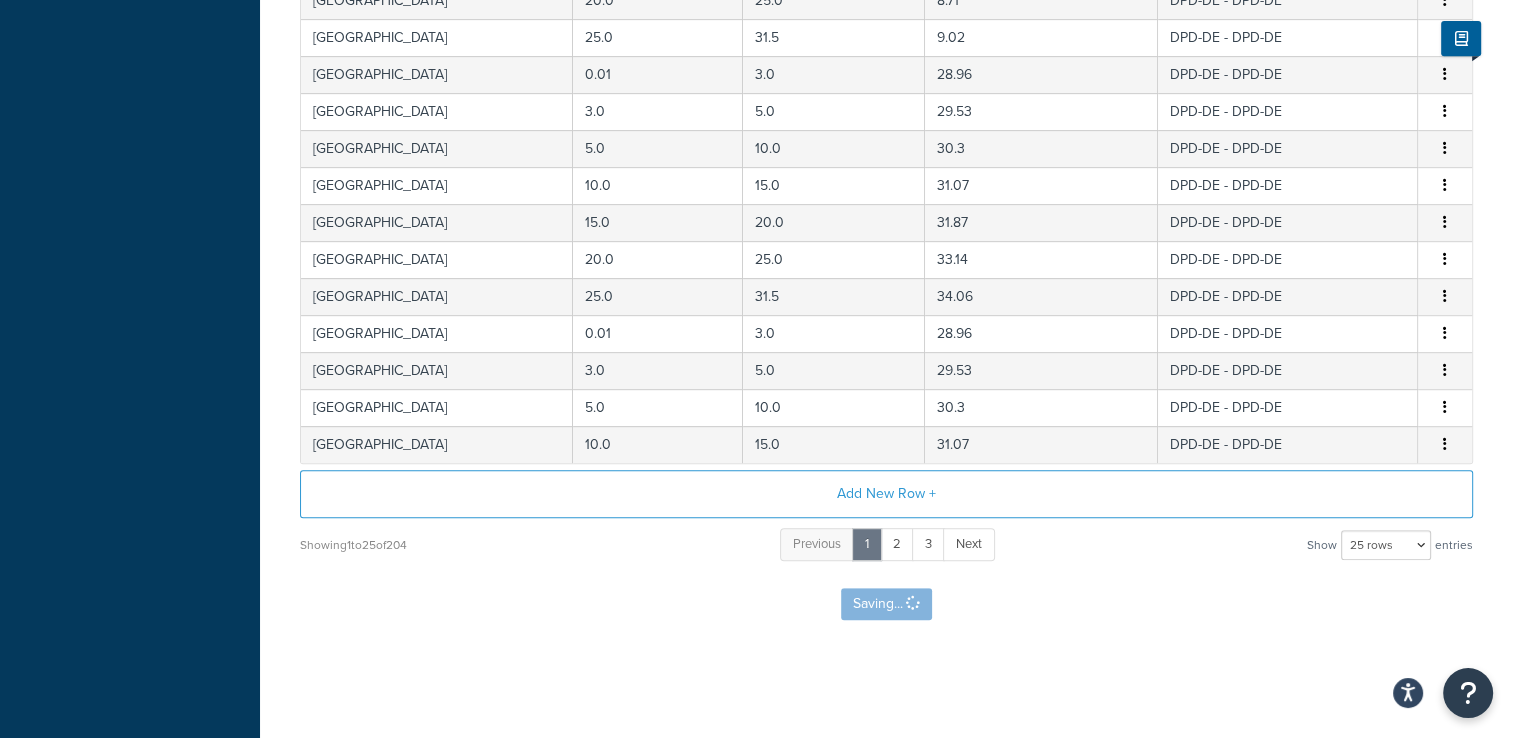 scroll, scrollTop: 0, scrollLeft: 0, axis: both 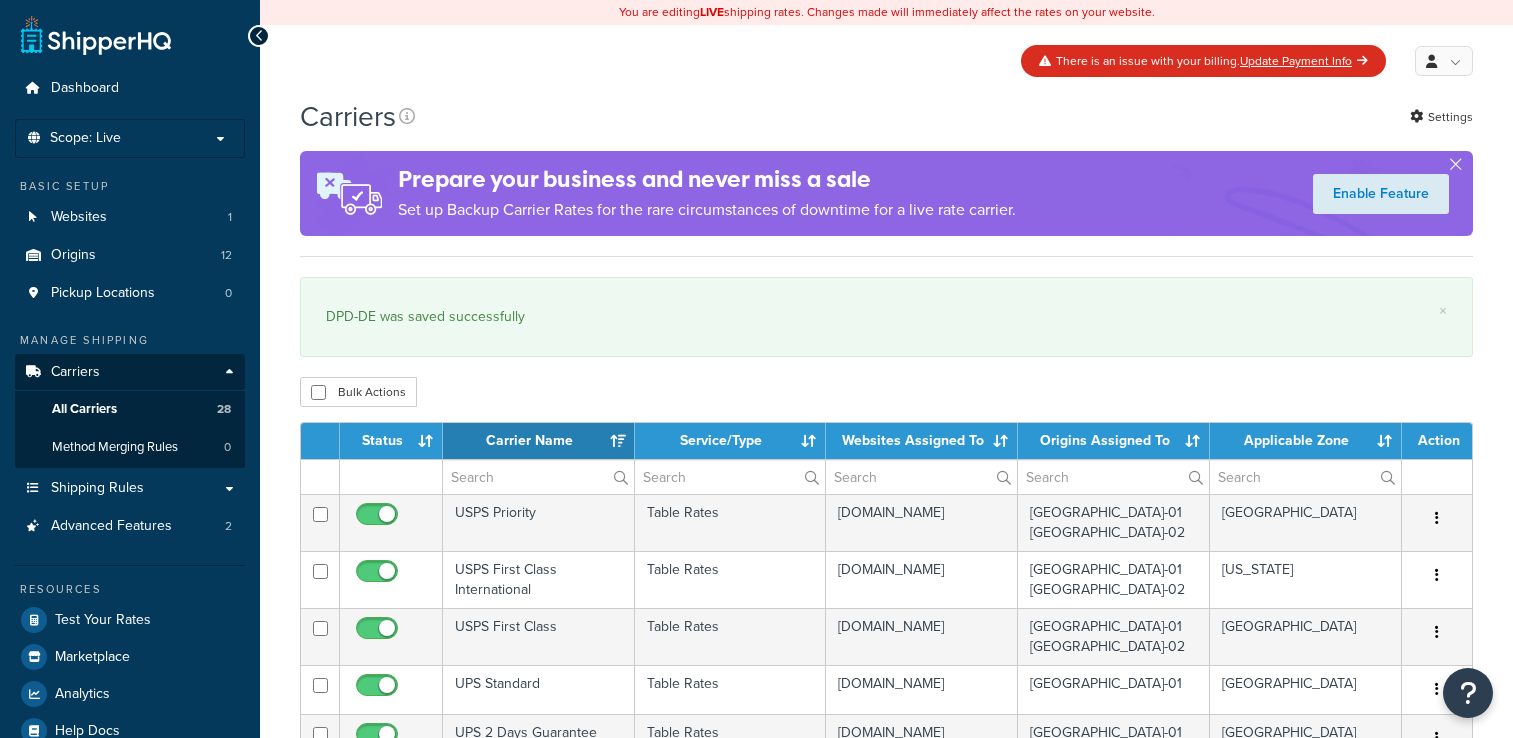 select on "15" 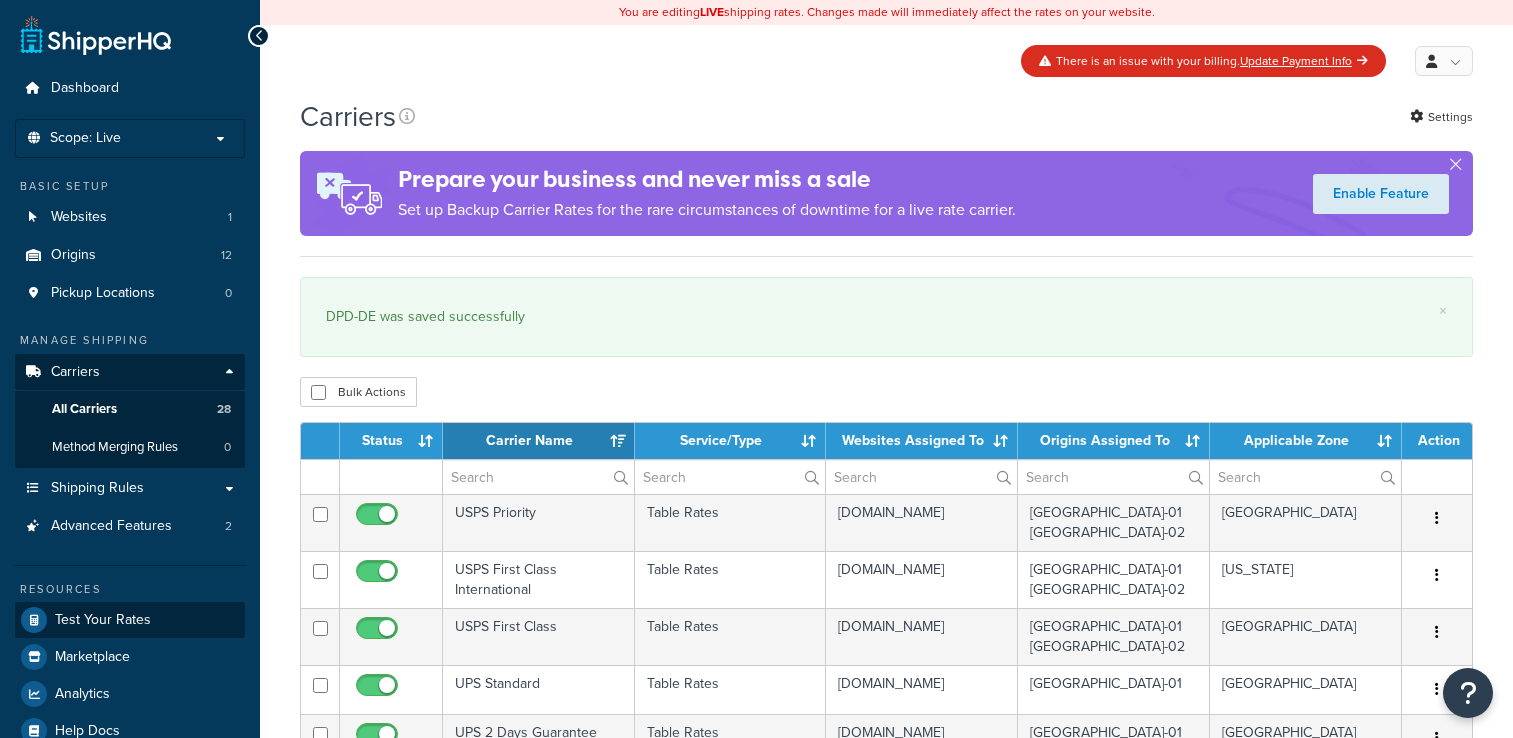 scroll, scrollTop: 0, scrollLeft: 0, axis: both 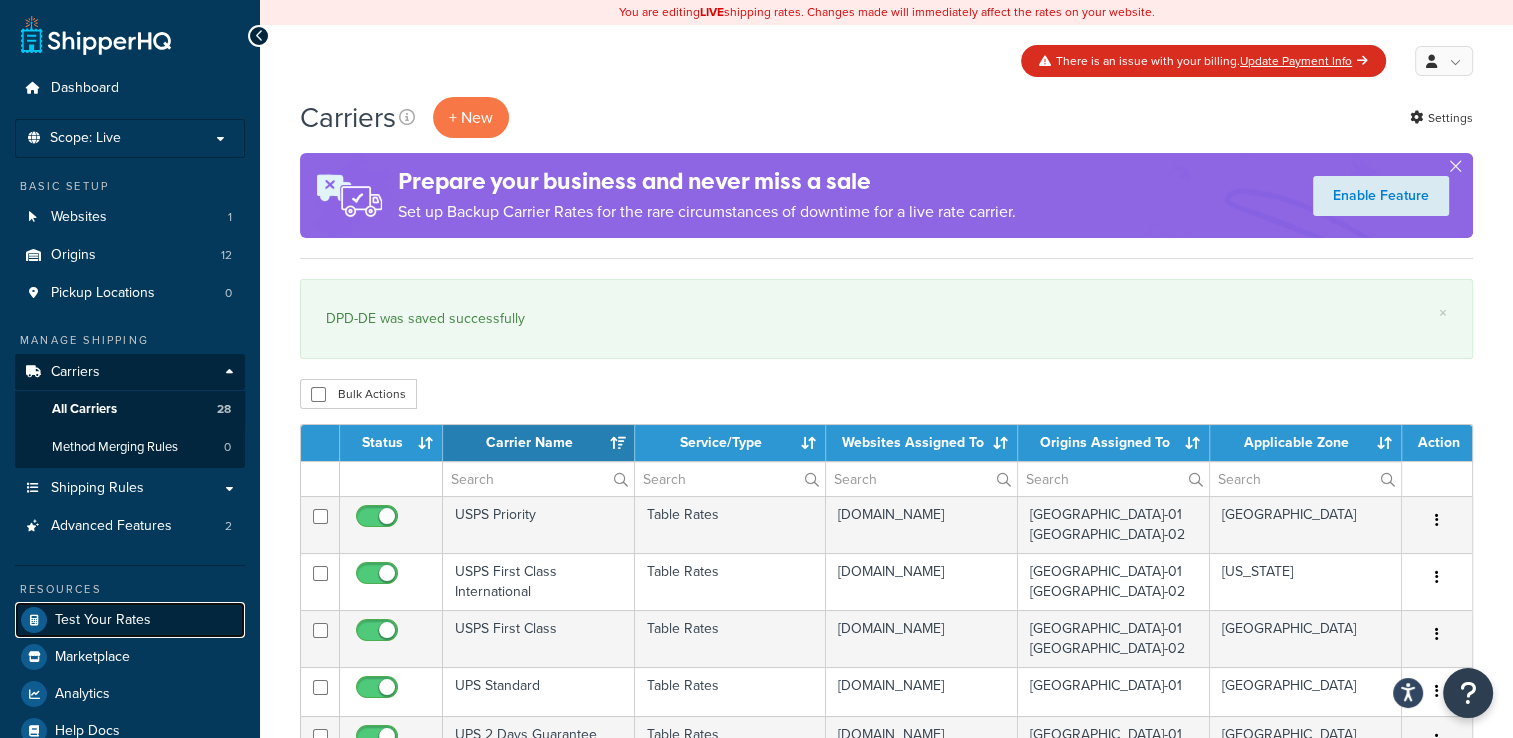 click on "Test Your Rates" at bounding box center [103, 620] 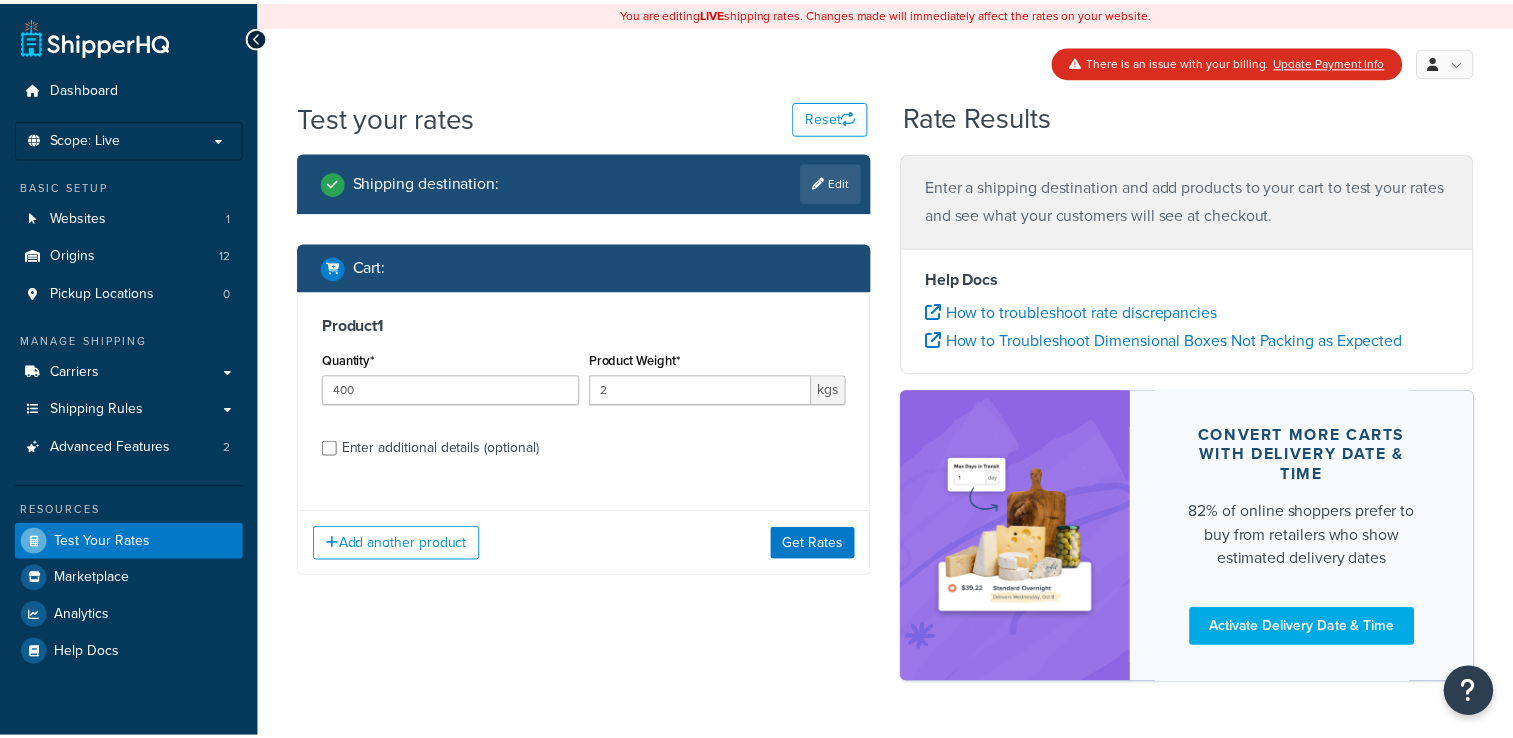 scroll, scrollTop: 0, scrollLeft: 0, axis: both 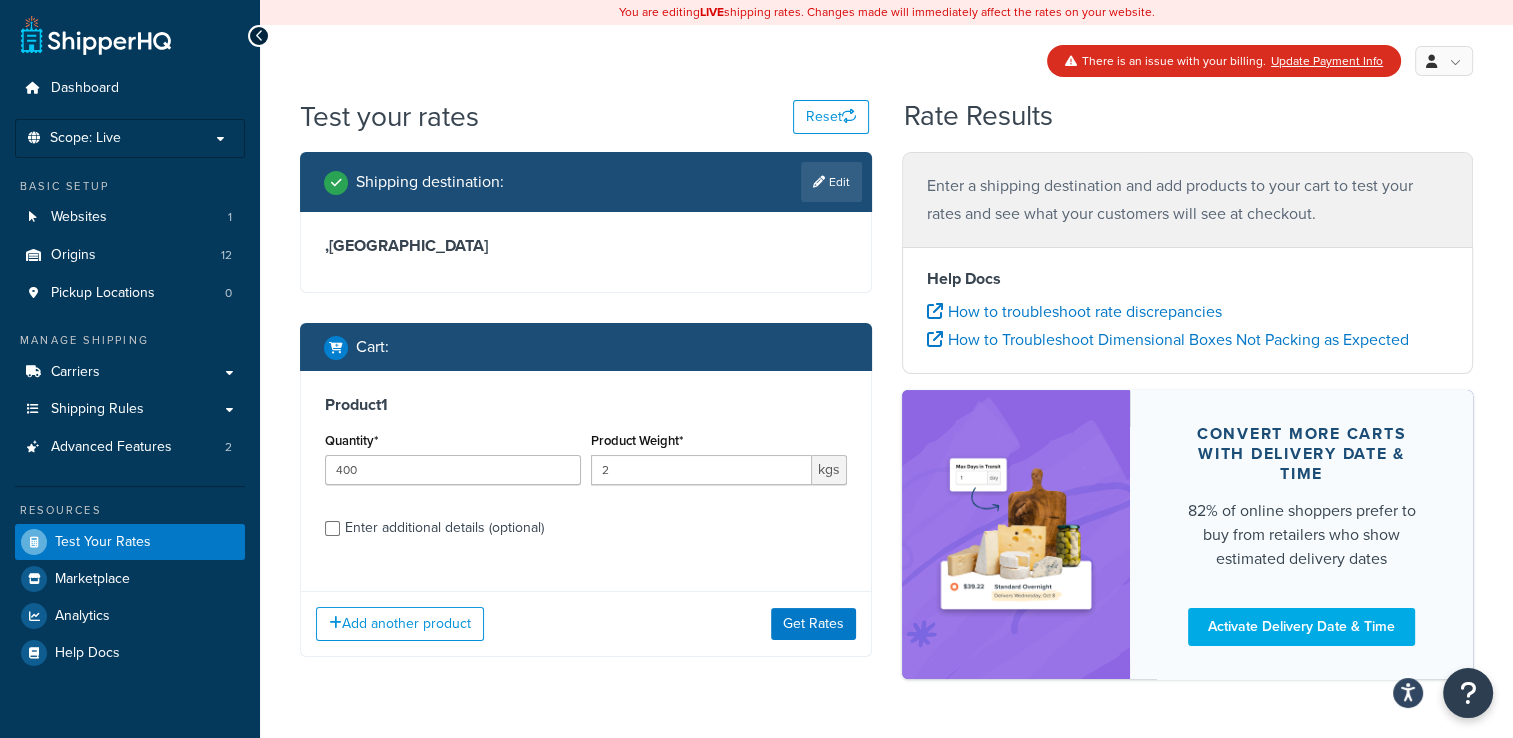 click on "Enter additional details (optional)" at bounding box center (444, 528) 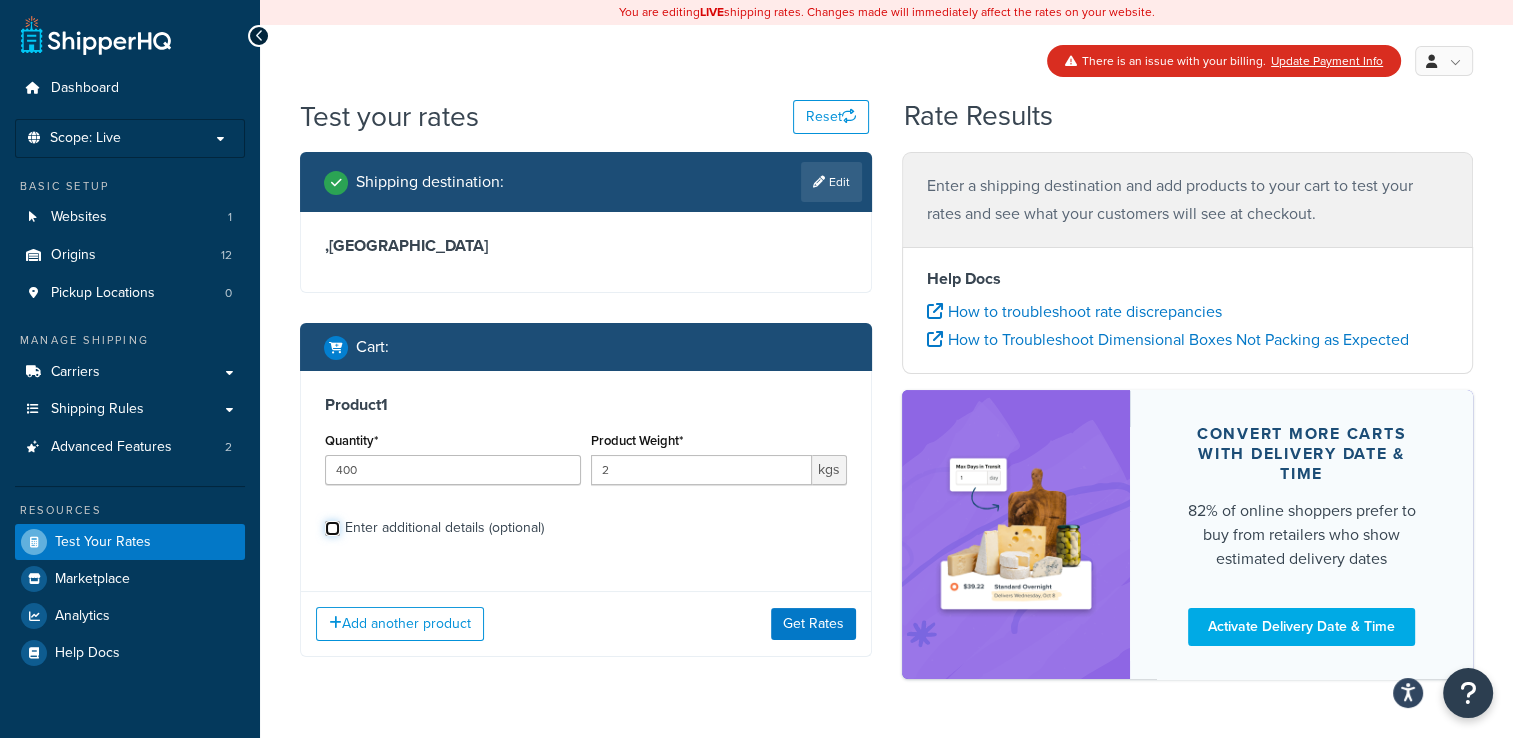 click on "Enter additional details (optional)" at bounding box center (332, 528) 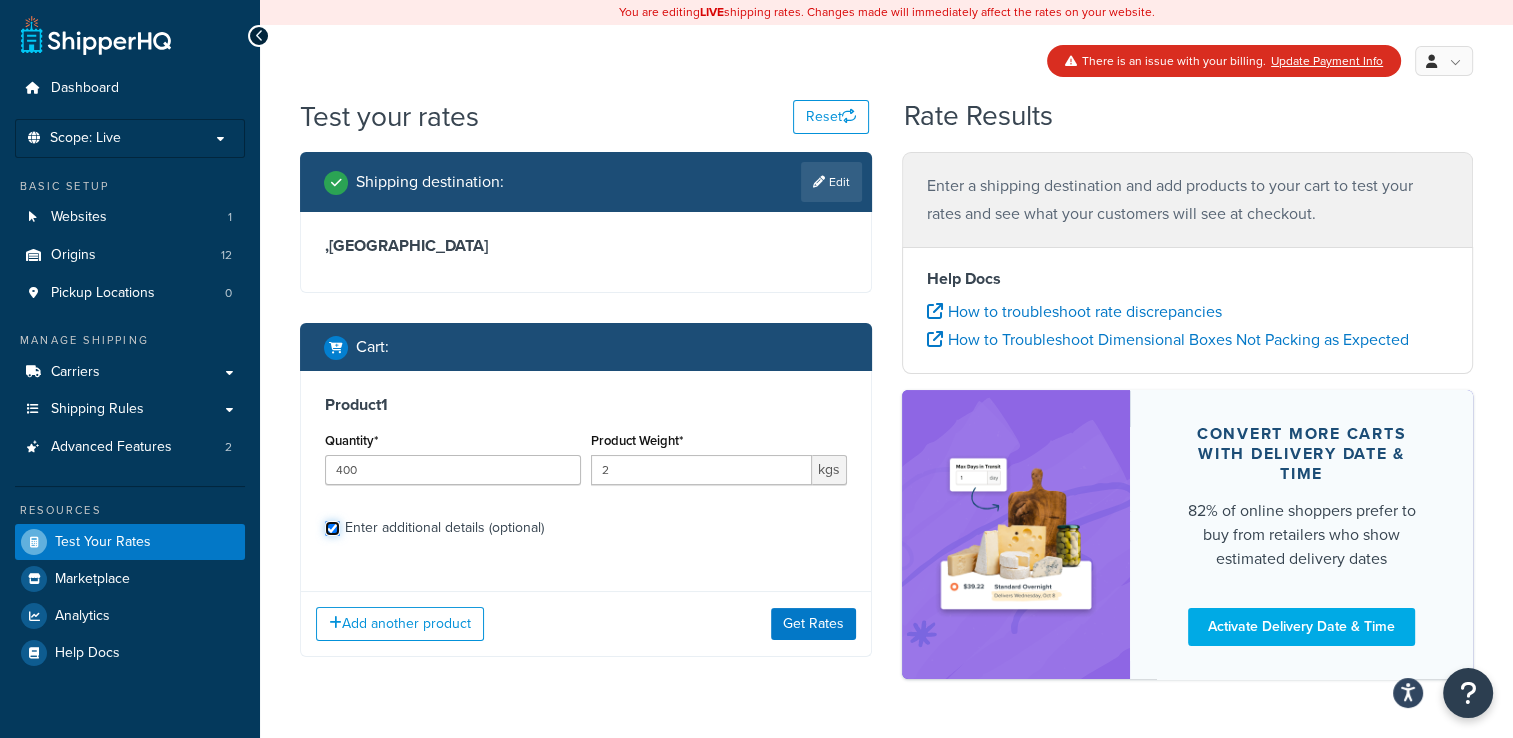 checkbox on "true" 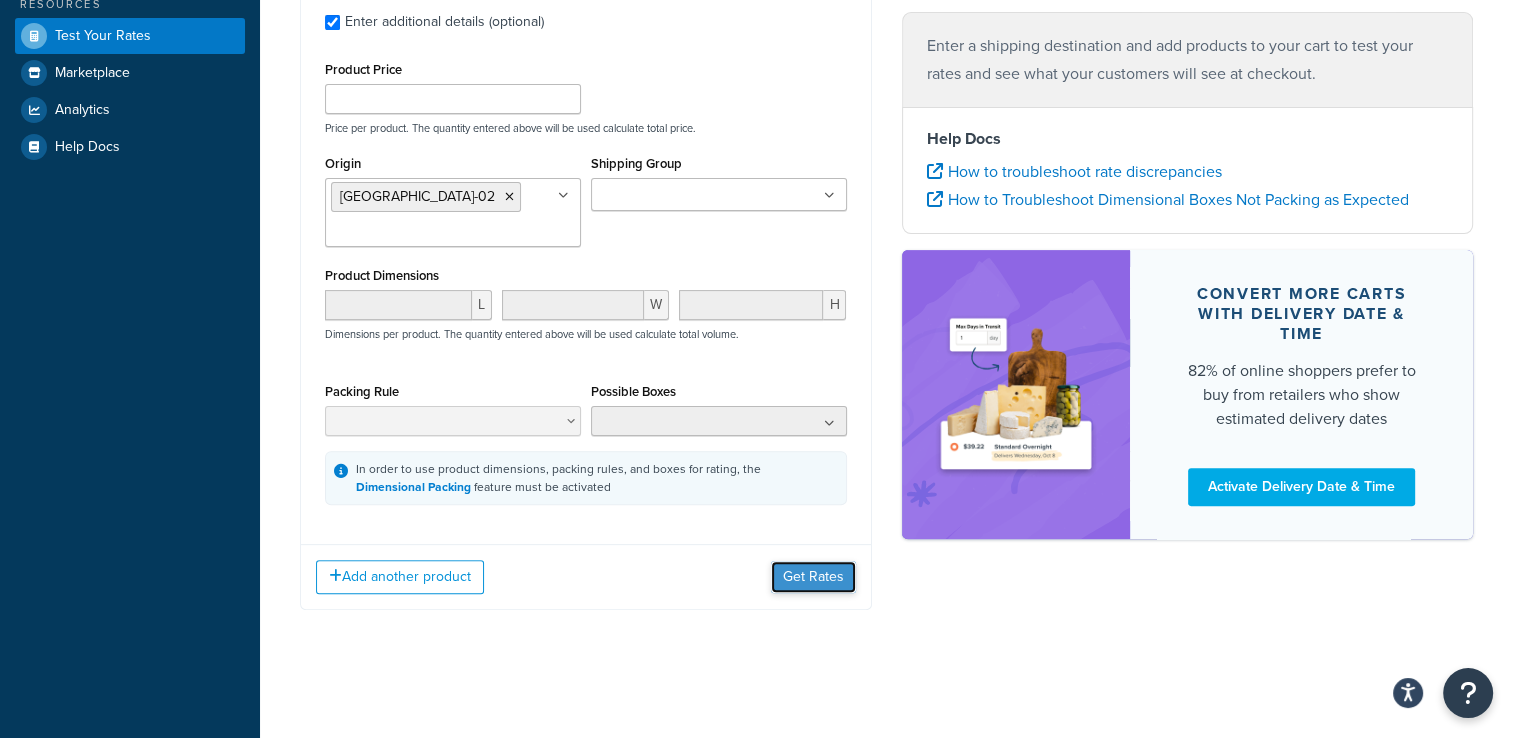 click on "Get Rates" at bounding box center [813, 577] 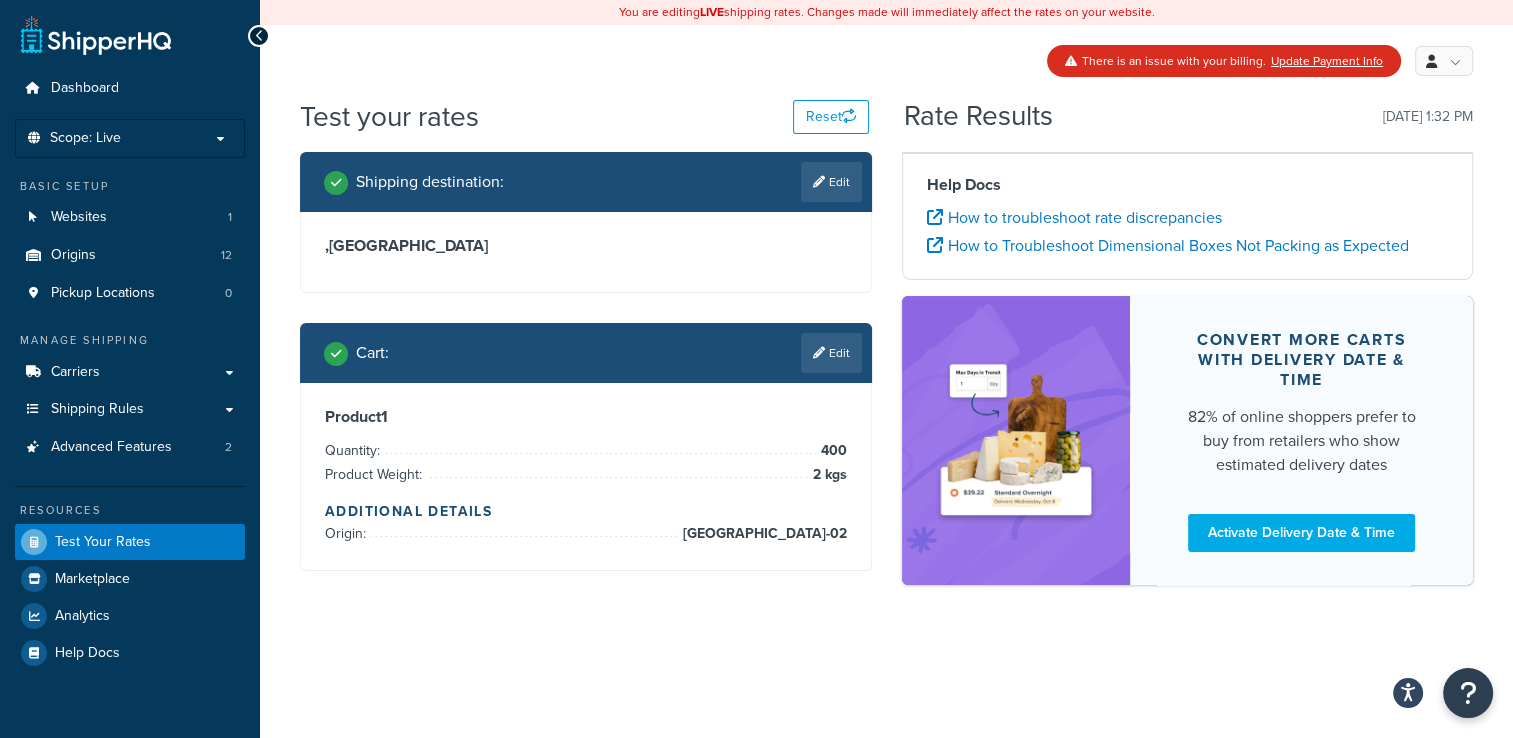 scroll, scrollTop: 0, scrollLeft: 0, axis: both 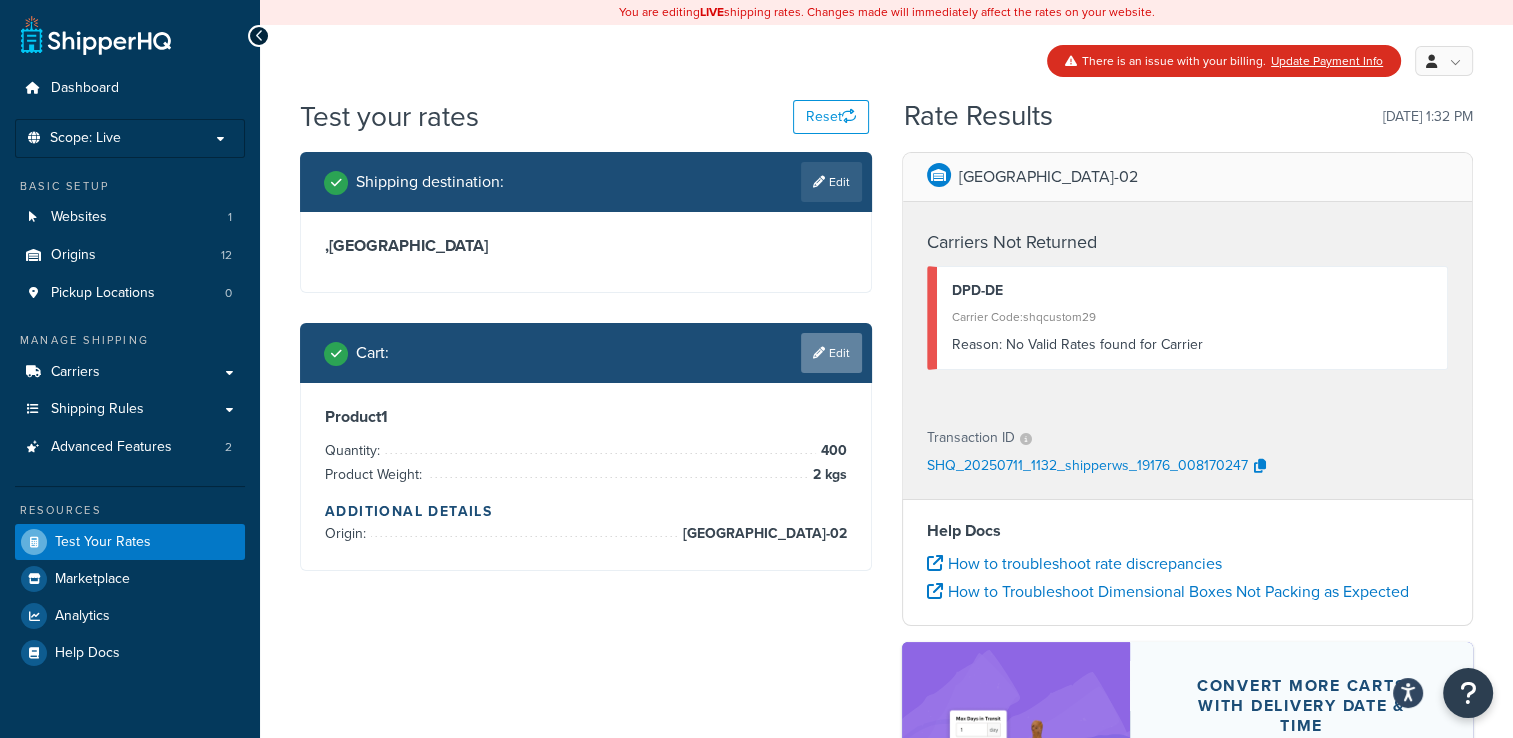 click on "Edit" at bounding box center [831, 353] 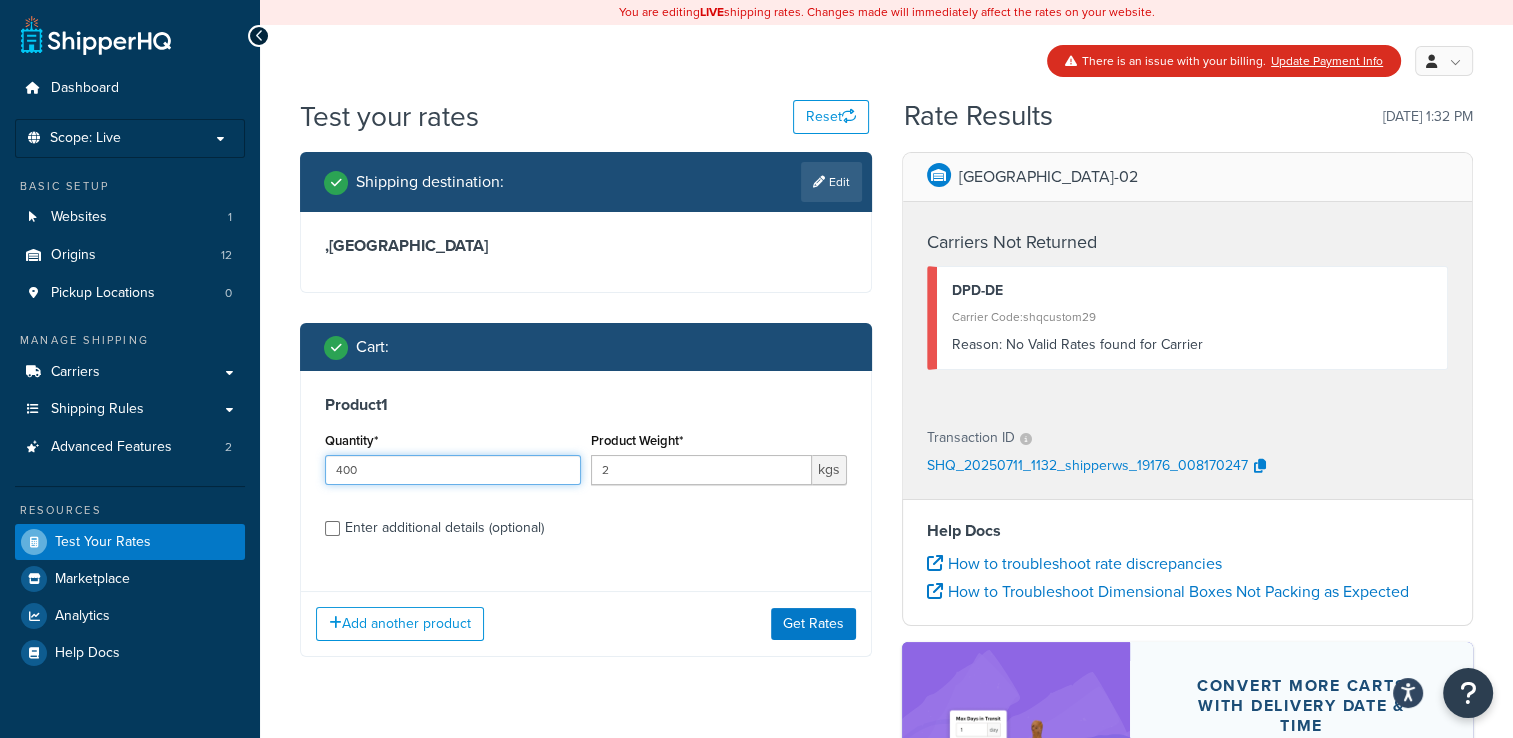 drag, startPoint x: 487, startPoint y: 472, endPoint x: 295, endPoint y: 472, distance: 192 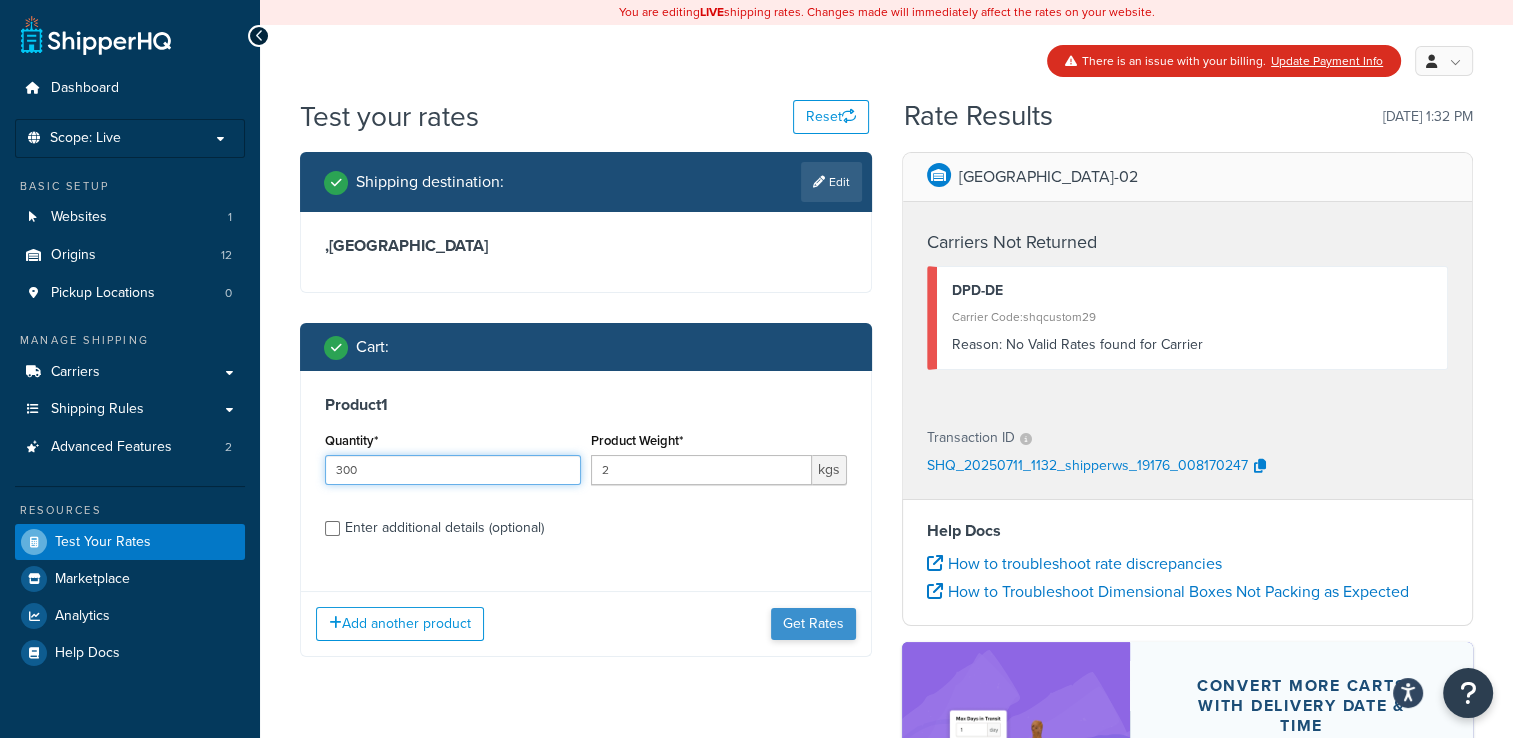 type on "300" 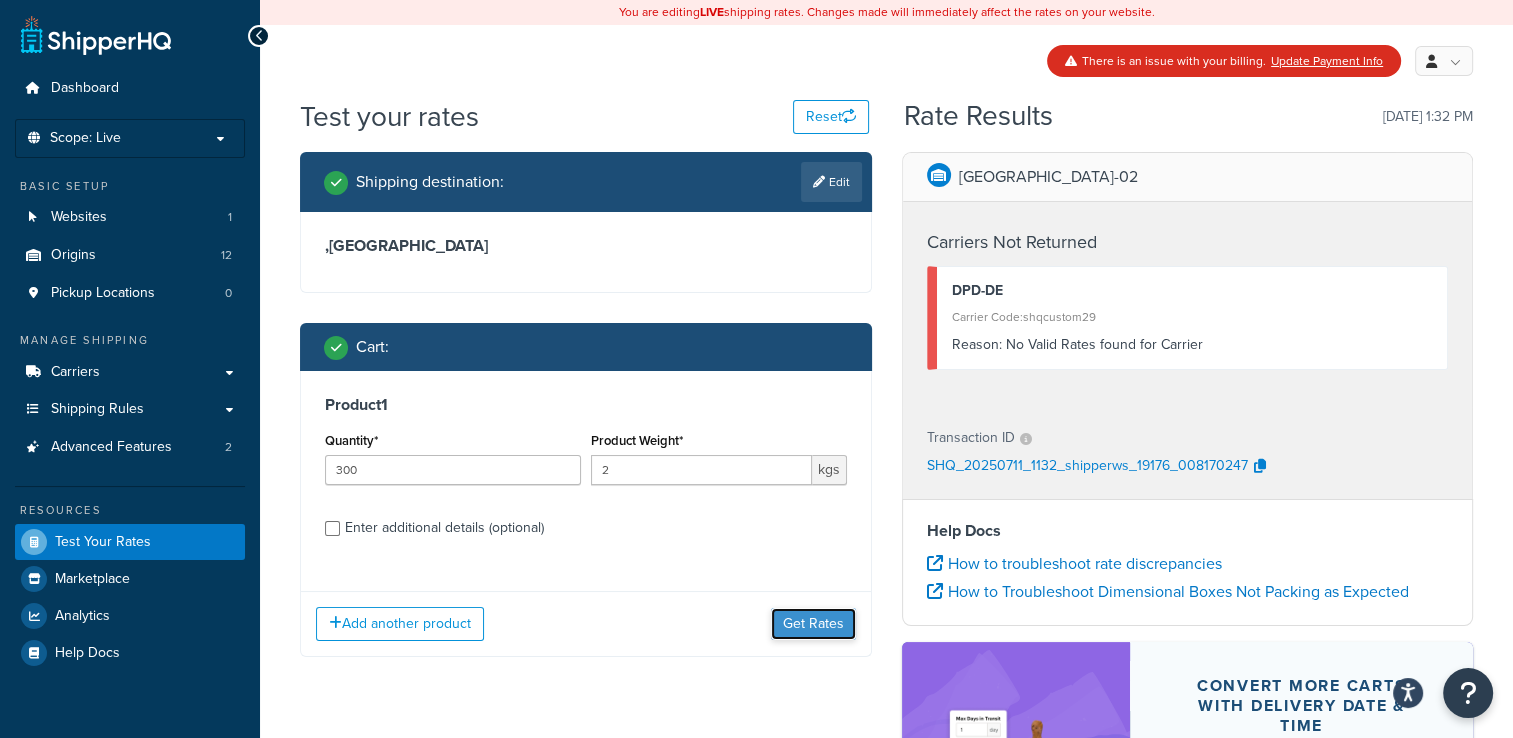 click on "Get Rates" at bounding box center (813, 624) 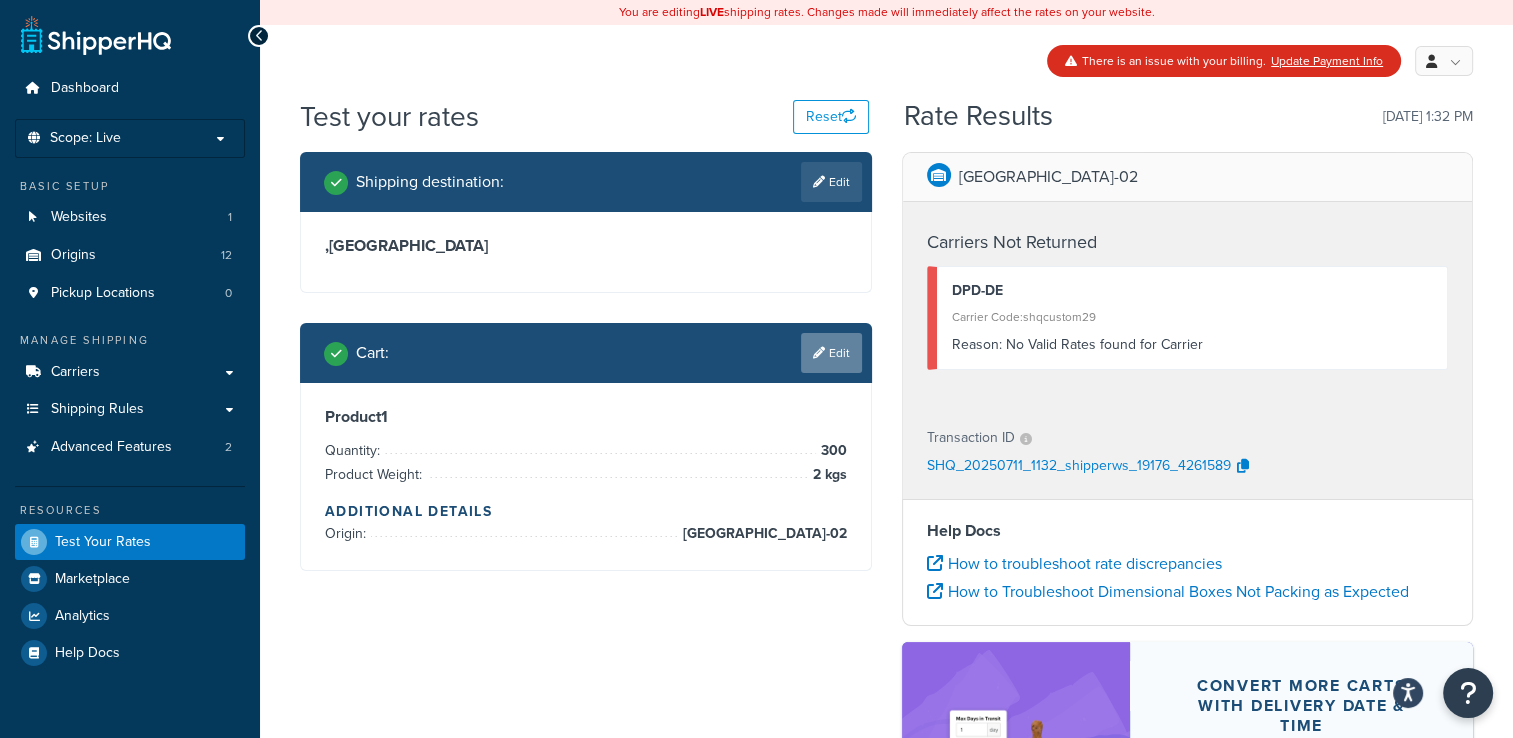 click on "Edit" at bounding box center (831, 353) 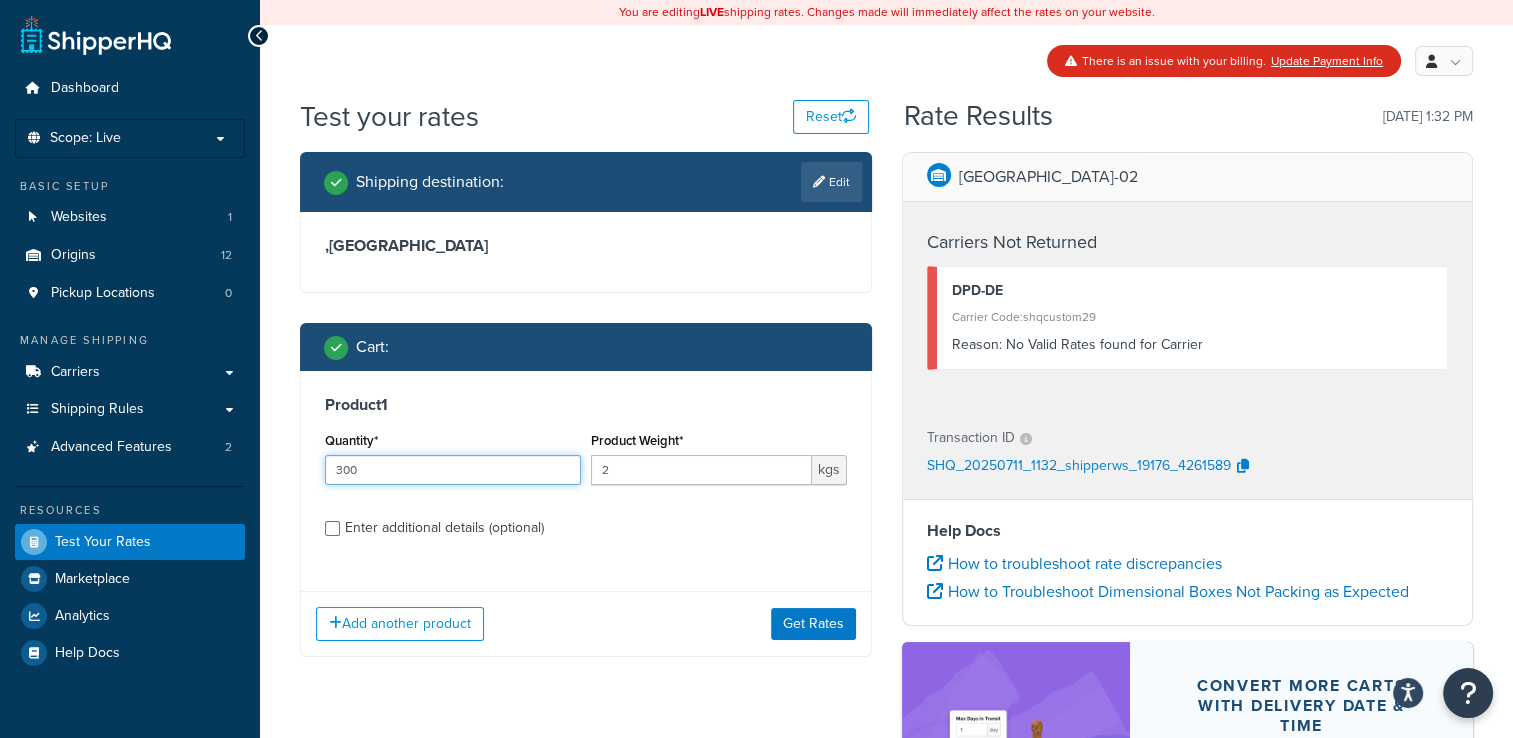 click on "300" at bounding box center (453, 470) 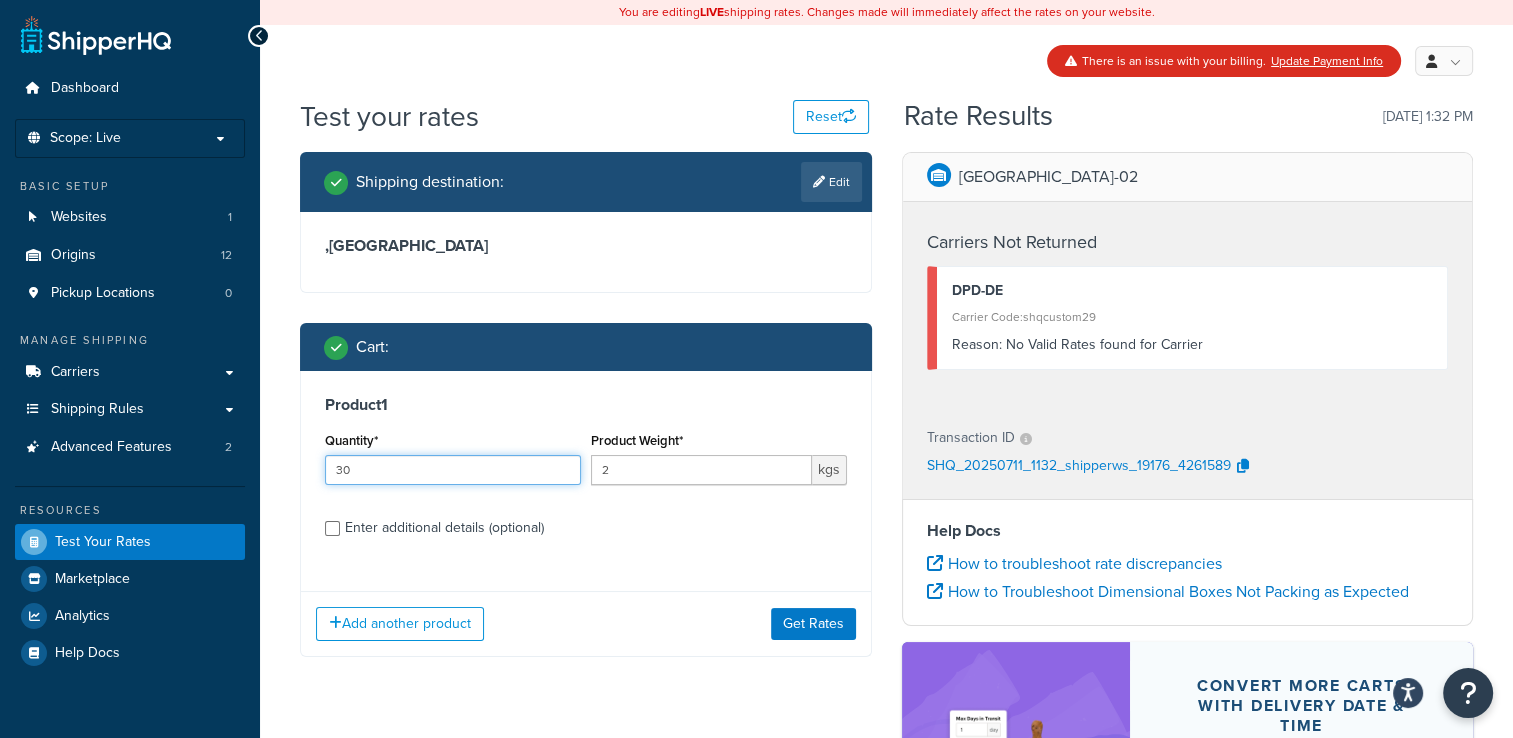 type on "3" 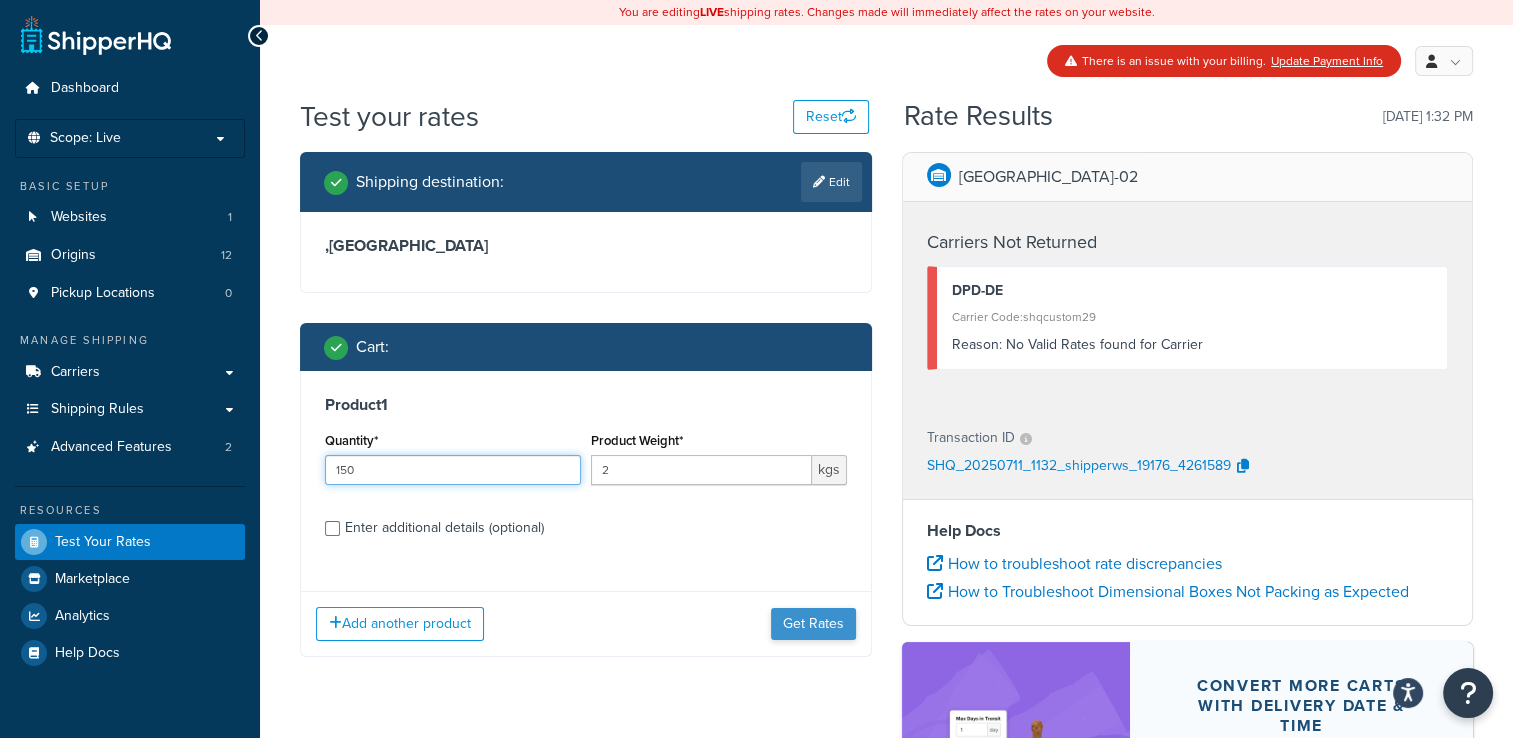 type on "150" 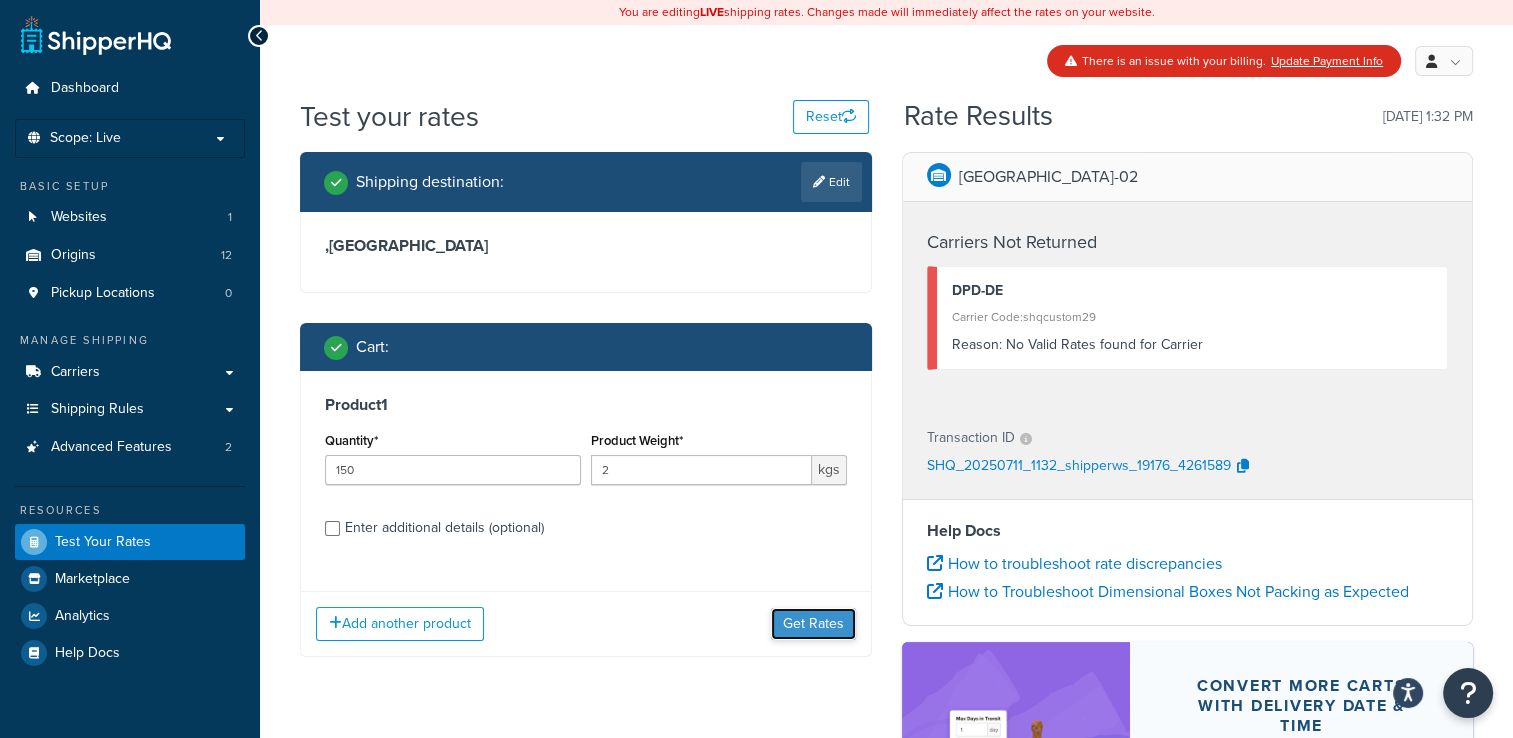 click on "Get Rates" at bounding box center (813, 624) 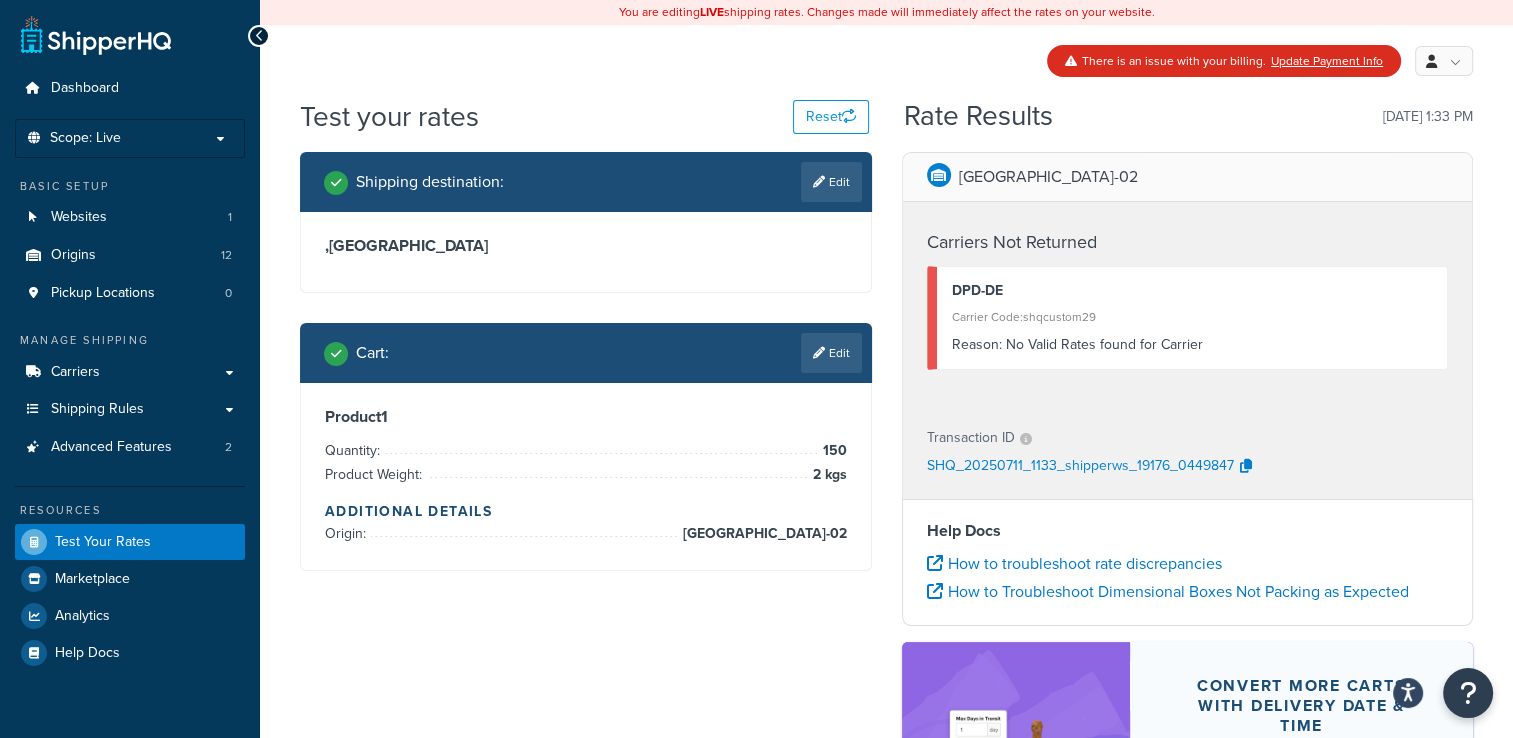 click on "Edit" at bounding box center (831, 353) 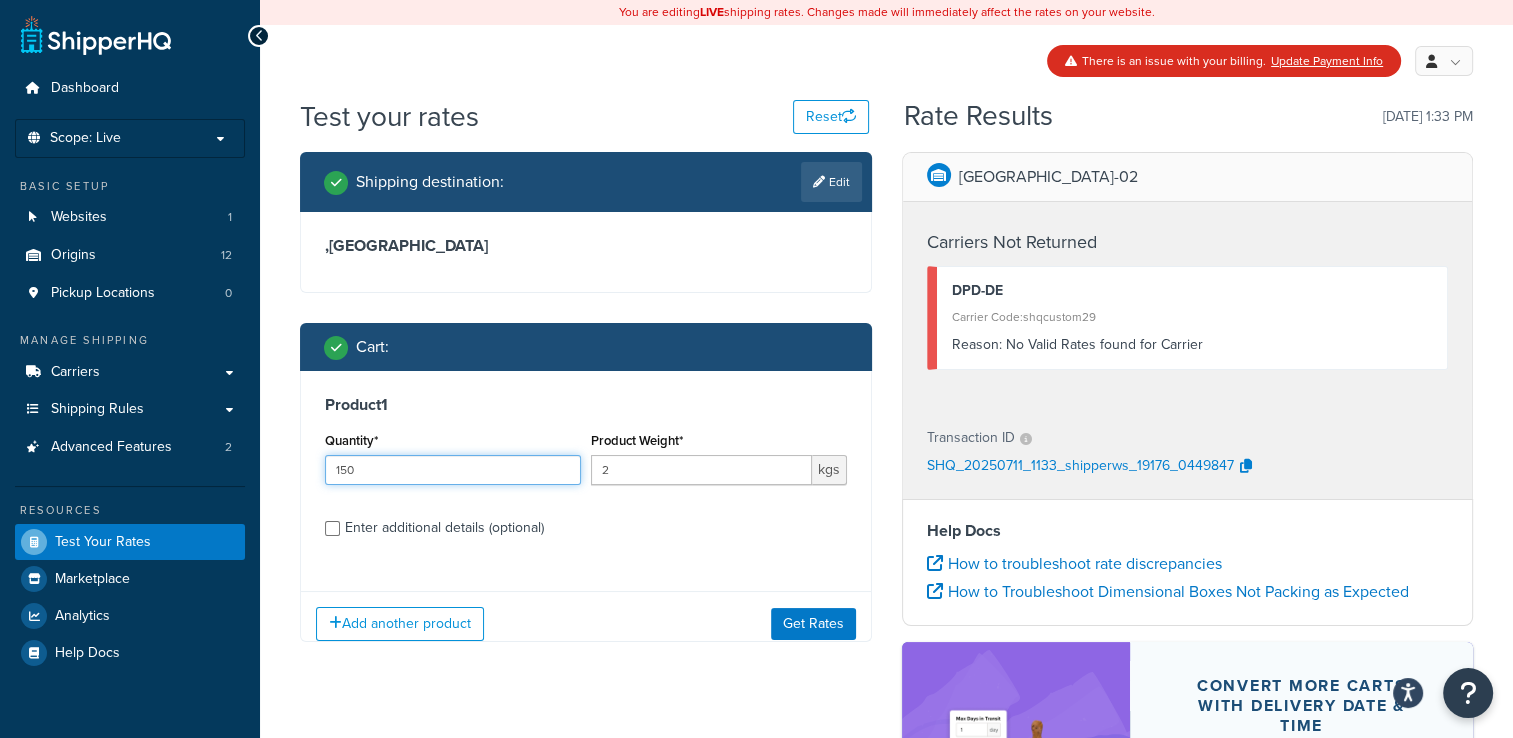 click on "150" at bounding box center [453, 470] 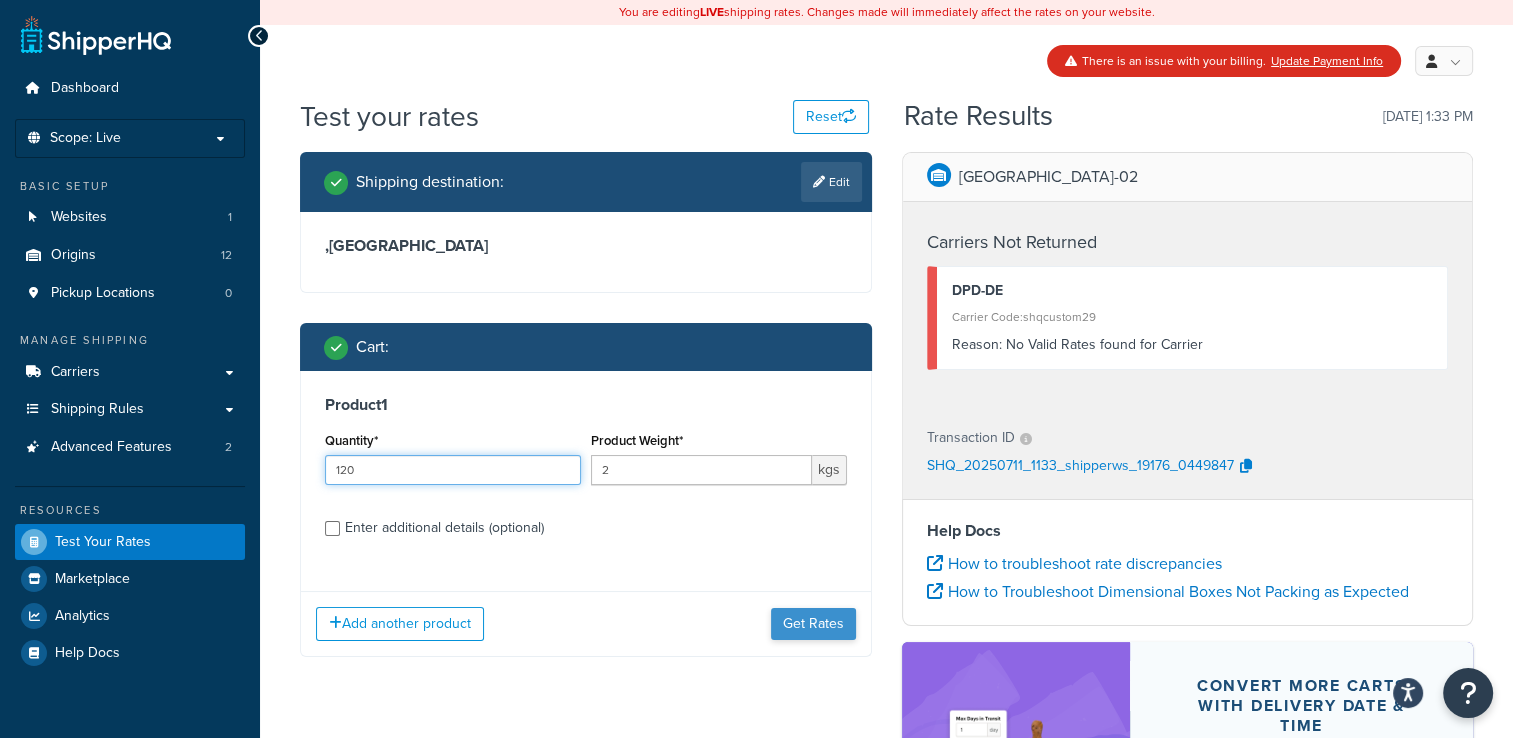 type on "120" 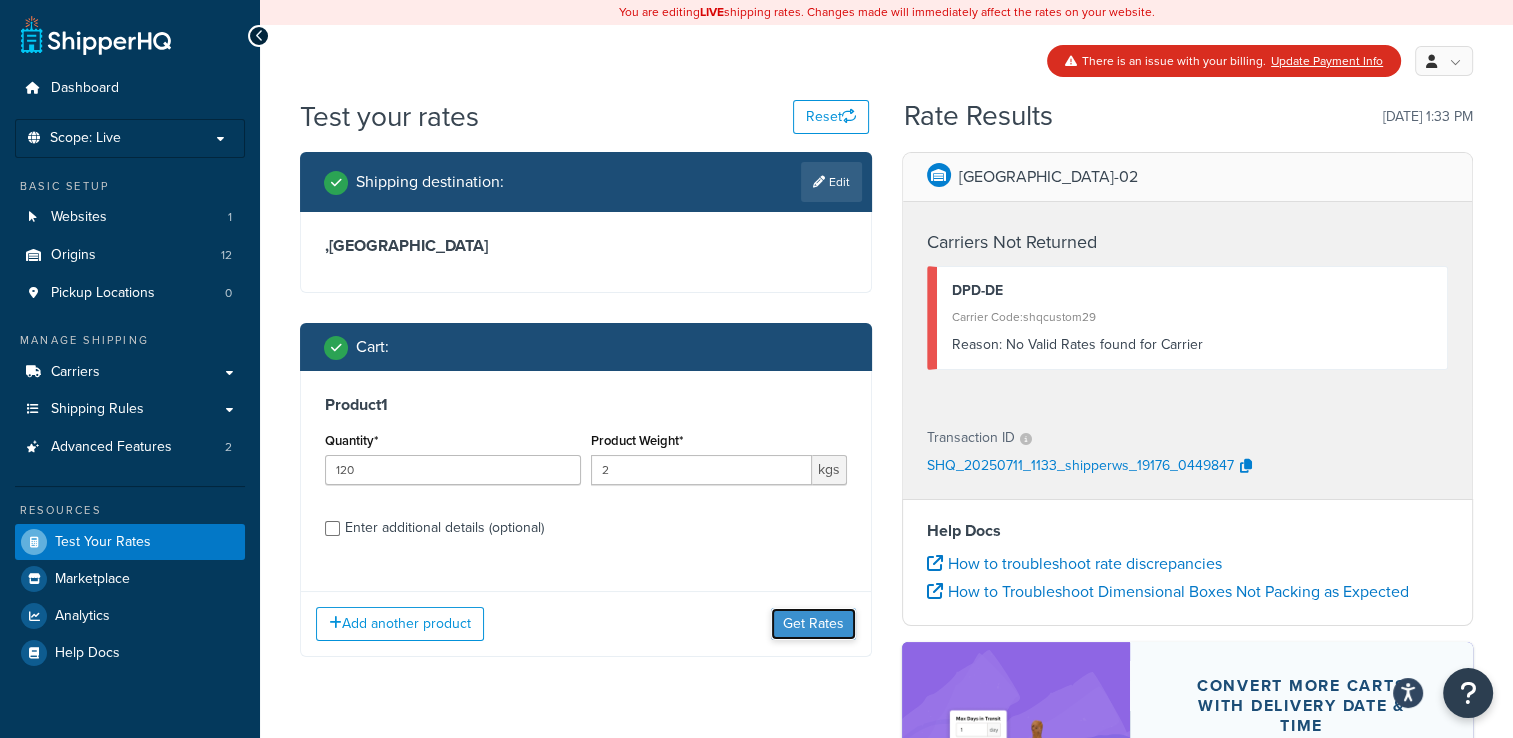 click on "Get Rates" at bounding box center [813, 624] 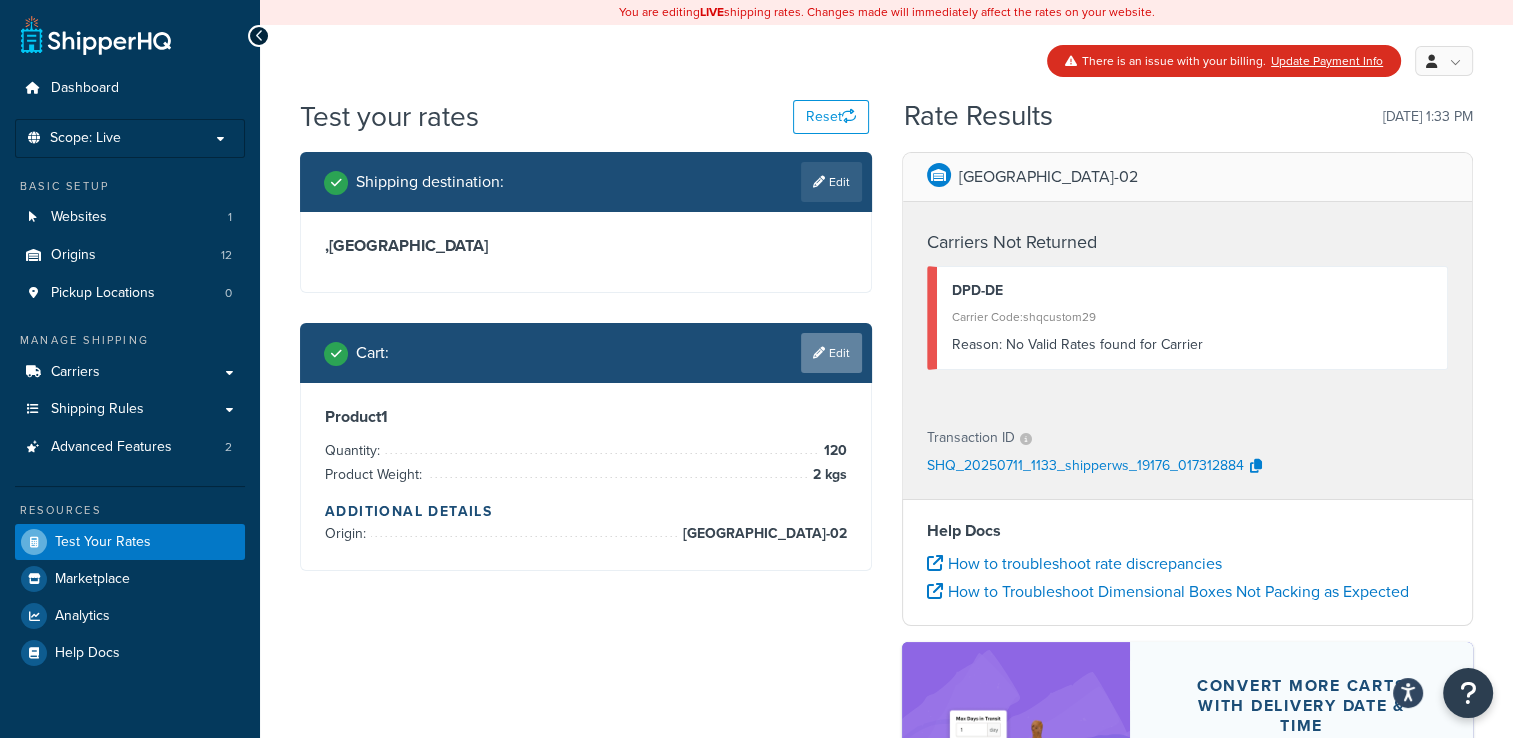 click on "Edit" at bounding box center (831, 353) 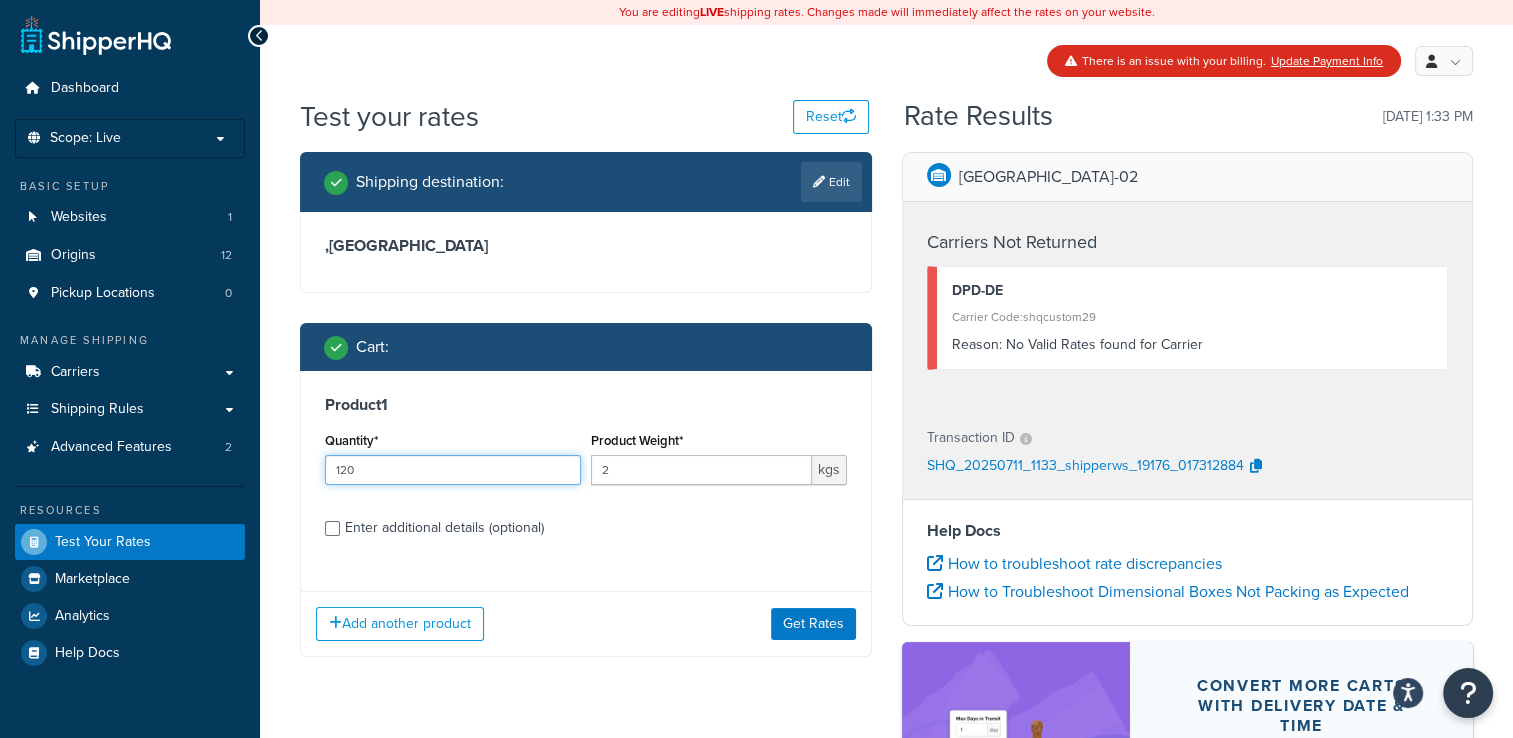 click on "120" at bounding box center [453, 470] 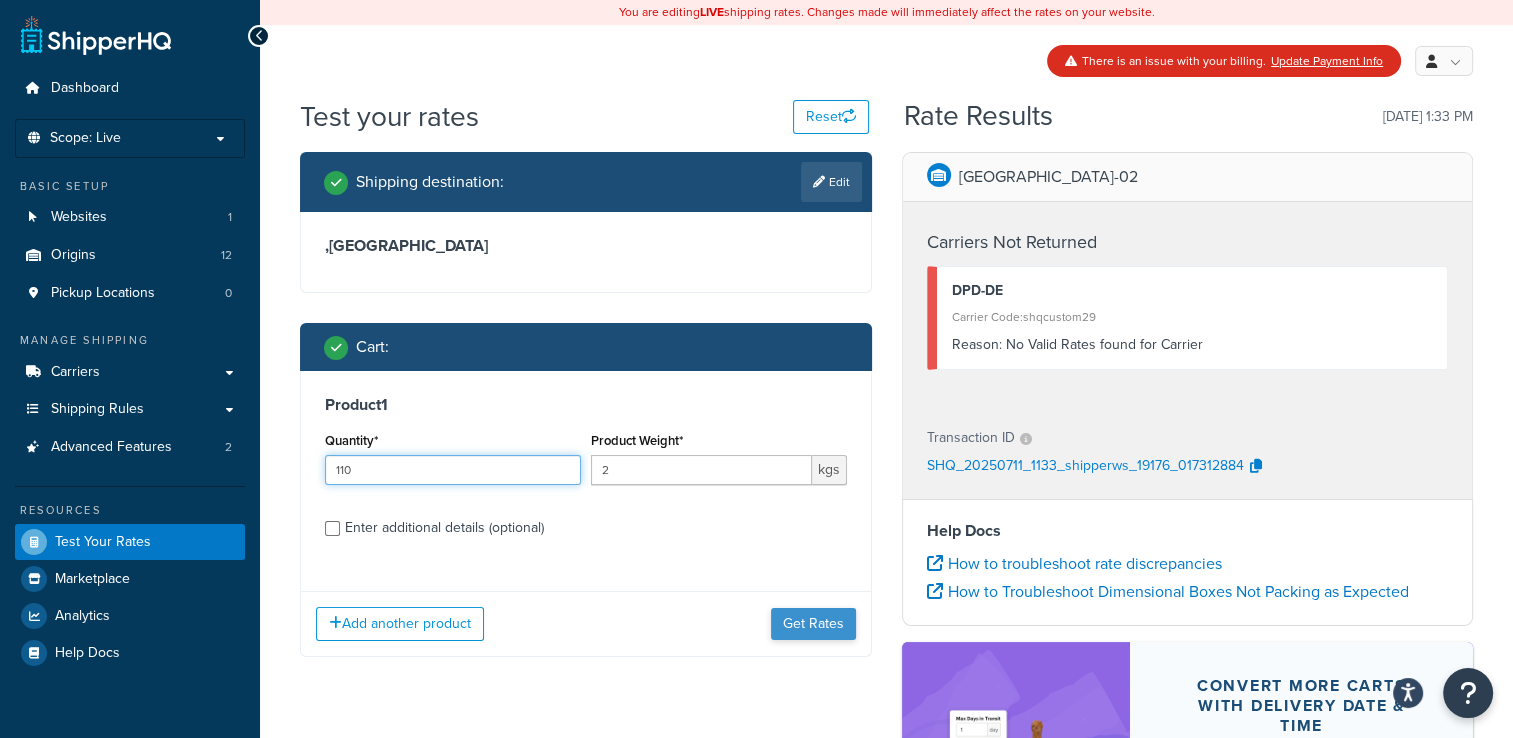type on "110" 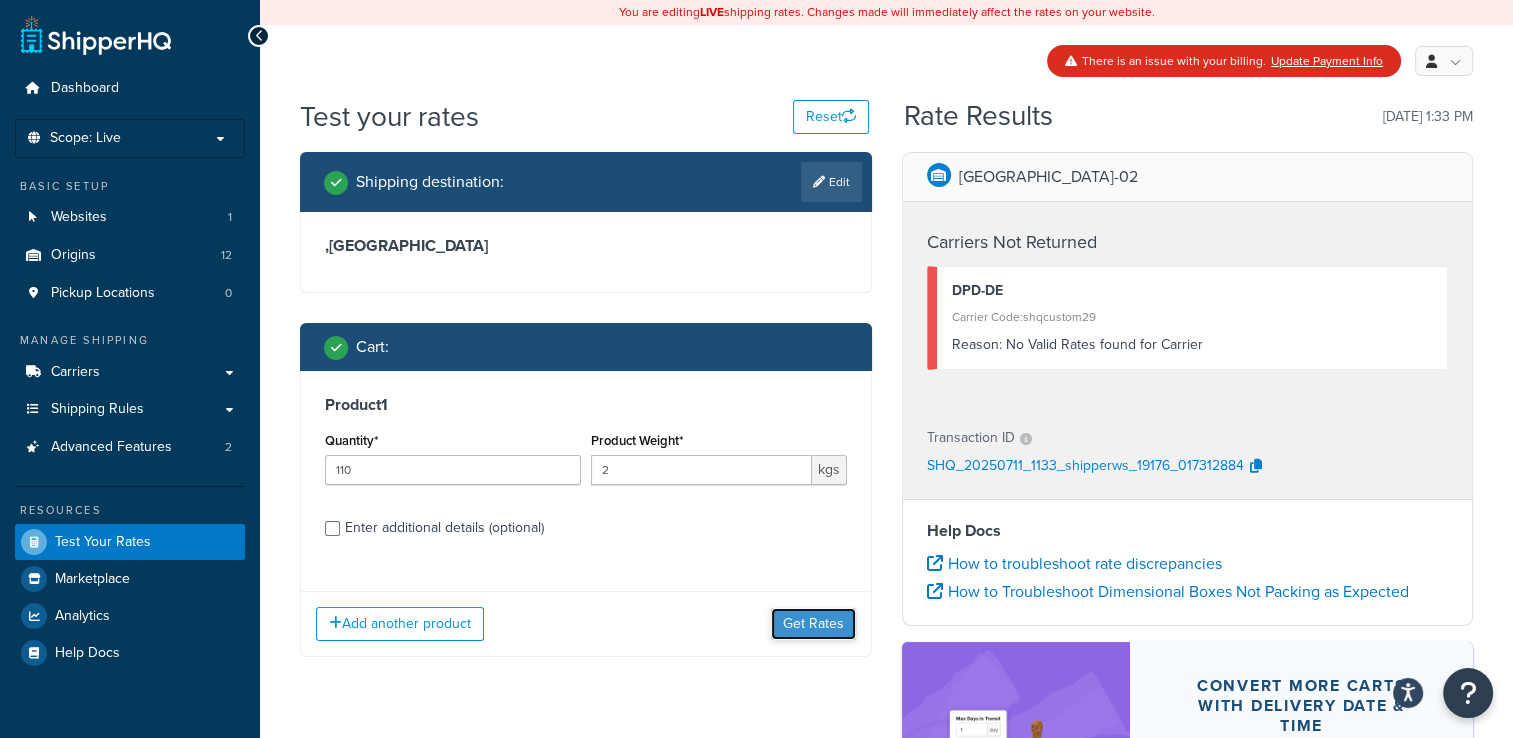 click on "Get Rates" at bounding box center (813, 624) 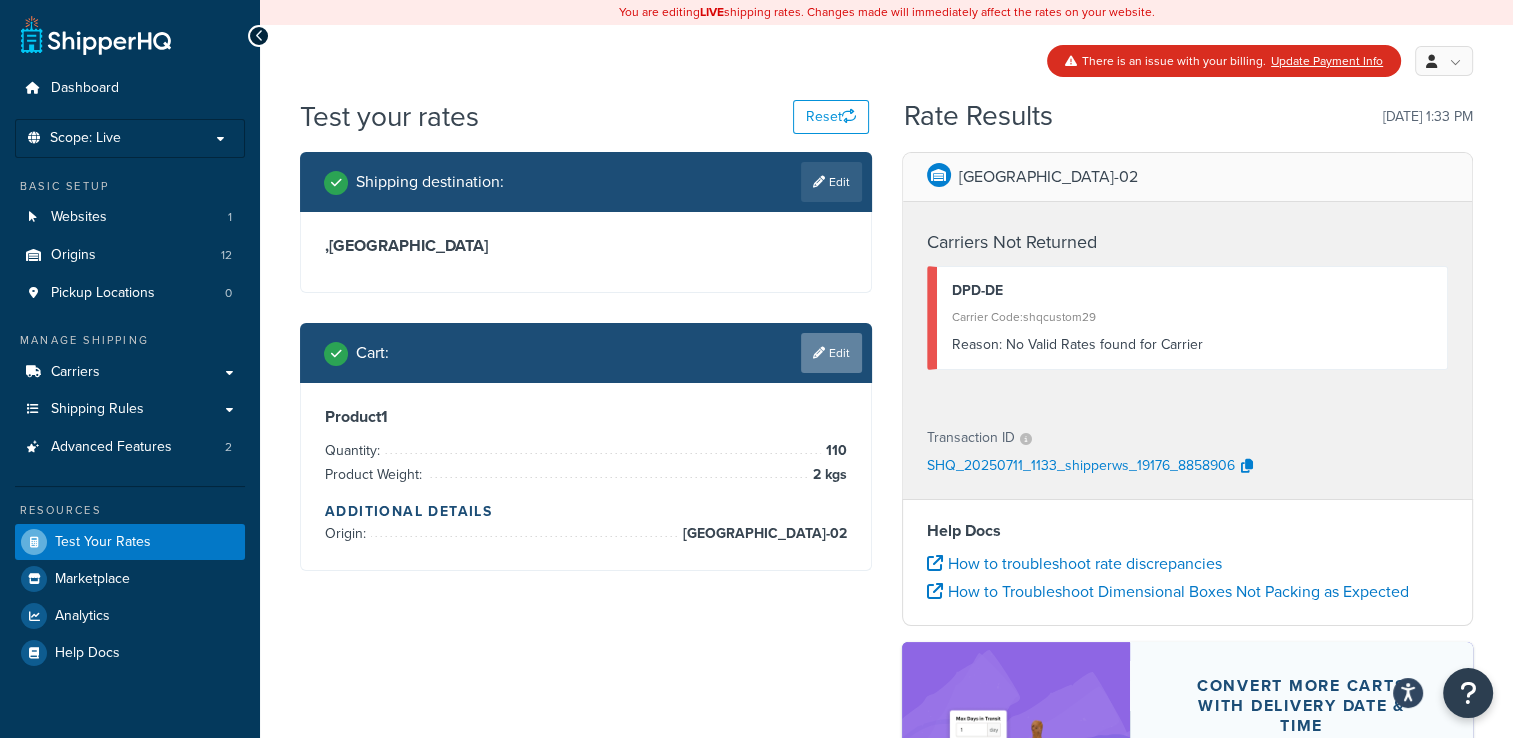 click on "Edit" at bounding box center [831, 353] 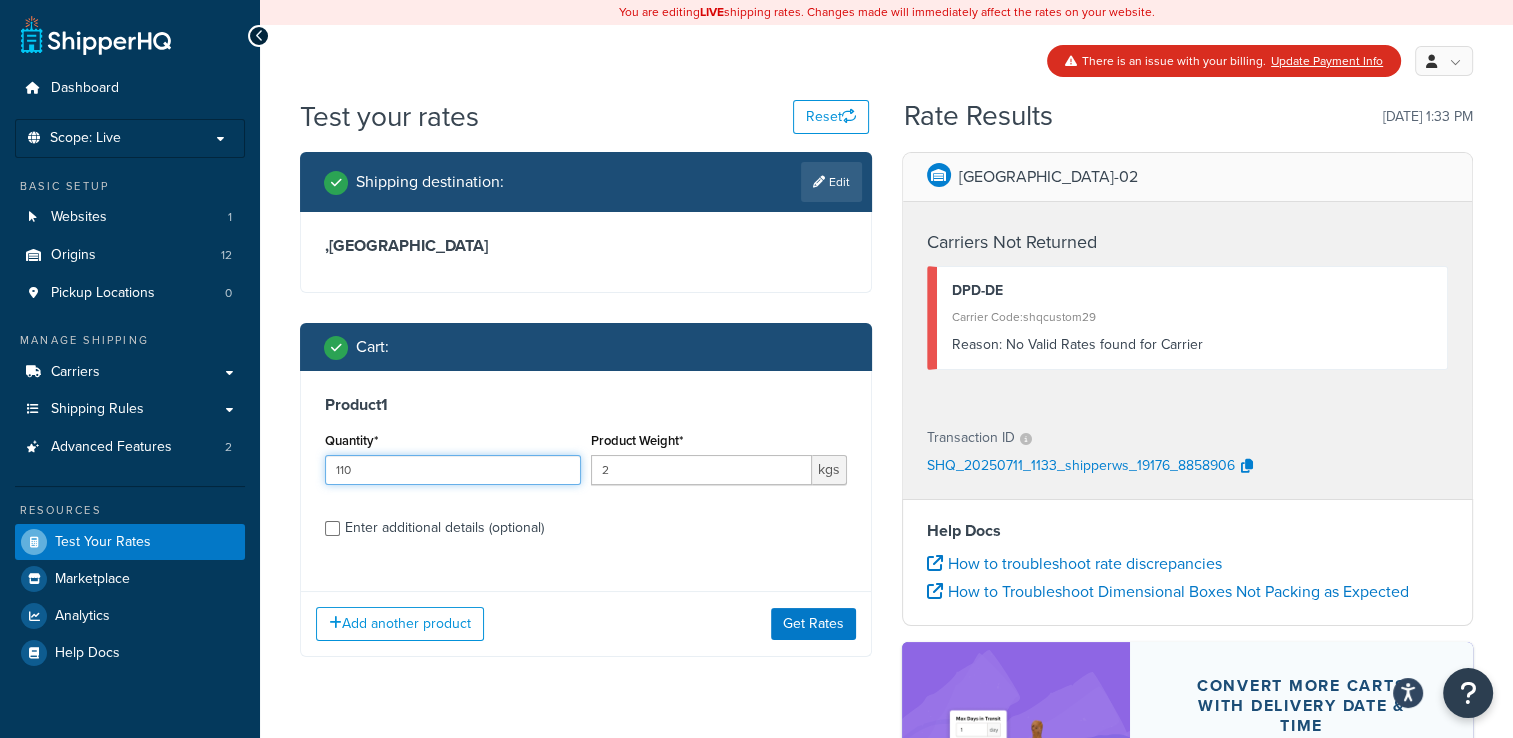 drag, startPoint x: 387, startPoint y: 470, endPoint x: 168, endPoint y: 468, distance: 219.00912 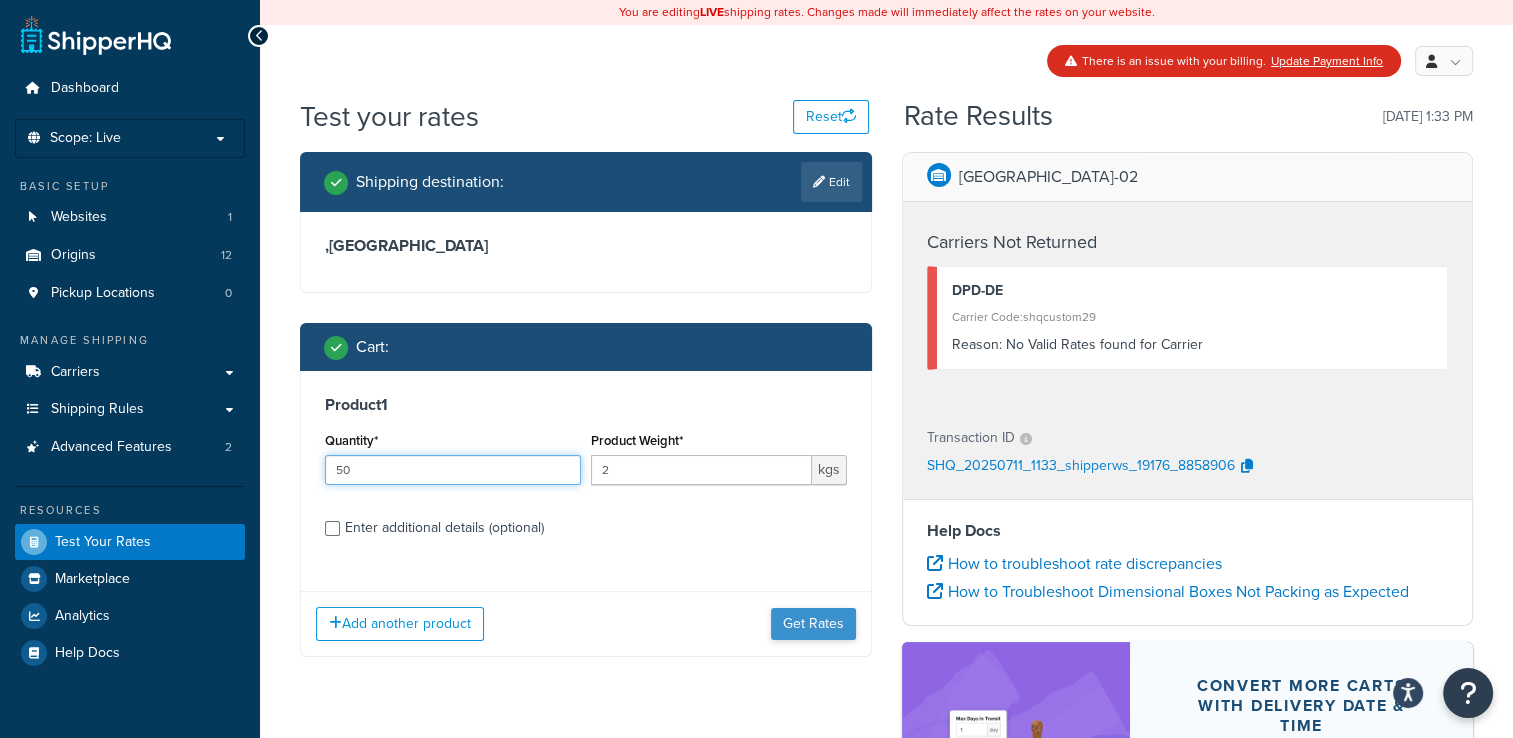 type on "50" 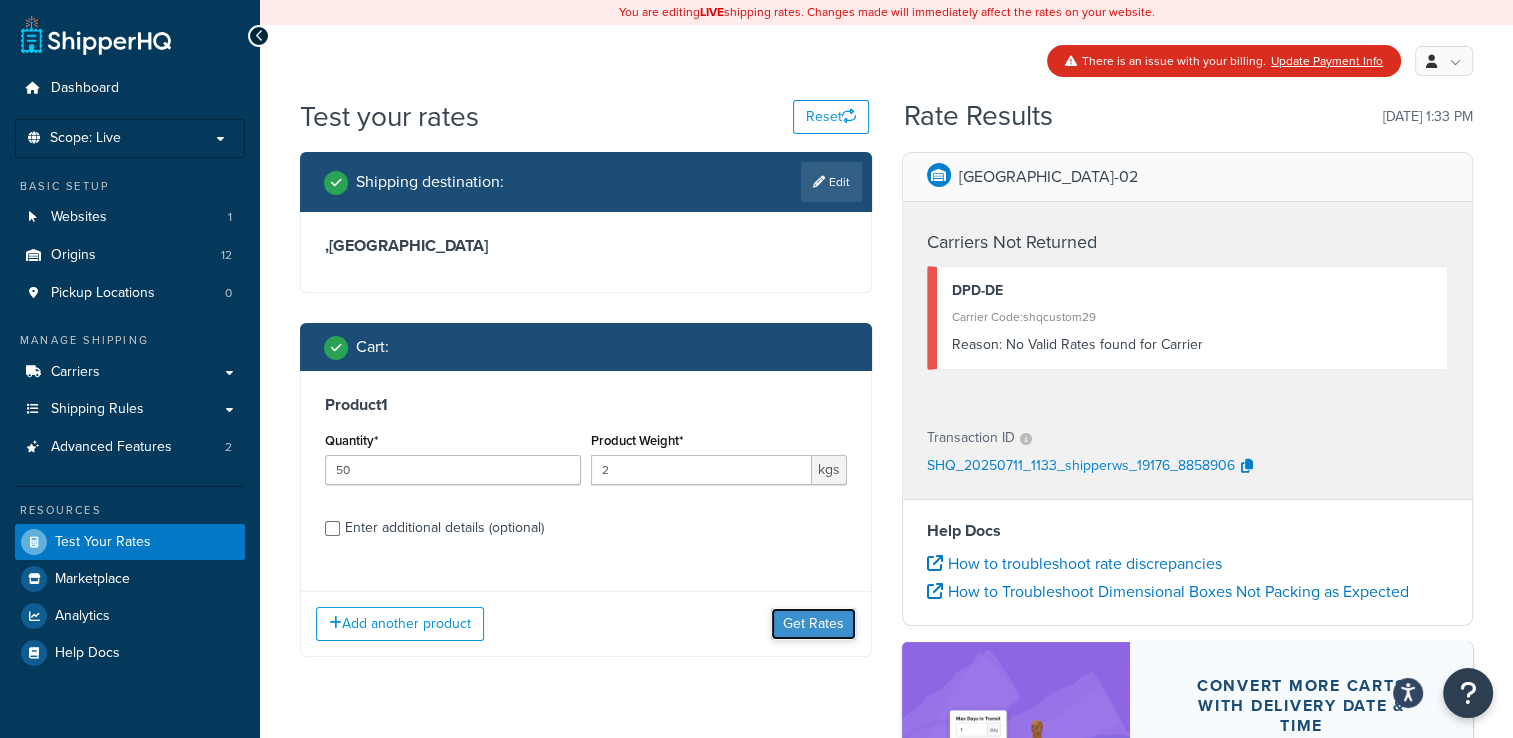 click on "Get Rates" at bounding box center (813, 624) 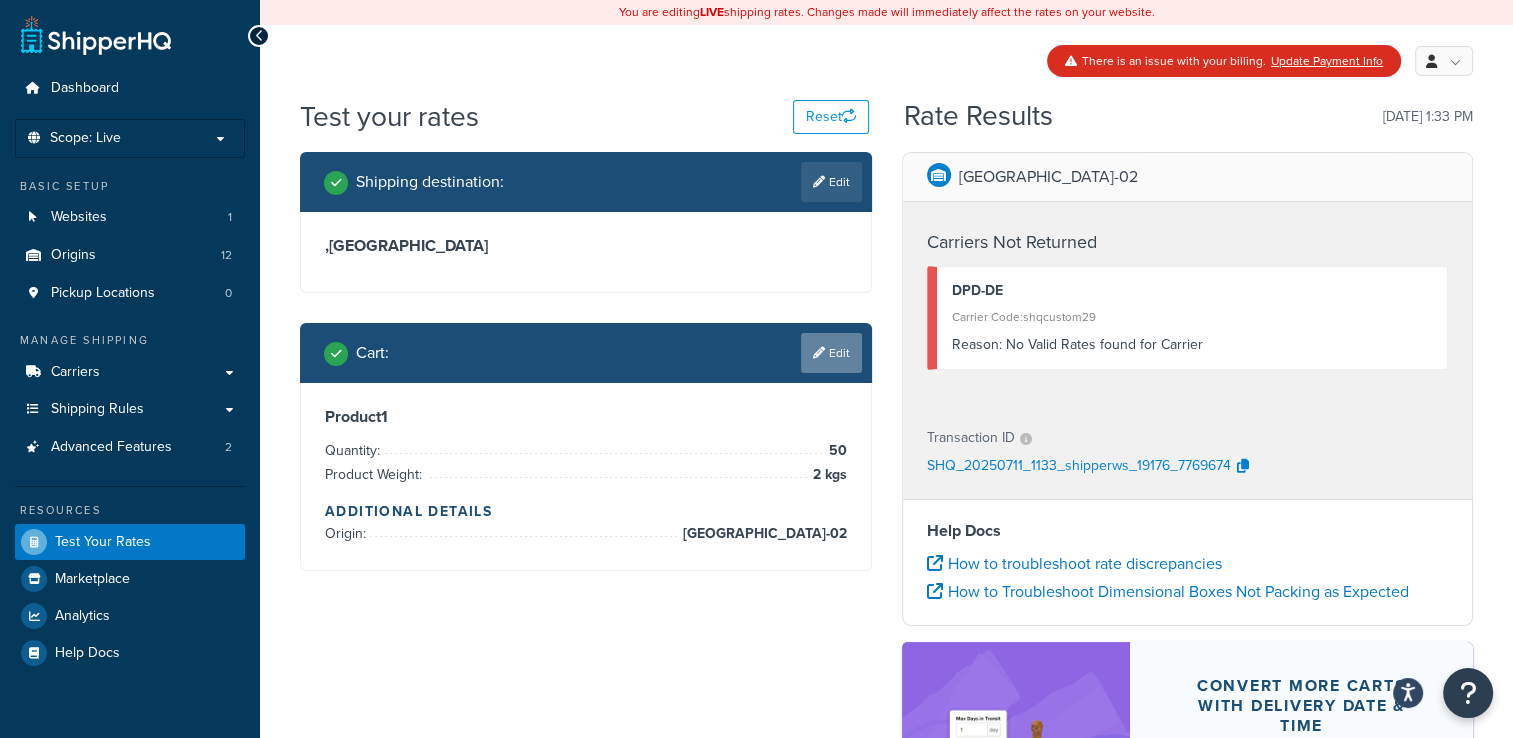 click on "Edit" at bounding box center [831, 353] 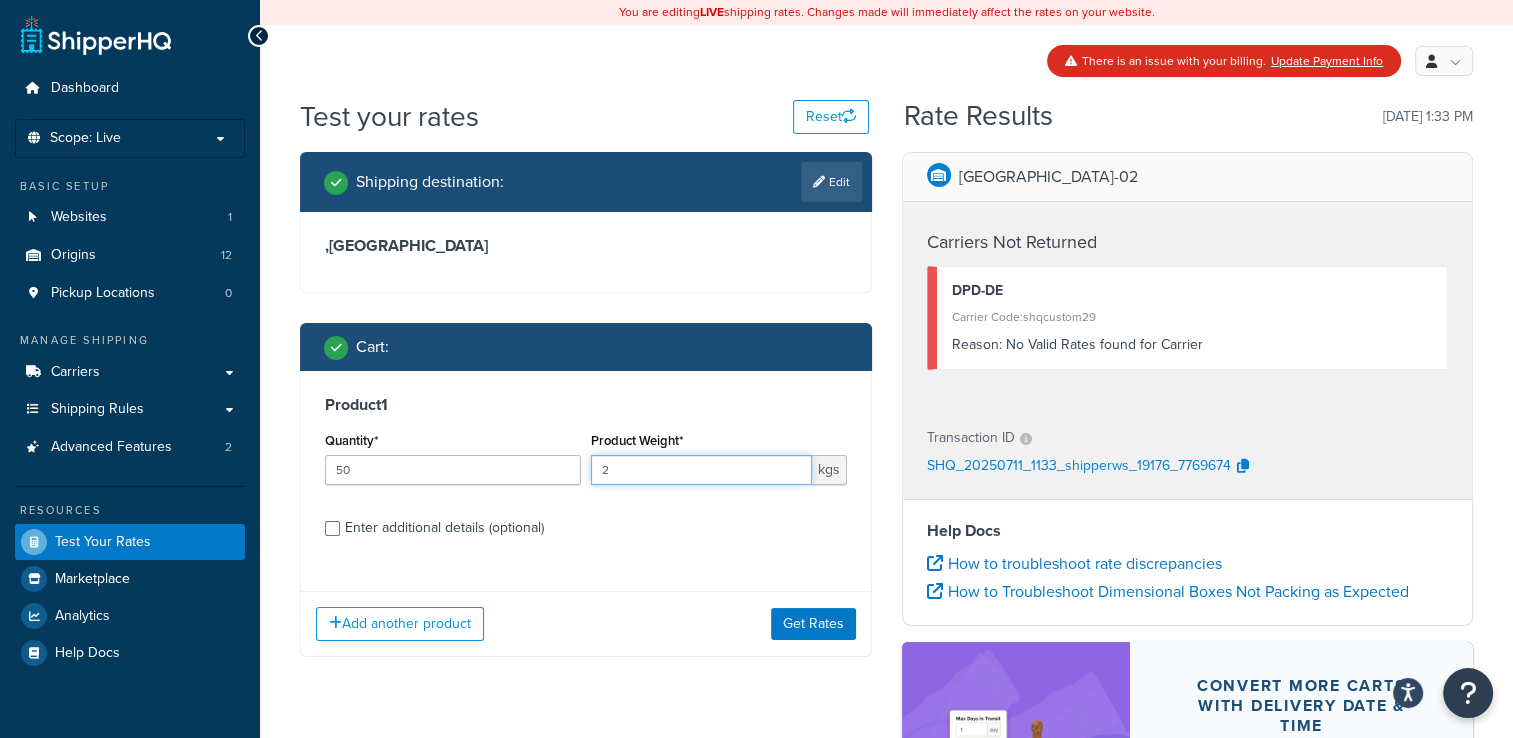 click on "2" at bounding box center [701, 470] 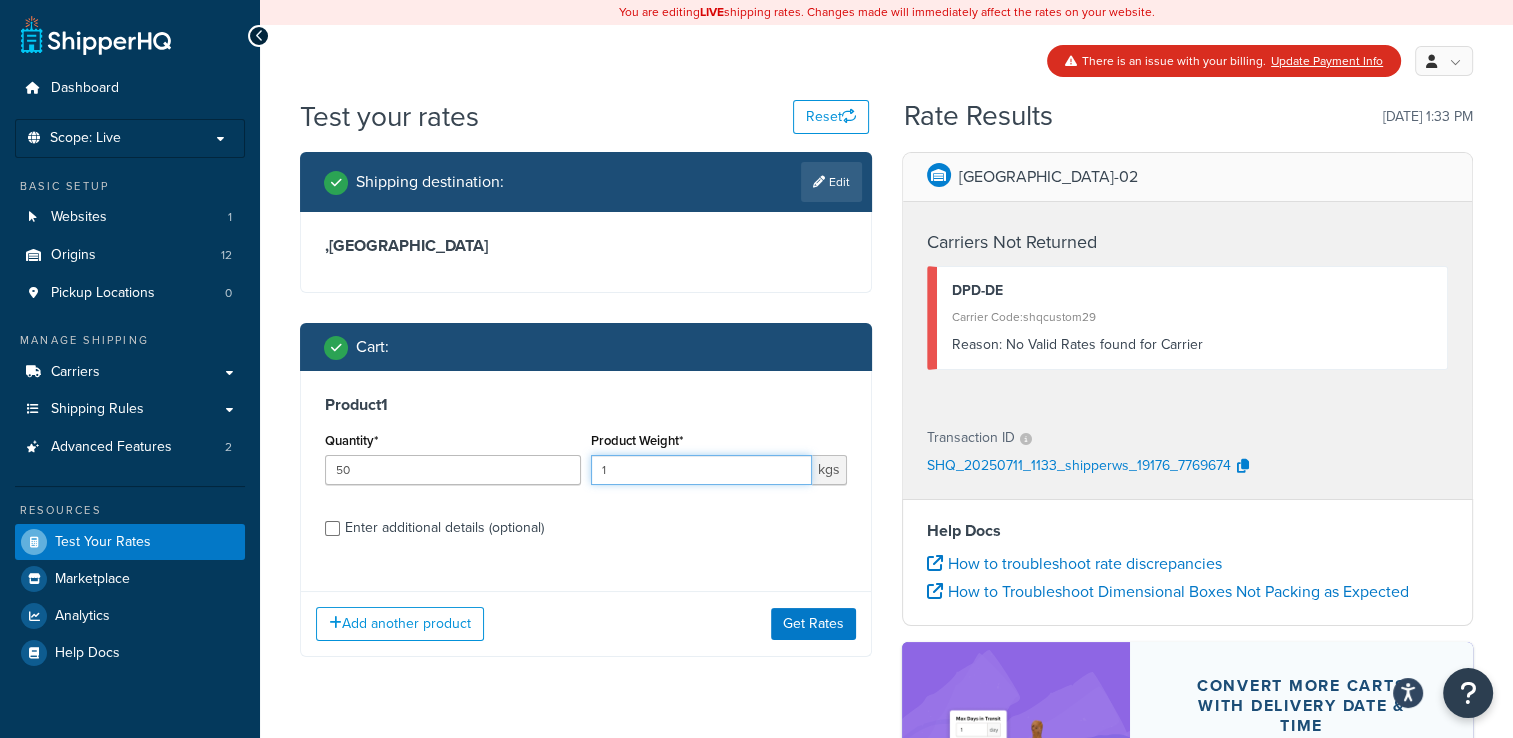 type on "1" 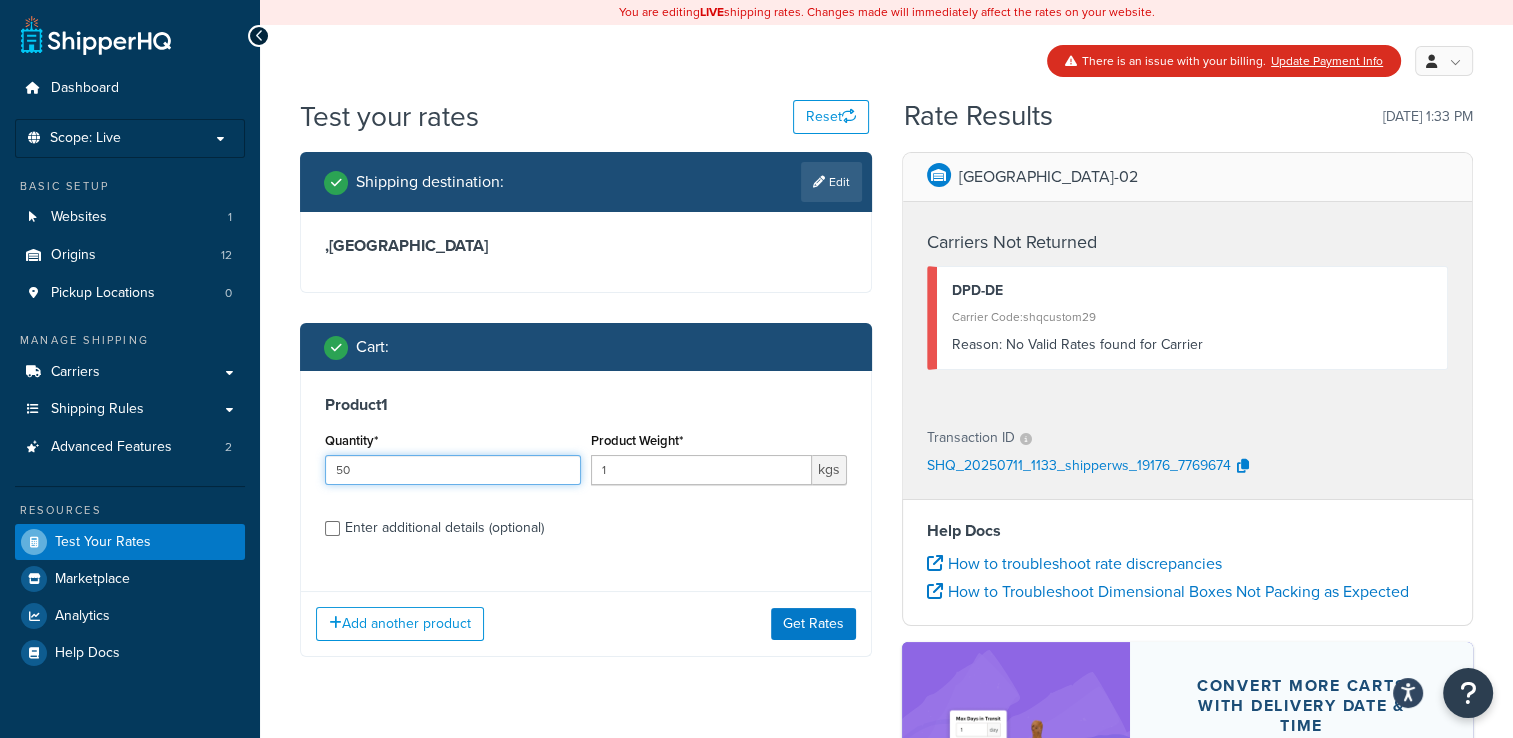 drag, startPoint x: 474, startPoint y: 474, endPoint x: 299, endPoint y: 471, distance: 175.02571 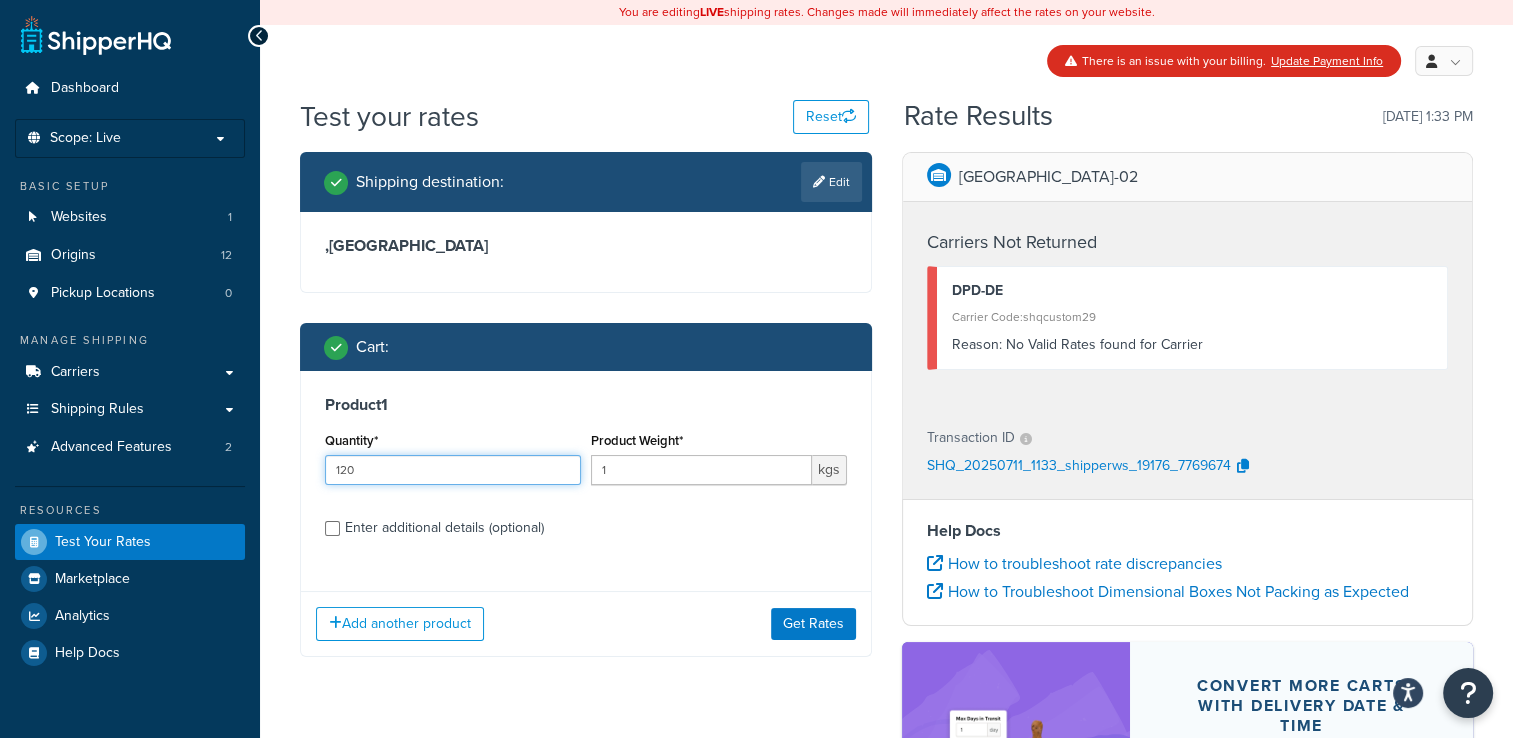 type on "120" 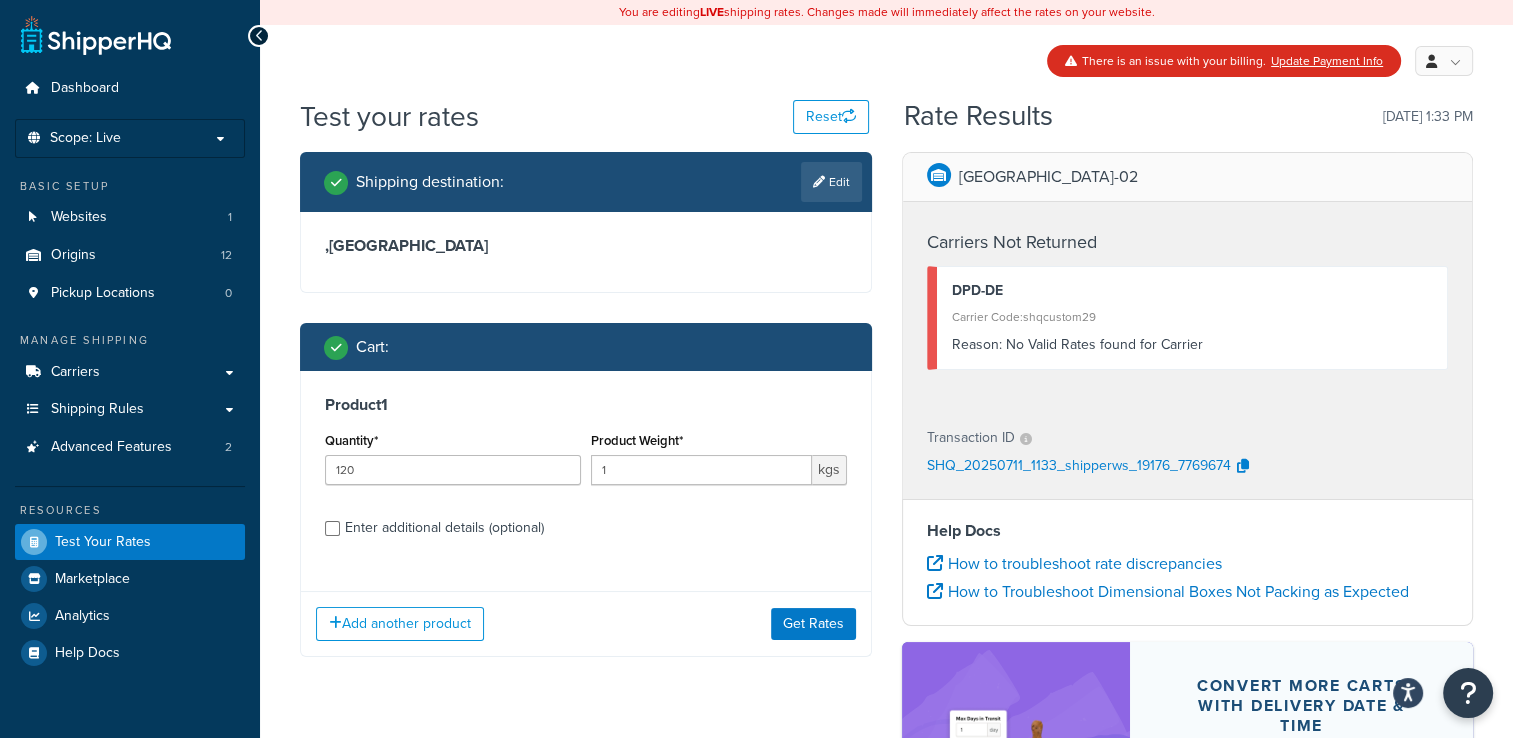 click on "Enter additional details (optional)" at bounding box center (444, 528) 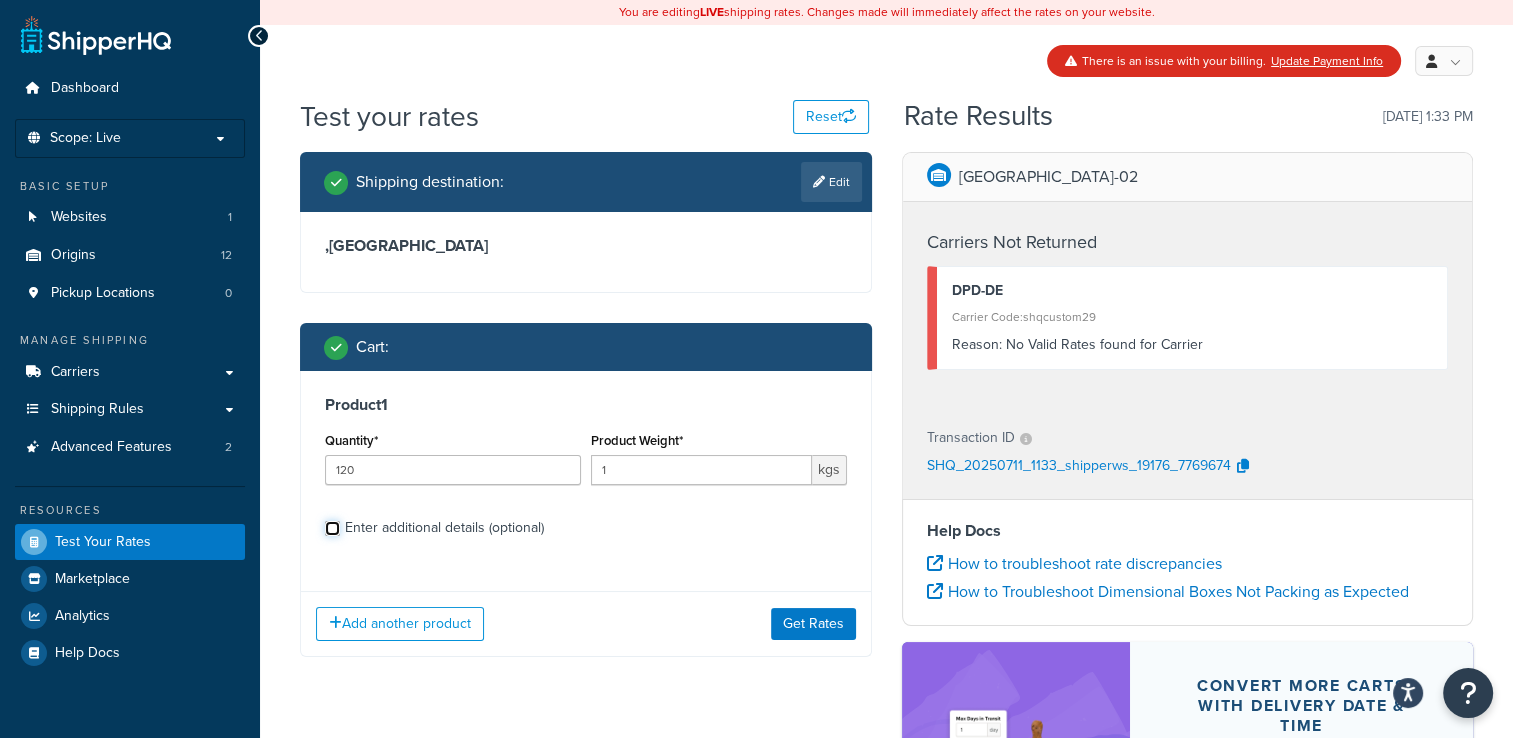 click on "Enter additional details (optional)" at bounding box center [332, 528] 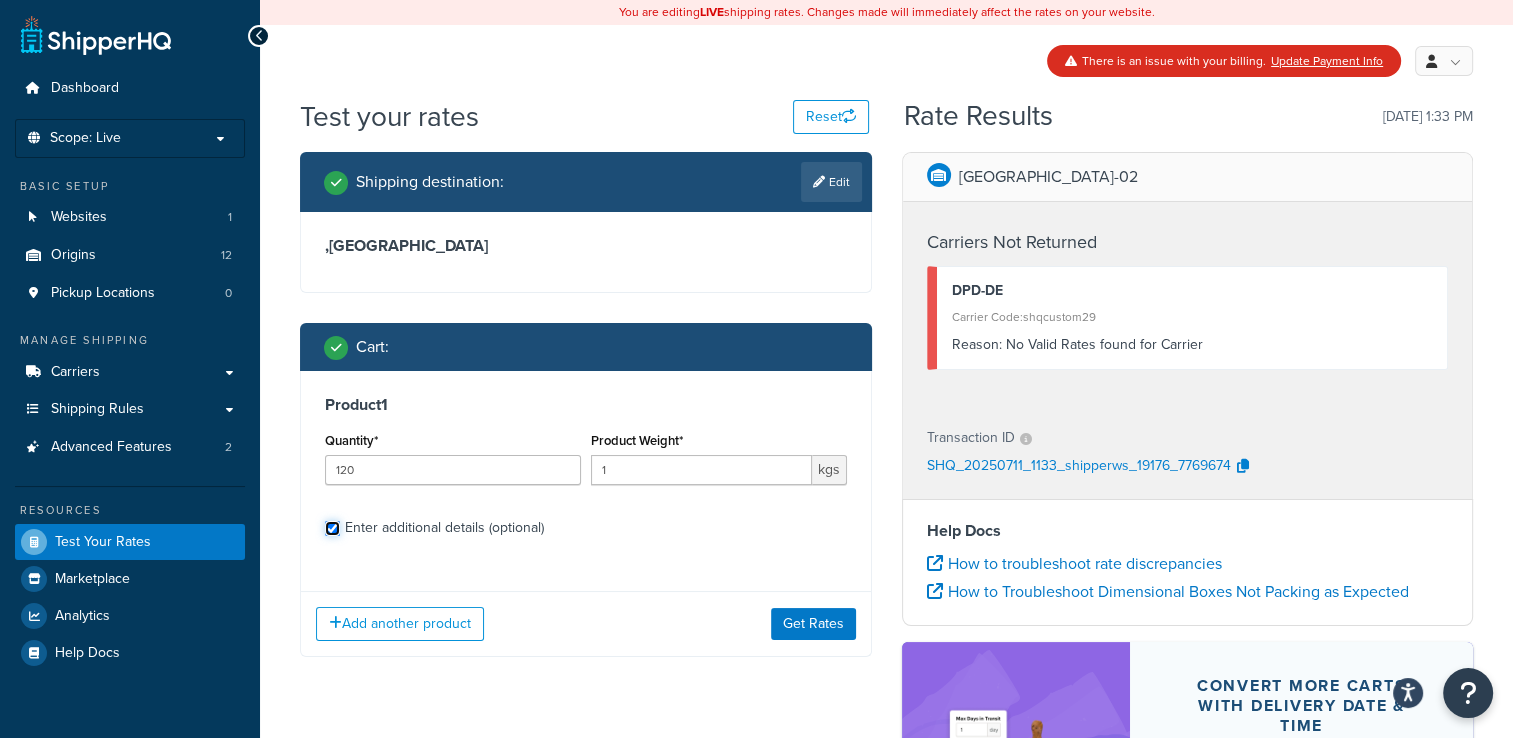 checkbox on "true" 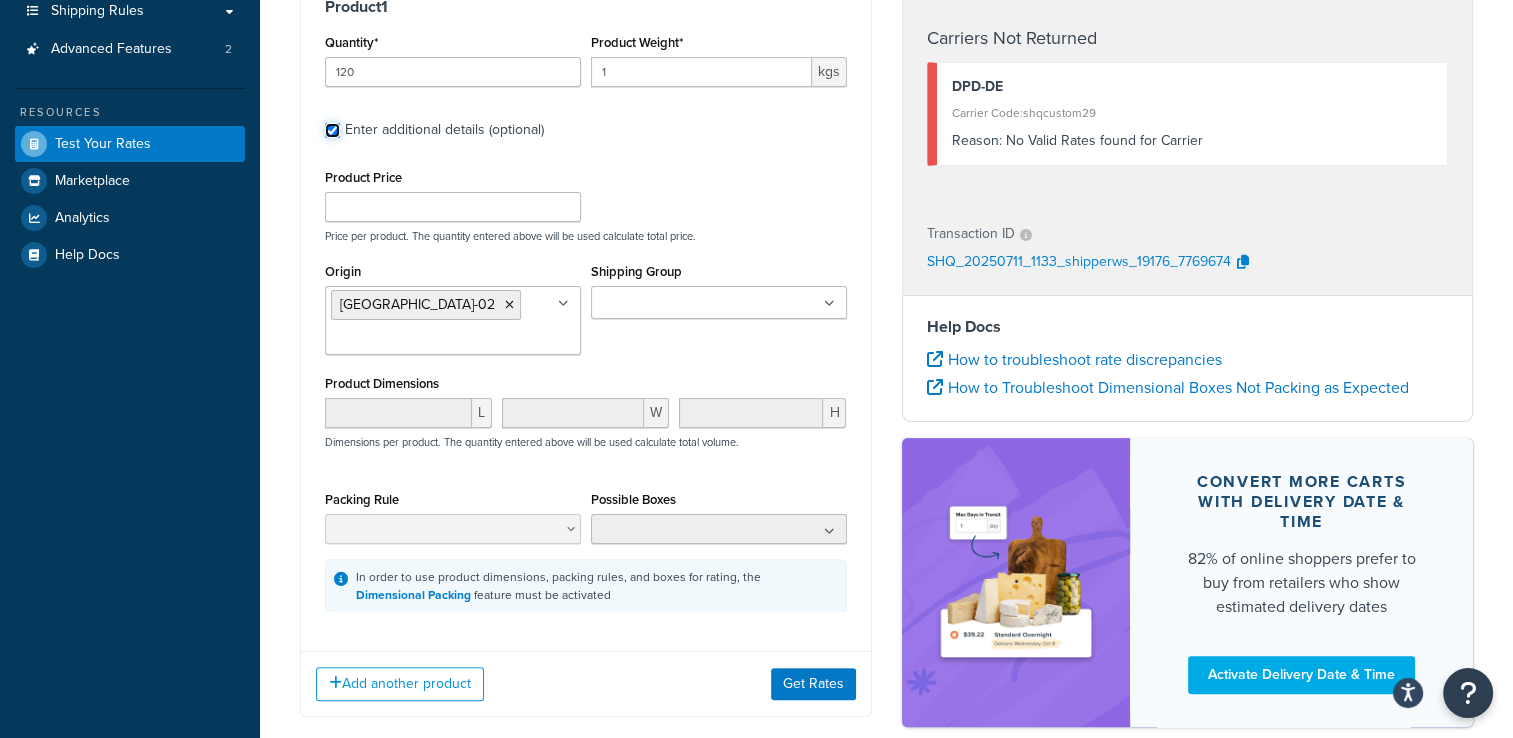 scroll, scrollTop: 400, scrollLeft: 0, axis: vertical 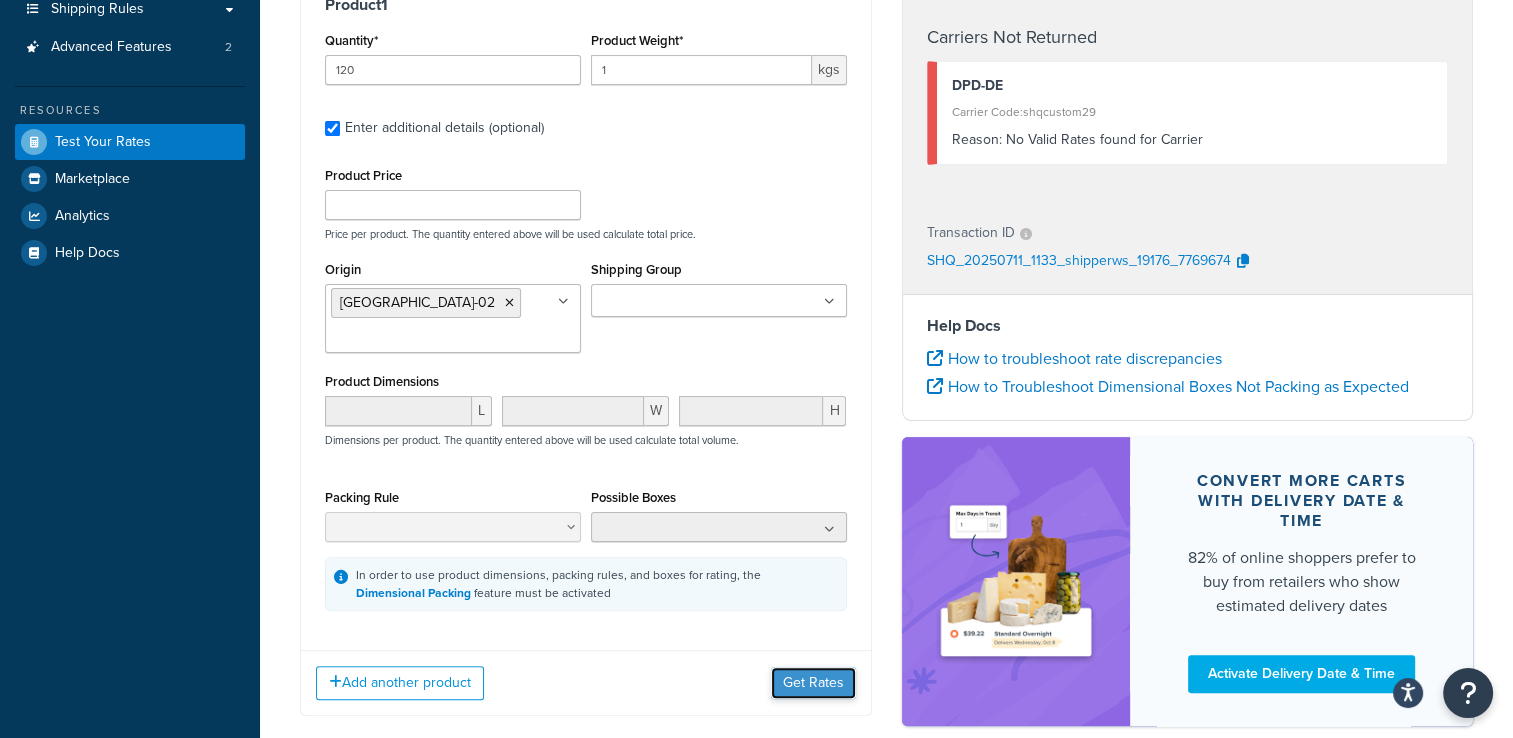 click on "Get Rates" at bounding box center (813, 683) 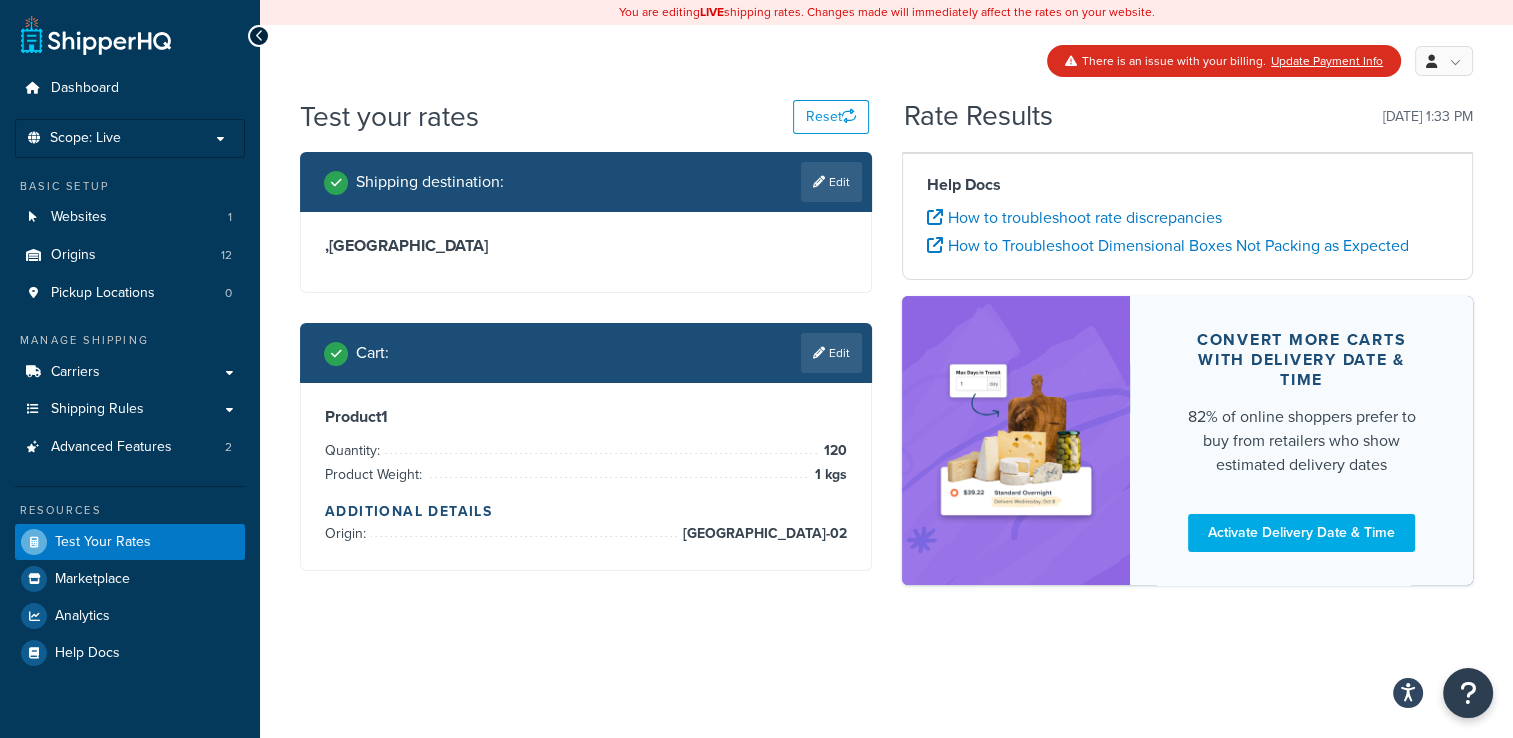 scroll, scrollTop: 0, scrollLeft: 0, axis: both 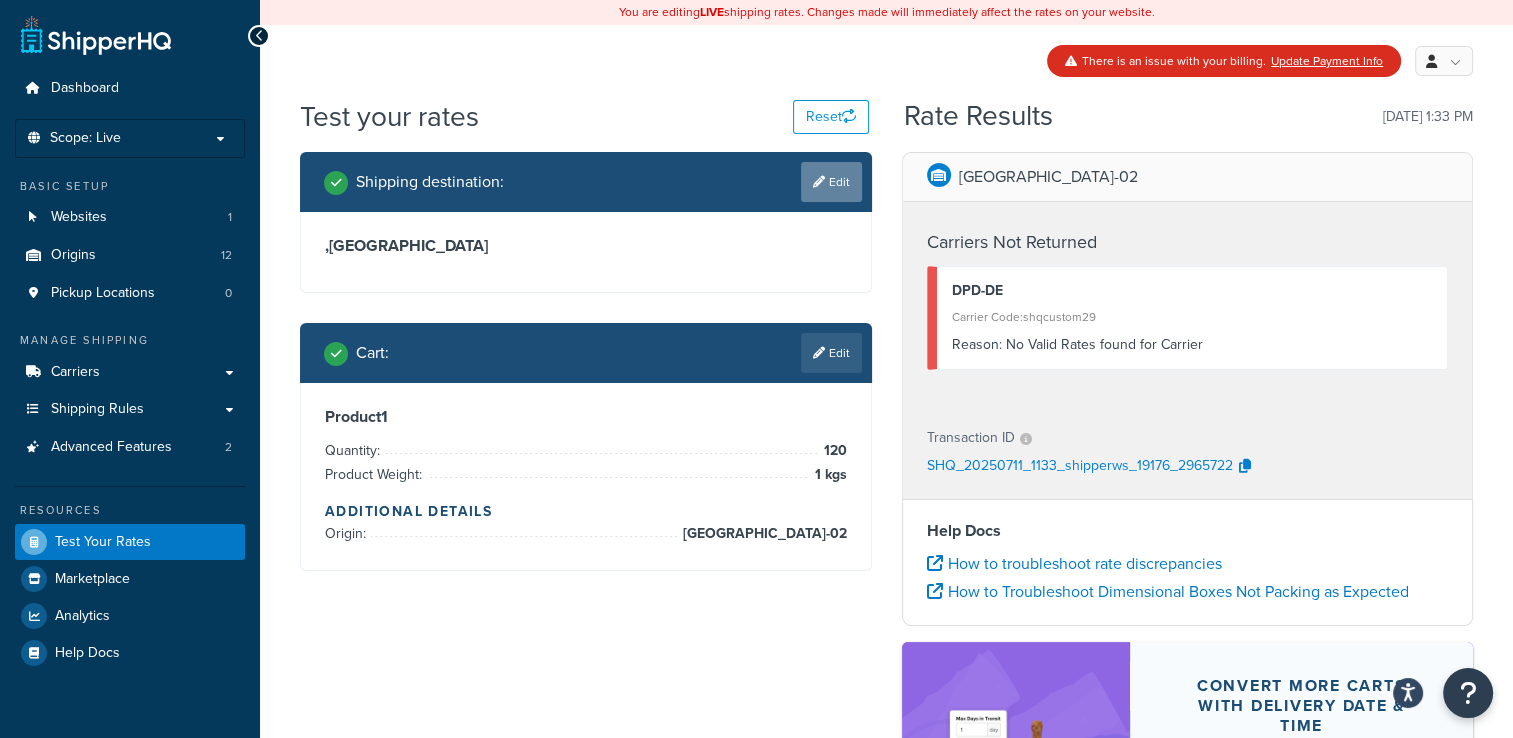 click on "Edit" at bounding box center (831, 182) 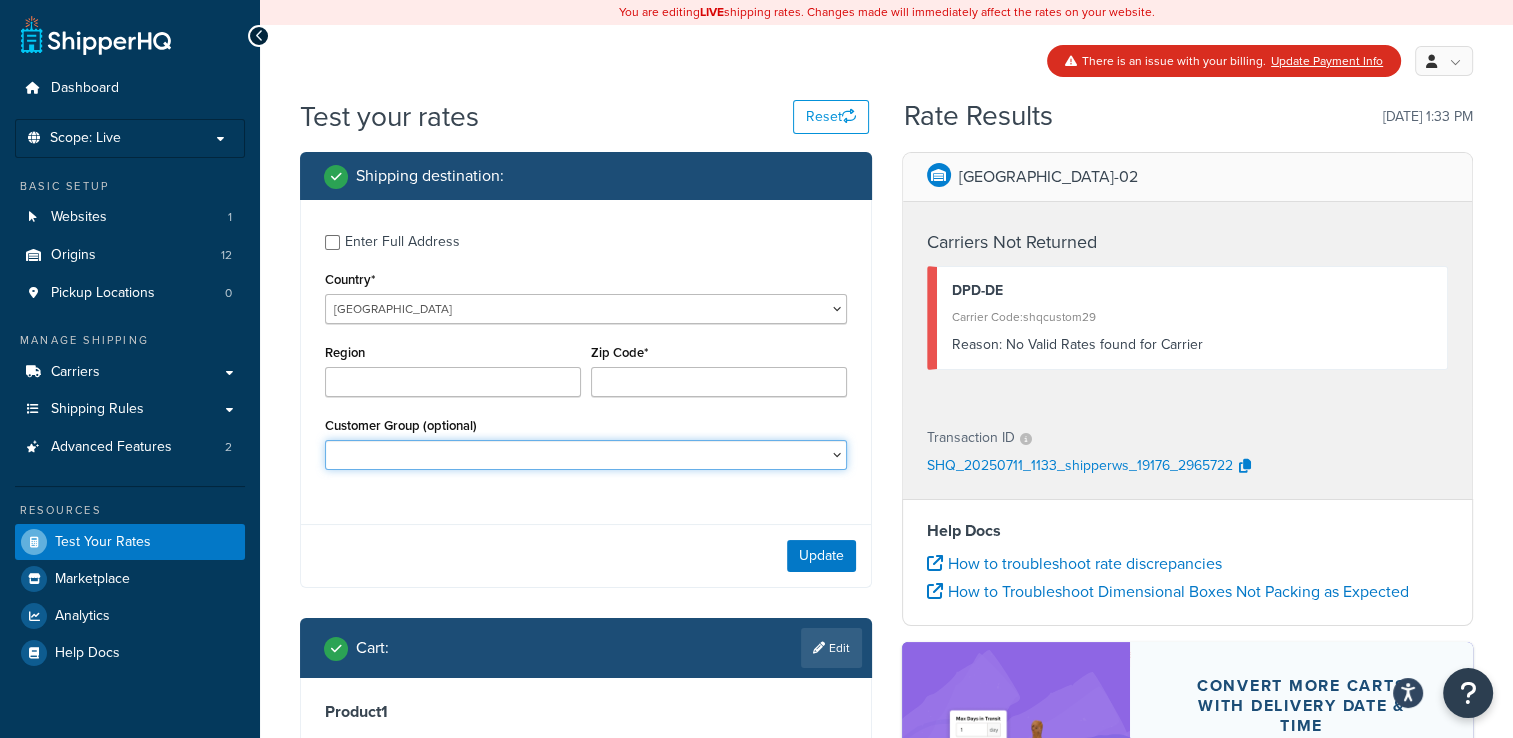 click on "B2B  B2C" at bounding box center [586, 455] 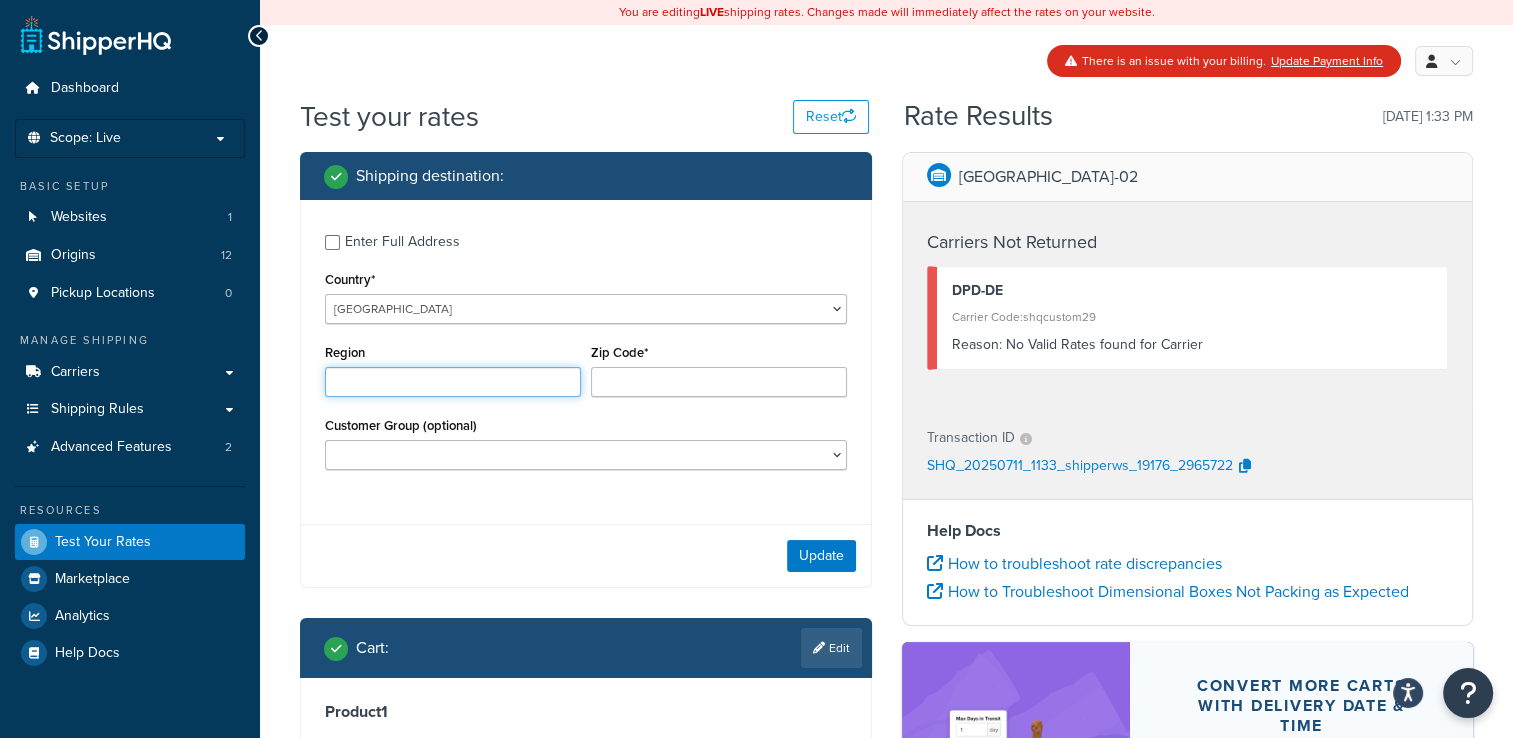 click on "Region" at bounding box center (453, 382) 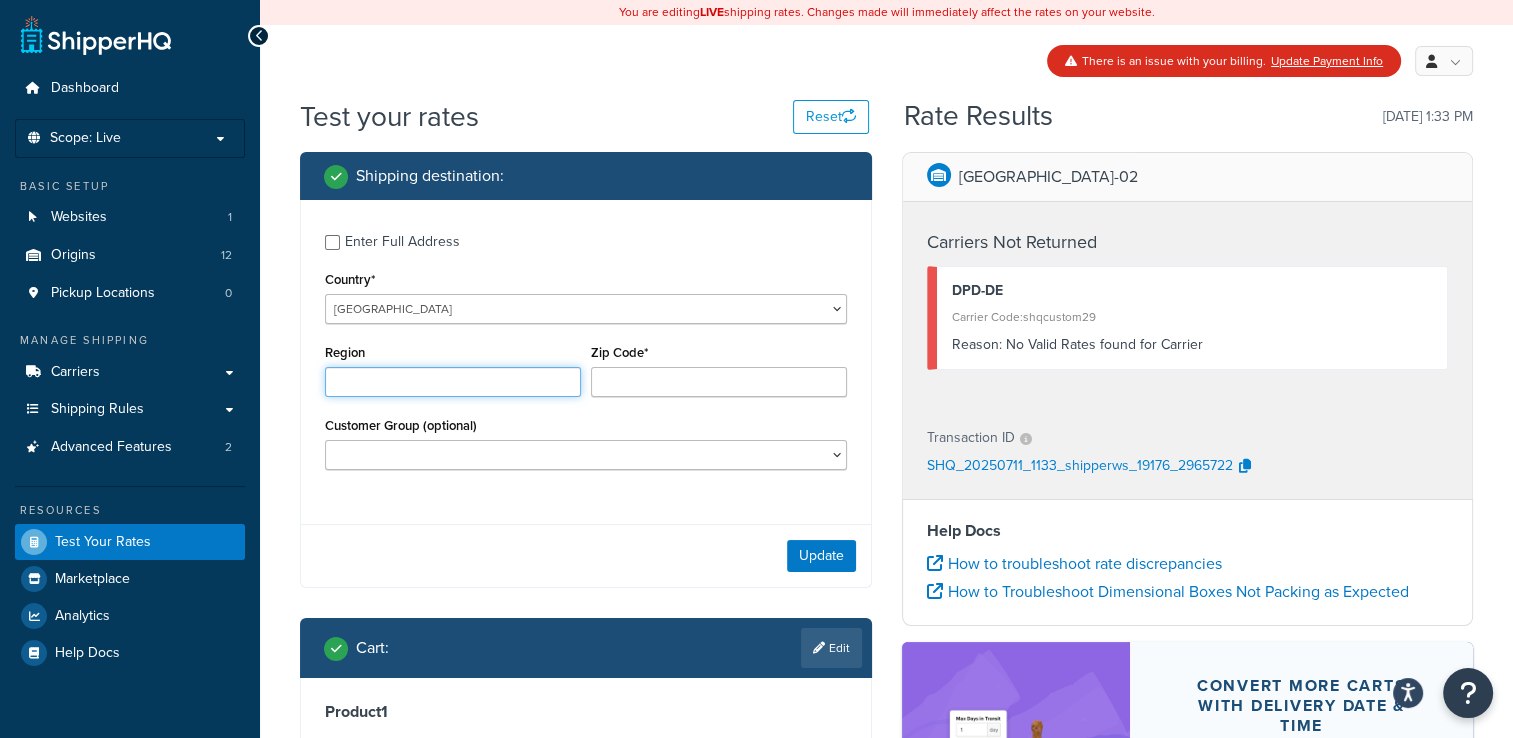 click on "Region" at bounding box center (453, 382) 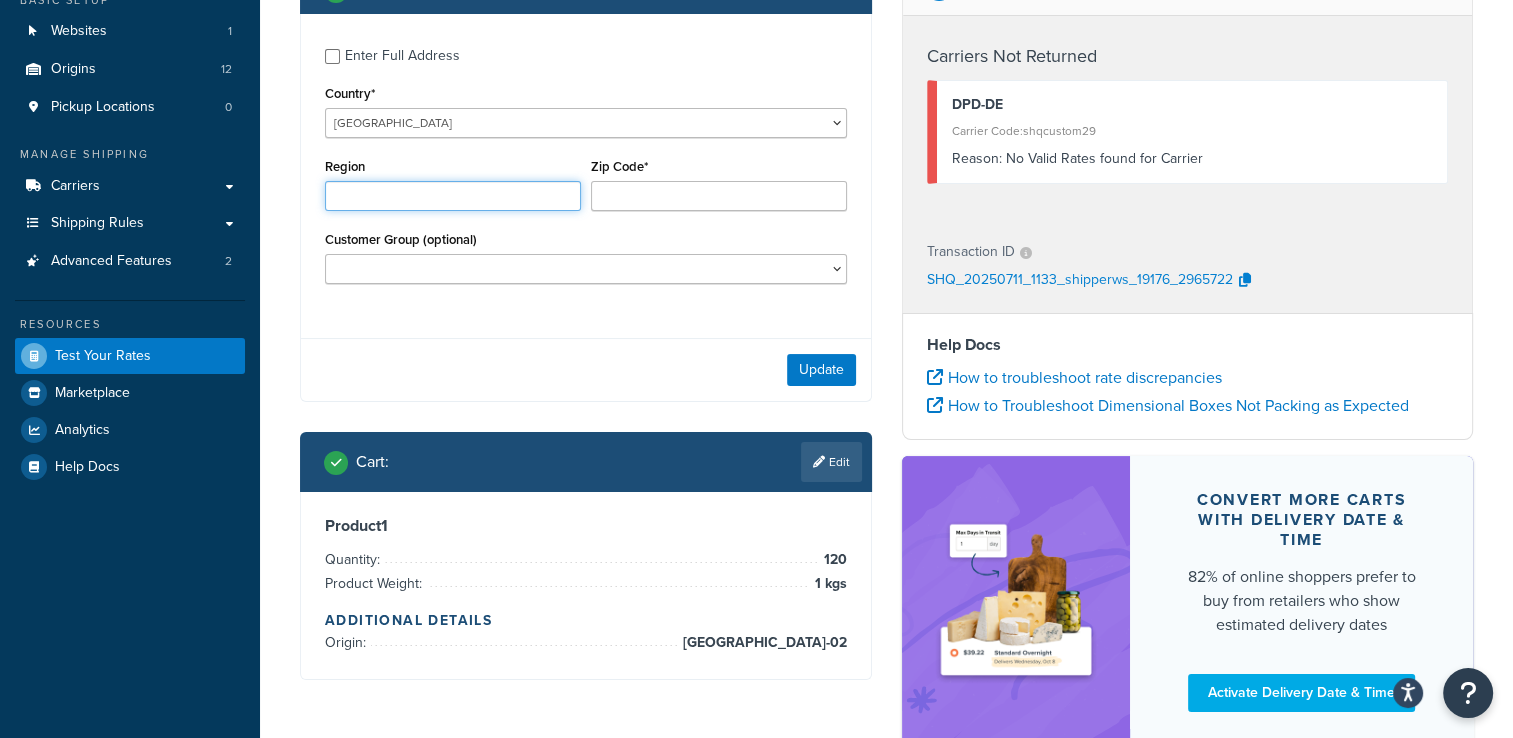 scroll, scrollTop: 312, scrollLeft: 0, axis: vertical 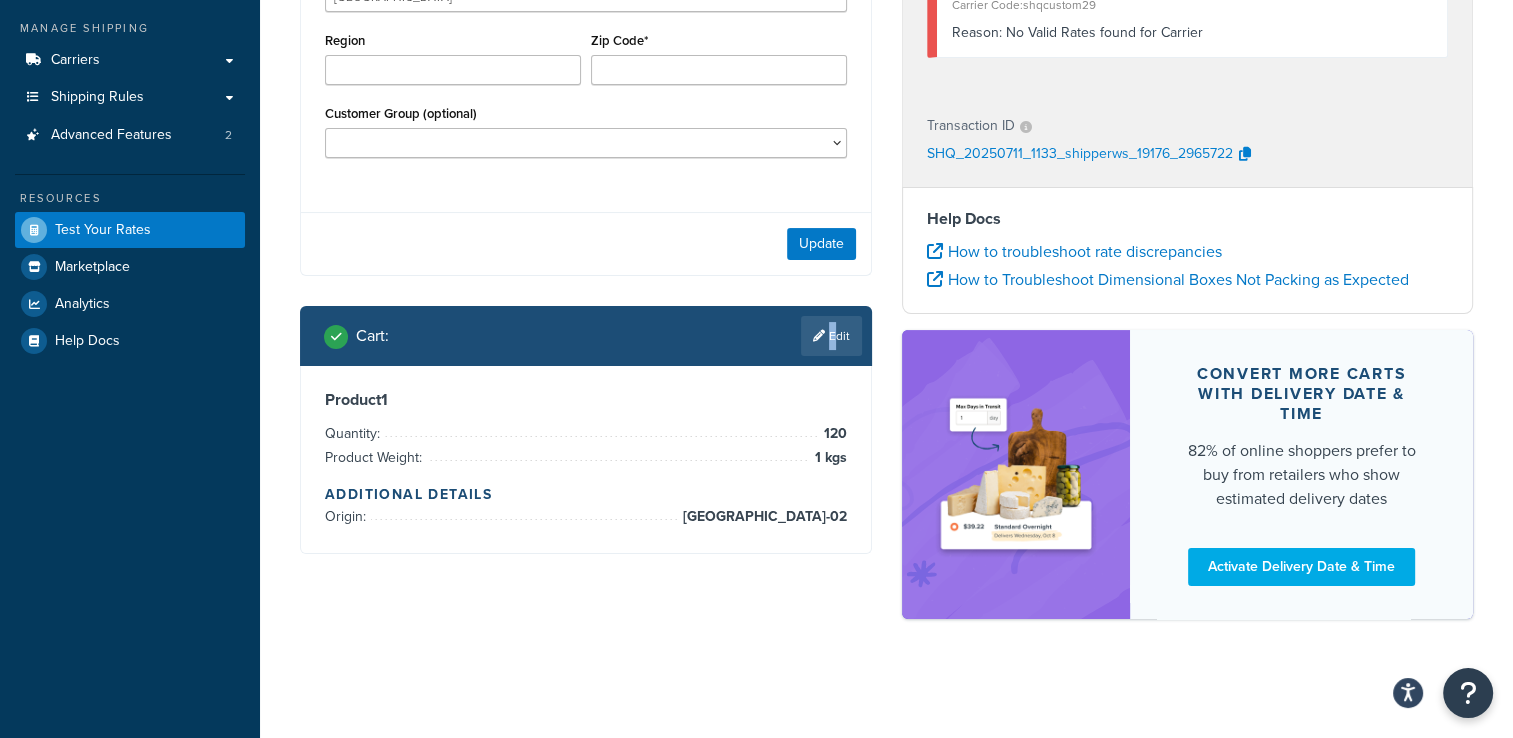 click on "Edit" at bounding box center (831, 336) 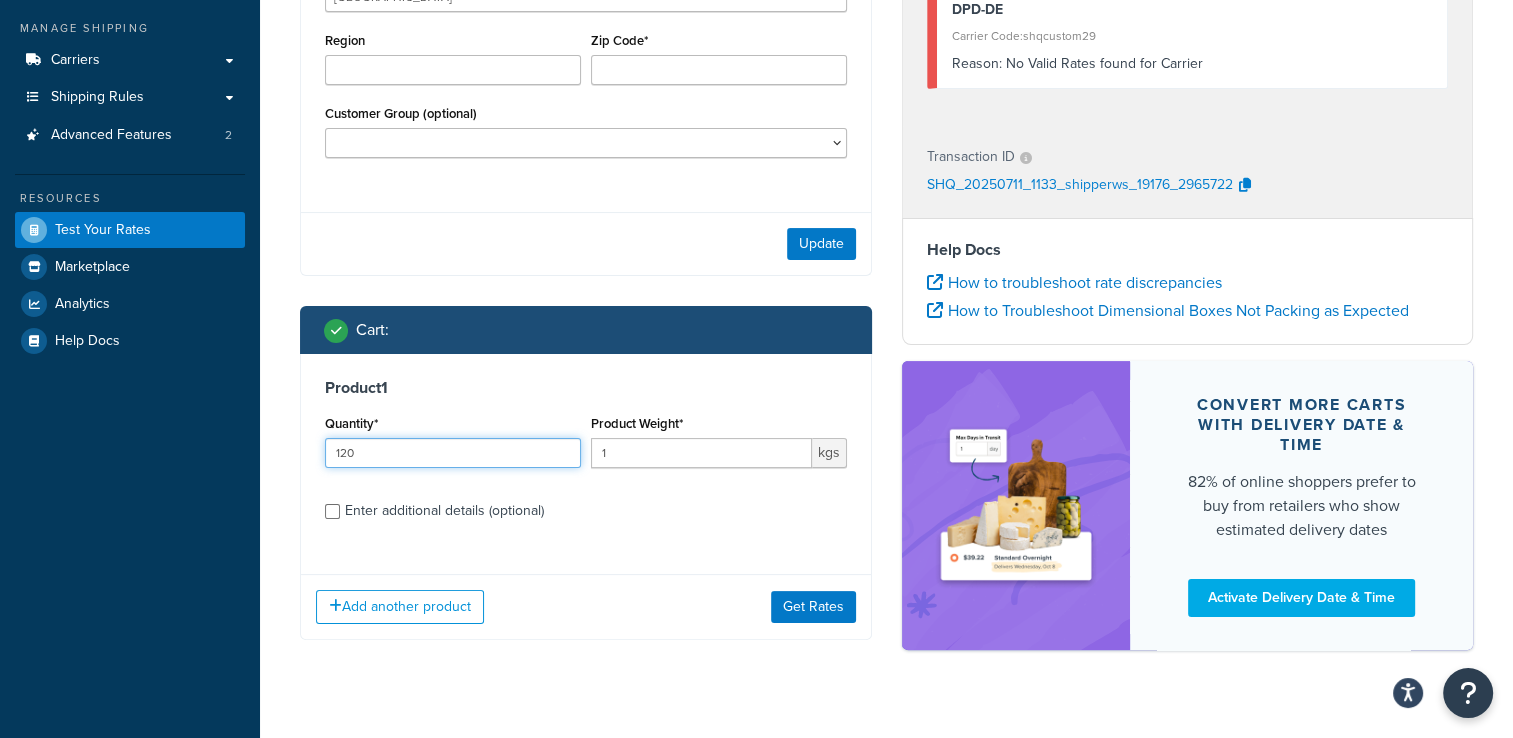 drag, startPoint x: 380, startPoint y: 455, endPoint x: 280, endPoint y: 455, distance: 100 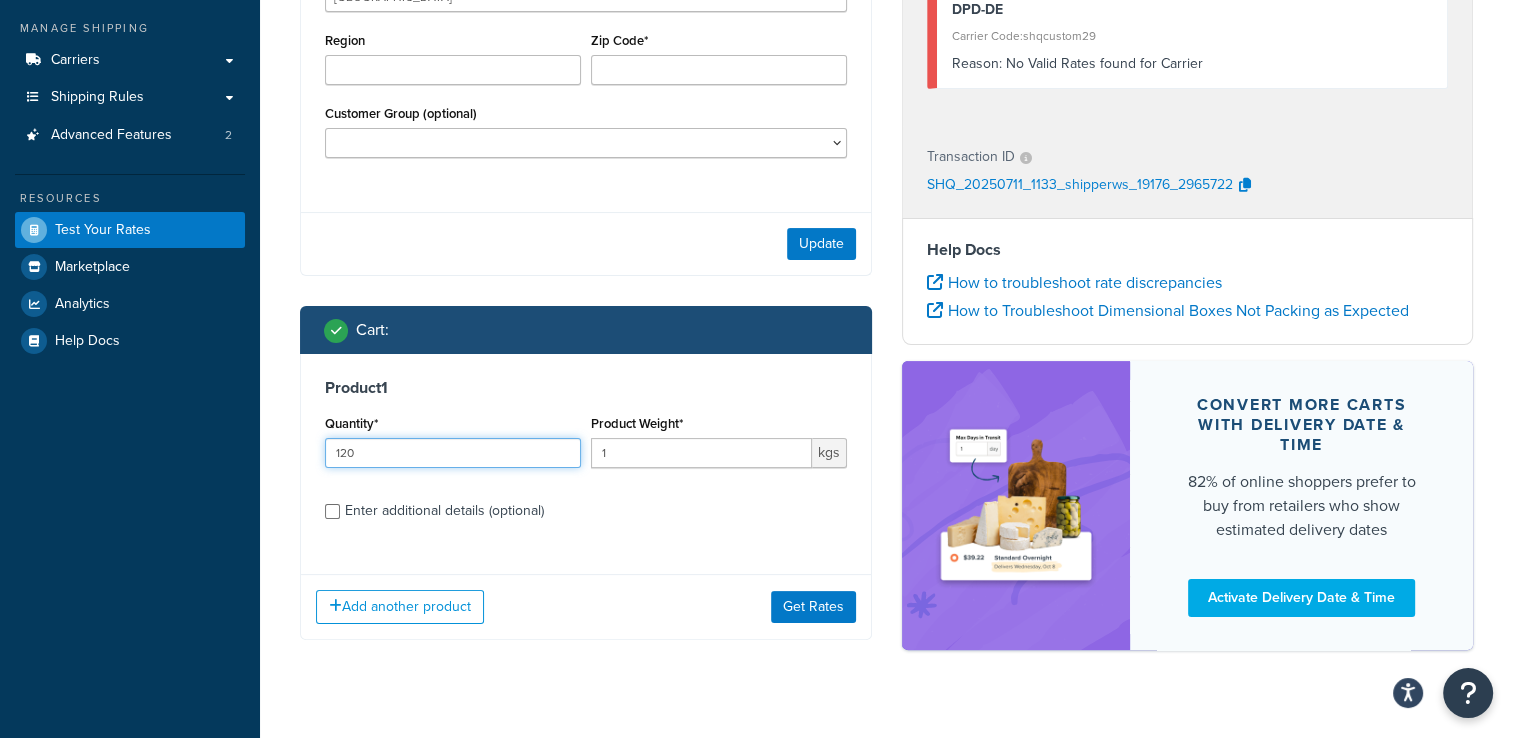 click on "Test your rates Reset   Rate Results 11/07/2025,  1:33 PM Shipping destination :   Enter Full Address Country*   United States  United Kingdom  Afghanistan  Åland Islands  Albania  Algeria  American Samoa  Andorra  Angola  Anguilla  Antarctica  Antigua and Barbuda  Argentina  Armenia  Aruba  Australia  Austria  Azerbaijan  Bahamas  Bahrain  Bangladesh  Barbados  Belarus  Belgium  Belize  Benin  Bermuda  Bhutan  Bolivia  Bonaire, Sint Eustatius and Saba  Bosnia and Herzegovina  Botswana  Bouvet Island  Brazil  British Indian Ocean Territory  Brunei Darussalam  Bulgaria  Burkina Faso  Burundi  Cambodia  Cameroon  Canada  Cape Verde  Cayman Islands  Central African Republic  Chad  Chile  China  Christmas Island  Cocos (Keeling) Islands  Colombia  Comoros  Congo  Congo, The Democratic Republic of the  Cook Islands  Costa Rica  Côte d'Ivoire  Croatia  Cuba  Curacao  Cyprus  Czech Republic  Denmark  Djibouti  Dominica  Dominican Republic  Ecuador  Egypt  El Salvador  Equatorial Guinea  Eritrea  Estonia  Fiji" at bounding box center [886, 252] 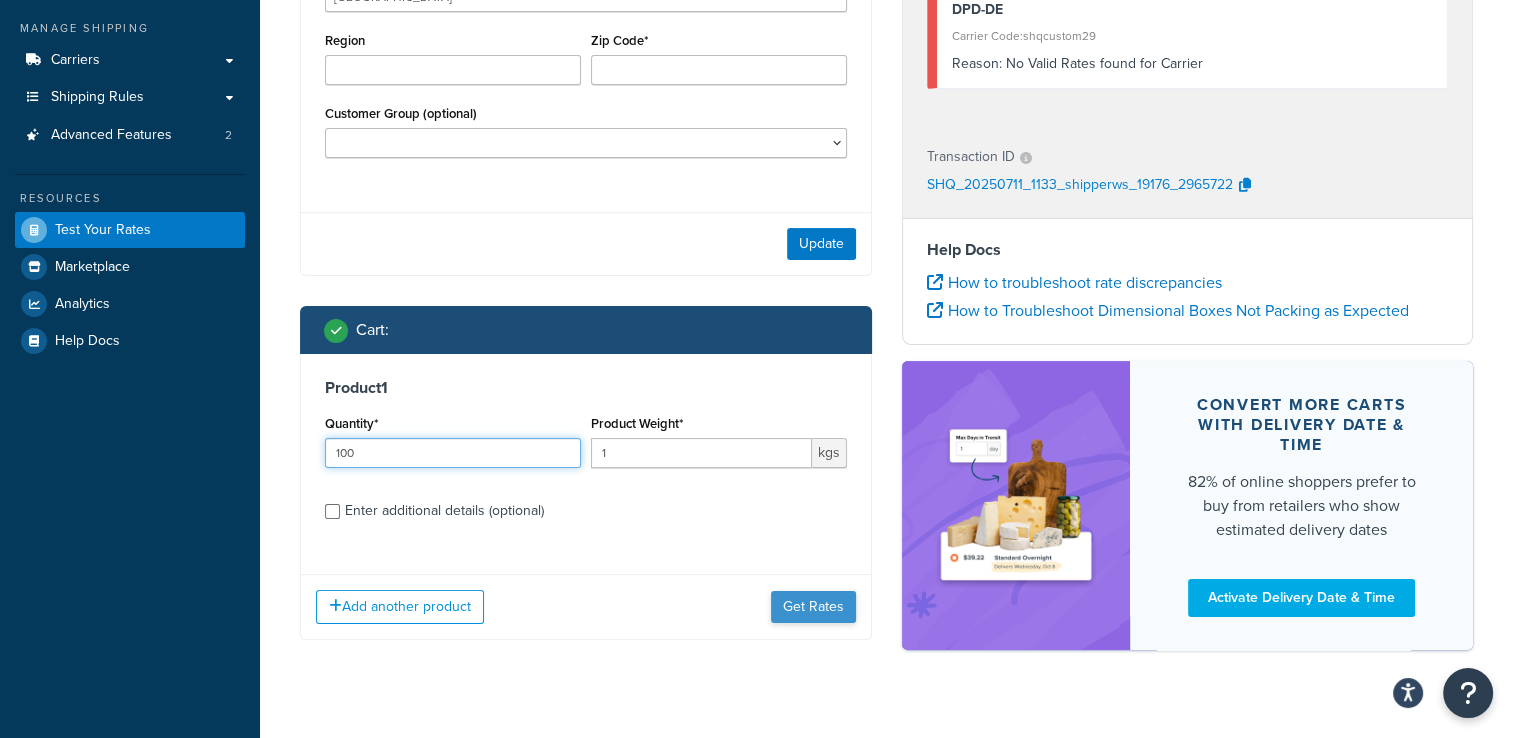 type on "100" 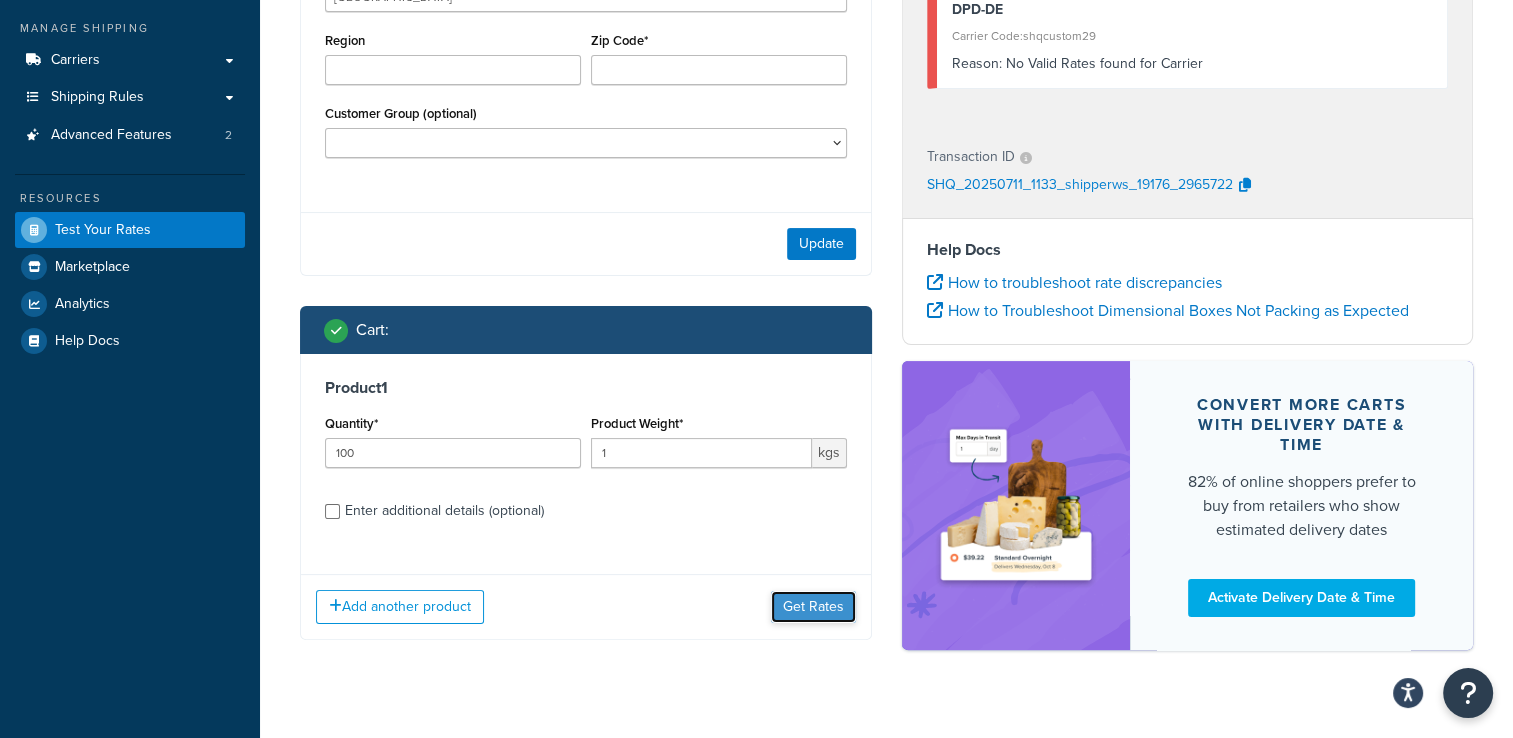 click on "Get Rates" at bounding box center (813, 607) 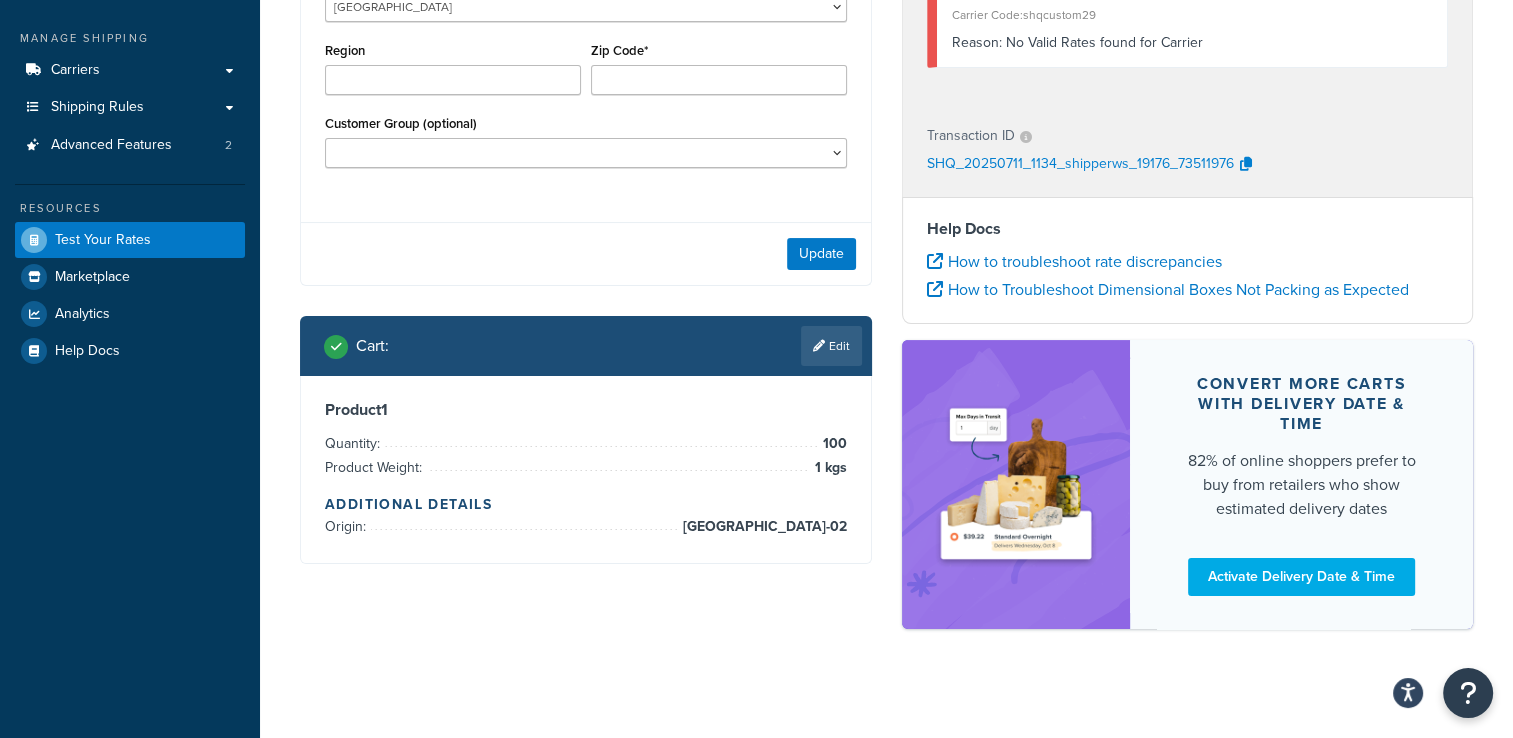 scroll, scrollTop: 312, scrollLeft: 0, axis: vertical 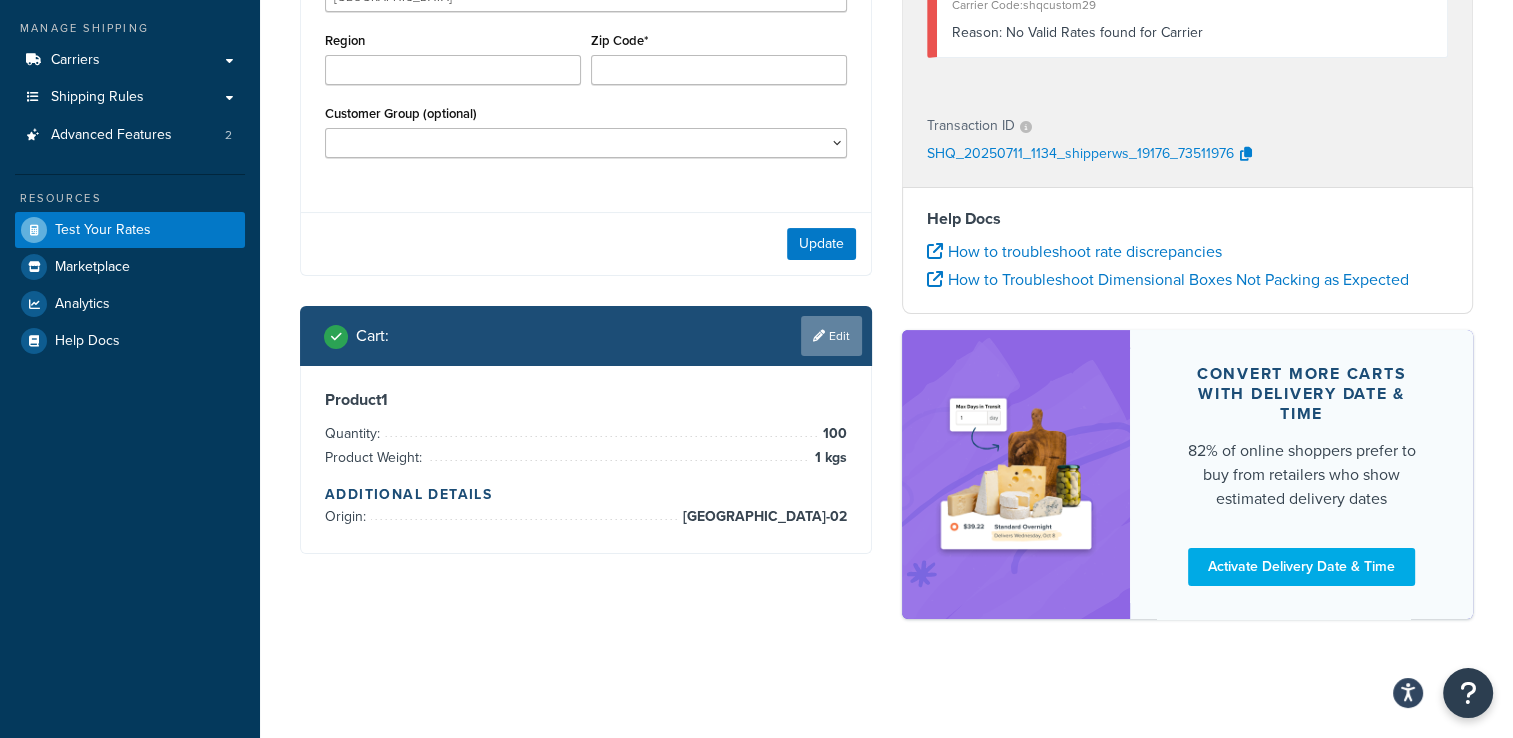 click on "Edit" at bounding box center (831, 336) 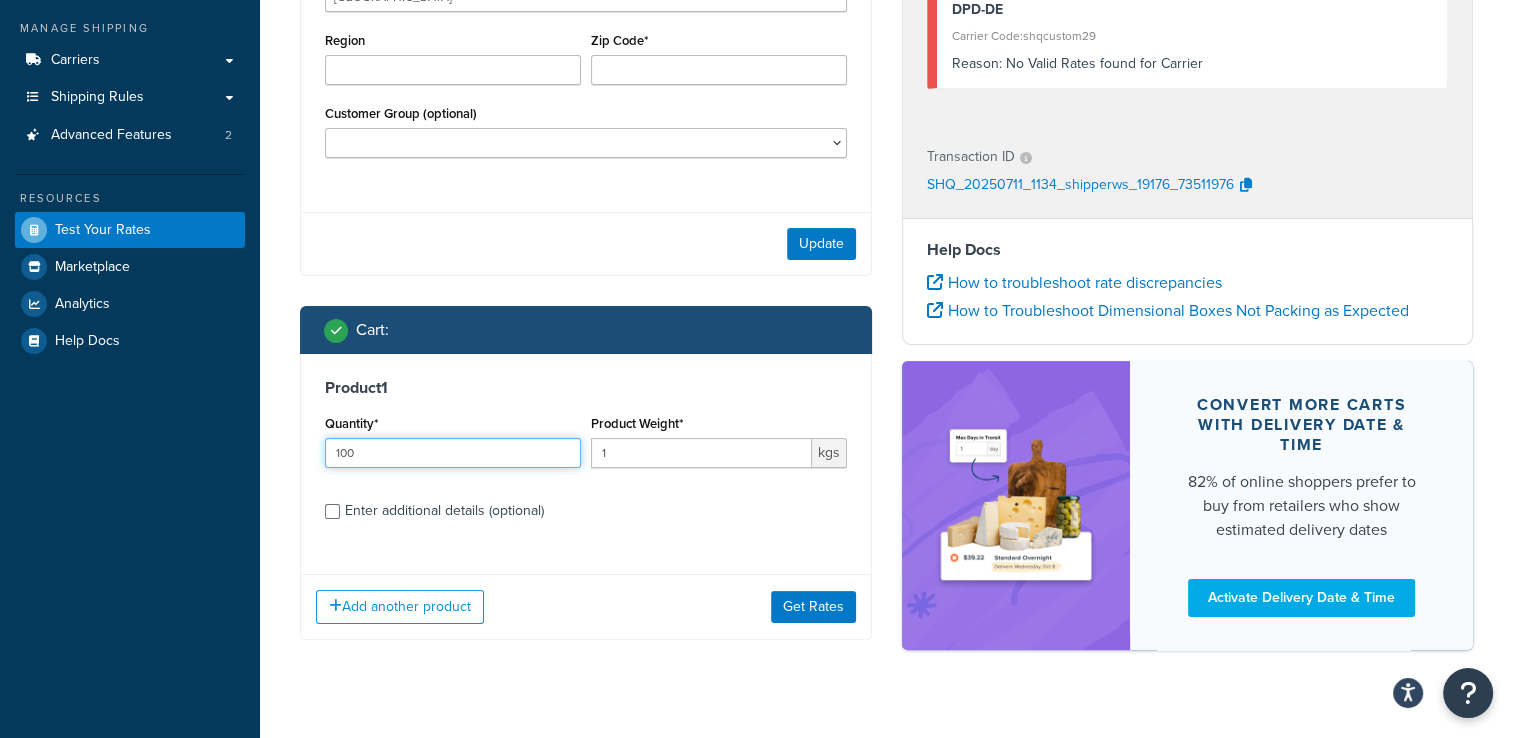 drag, startPoint x: 401, startPoint y: 453, endPoint x: 199, endPoint y: 466, distance: 202.41788 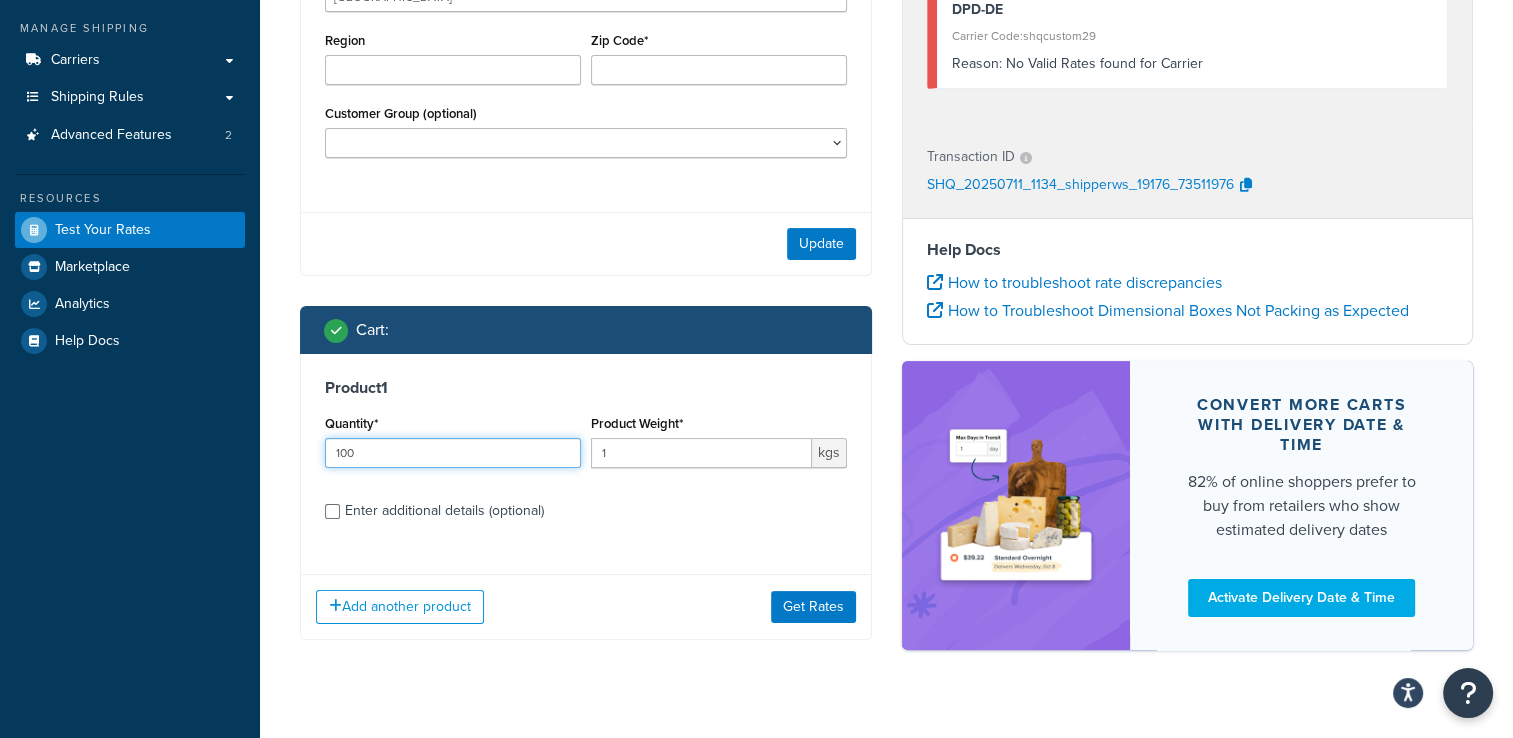 click on "Dashboard Scope:   Live Basic Setup   Websites 1   Origins 12   Pickup Locations 0 Manage Shipping   Carriers Carriers All  Carriers 28   Method Merging Rules 0   Shipping Rules Shipping Rules All  Shipping Rules 69   Shipping Zones 59   Shipping Groups 9   Customer Groups 3   Filters 27   Advanced Features 2 Resources   Test Your Rates   Marketplace   Analytics   Help Docs You are editing  LIVE  shipping rates. Changes made will immediately affect the rates on your website.   There is an issue with your billing. Update Payment Info     My Profile   Billing   Global Settings   Contact Us   Logout Test your rates Reset   Rate Results 11/07/2025,  1:34 PM Shipping destination :   Enter Full Address Country*   United States  United Kingdom  Afghanistan  Åland Islands  Albania  Algeria  American Samoa  Andorra  Angola  Anguilla  Antarctica  Antigua and Barbuda  Argentina  Armenia  Aruba  Australia  Austria  Azerbaijan  Bahamas  Bahrain  Bangladesh  Barbados  Belarus  Belgium  Belize  Benin  Bermuda  Bhutan" at bounding box center [756, 229] 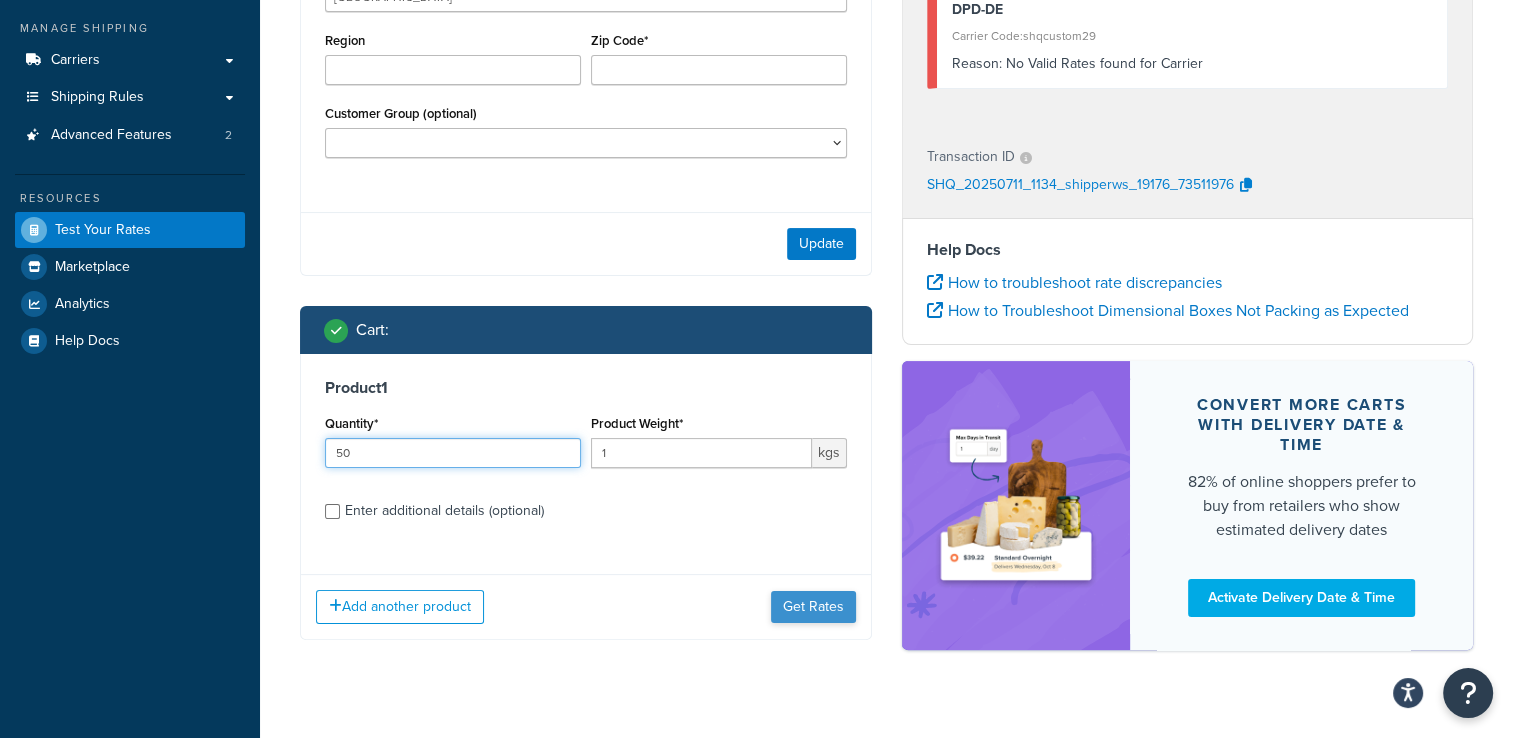 type on "50" 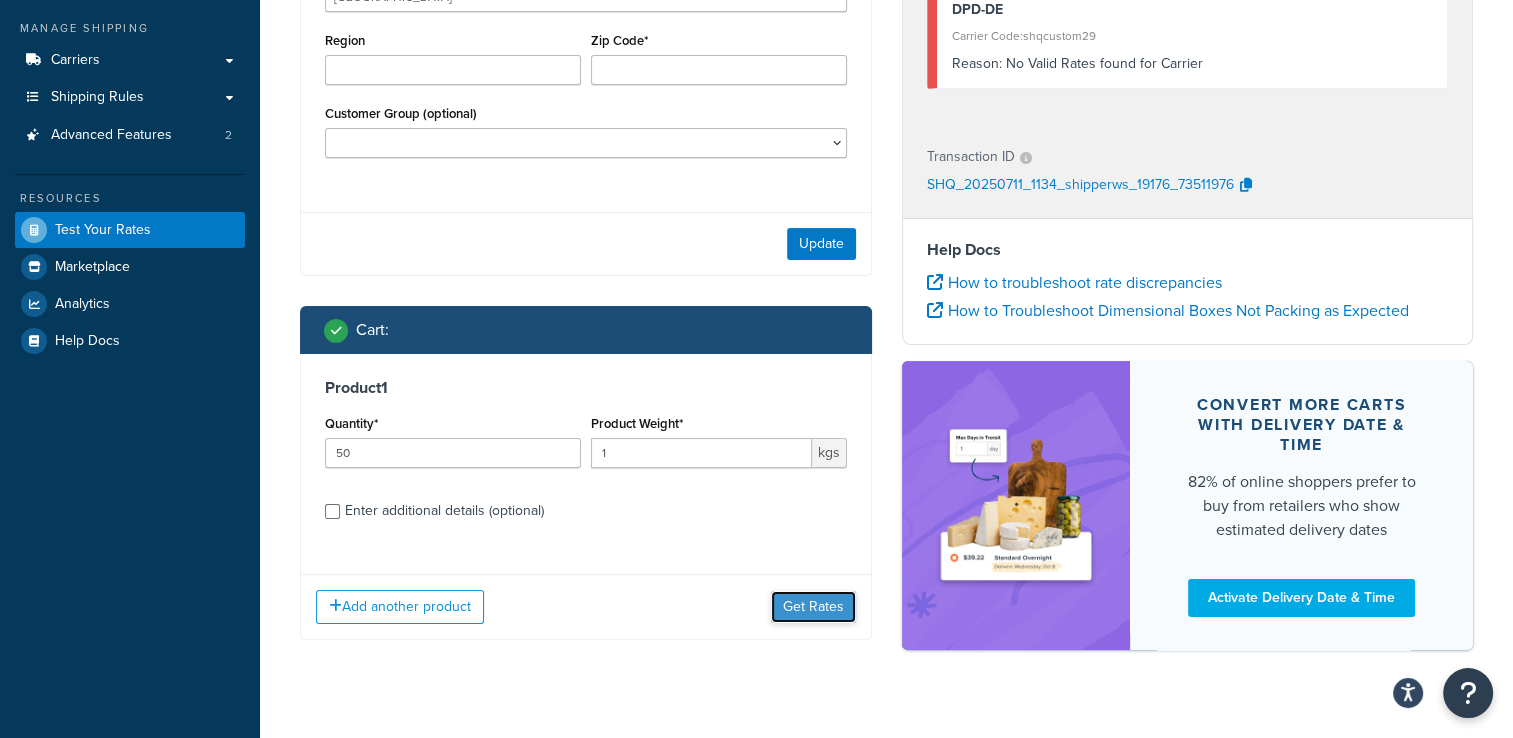 click on "Get Rates" at bounding box center [813, 607] 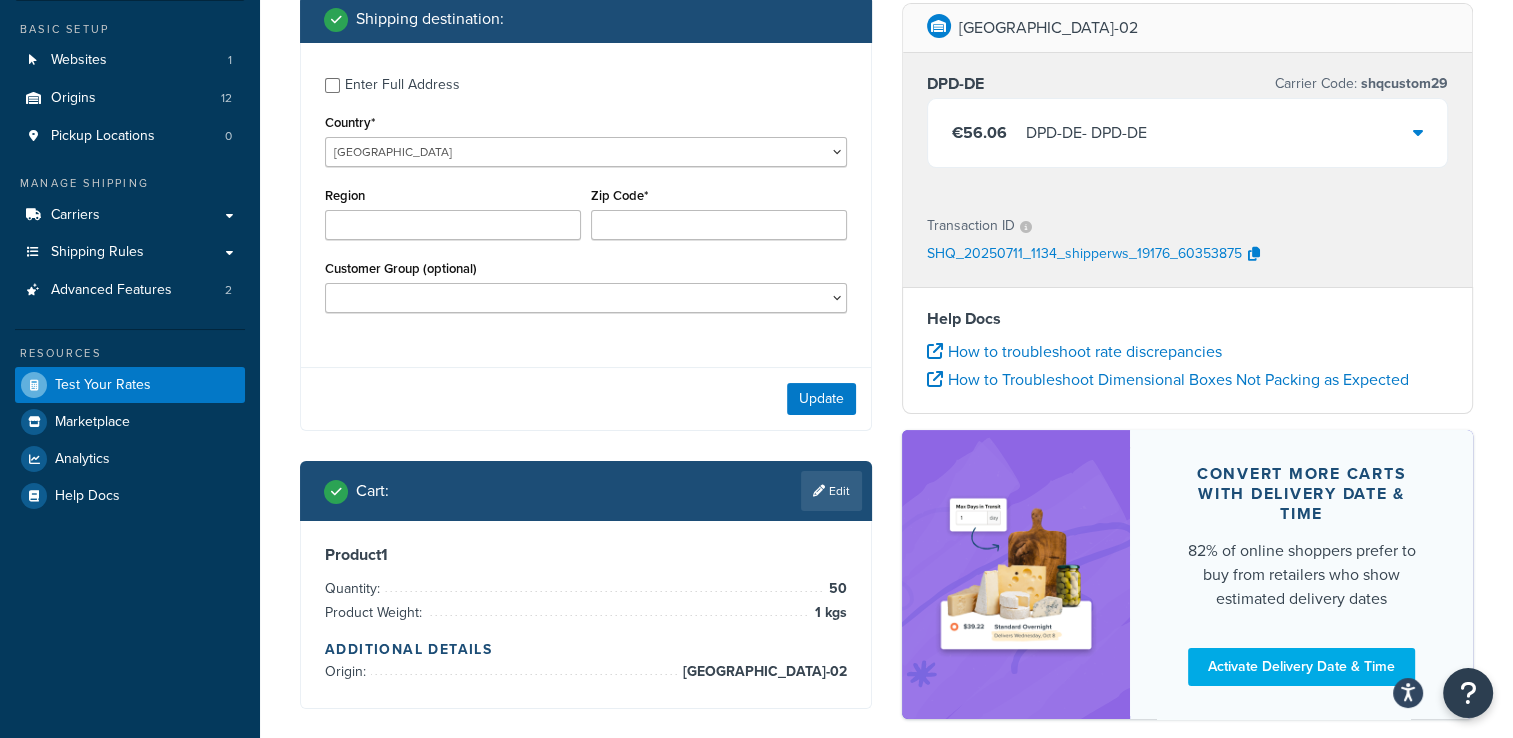 scroll, scrollTop: 257, scrollLeft: 0, axis: vertical 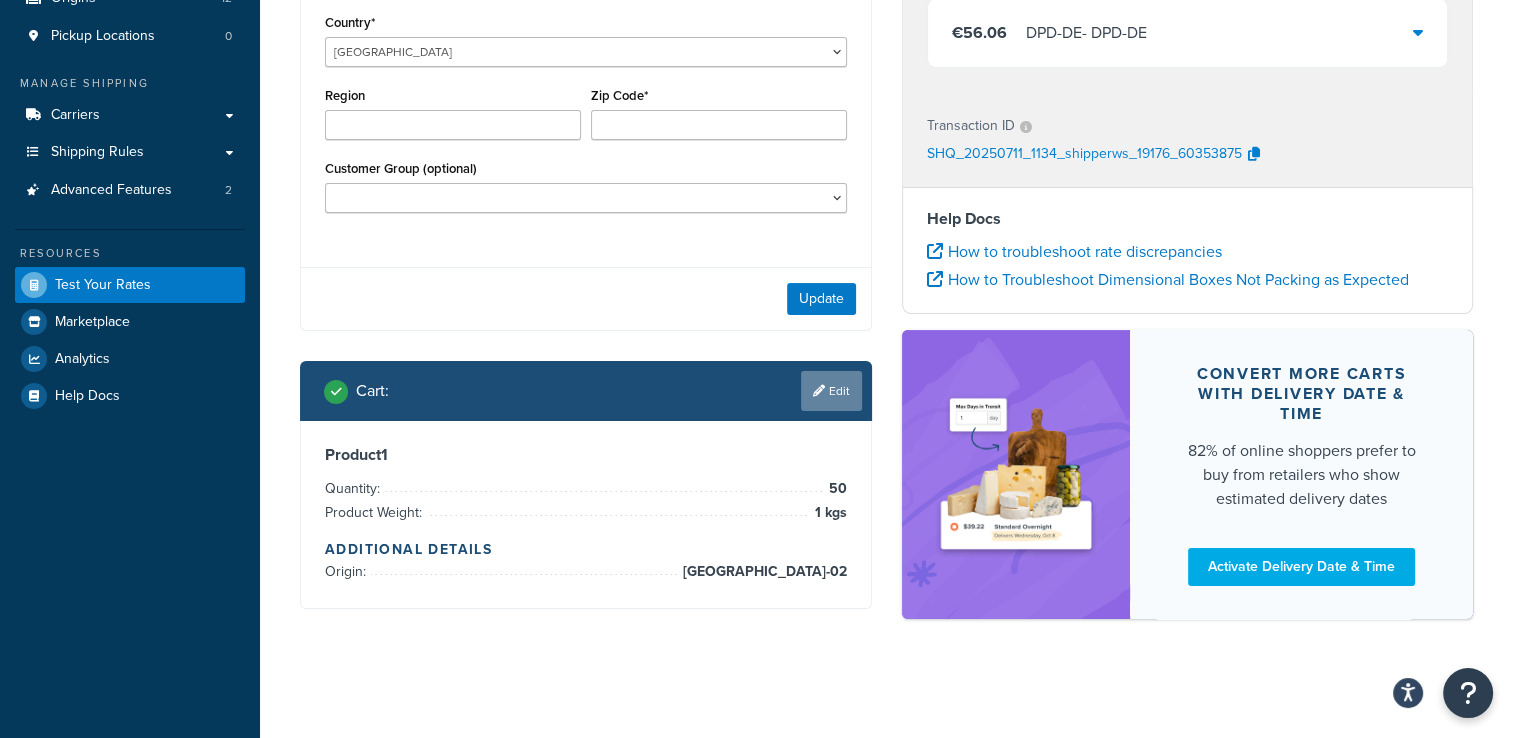 click on "Edit" at bounding box center (831, 391) 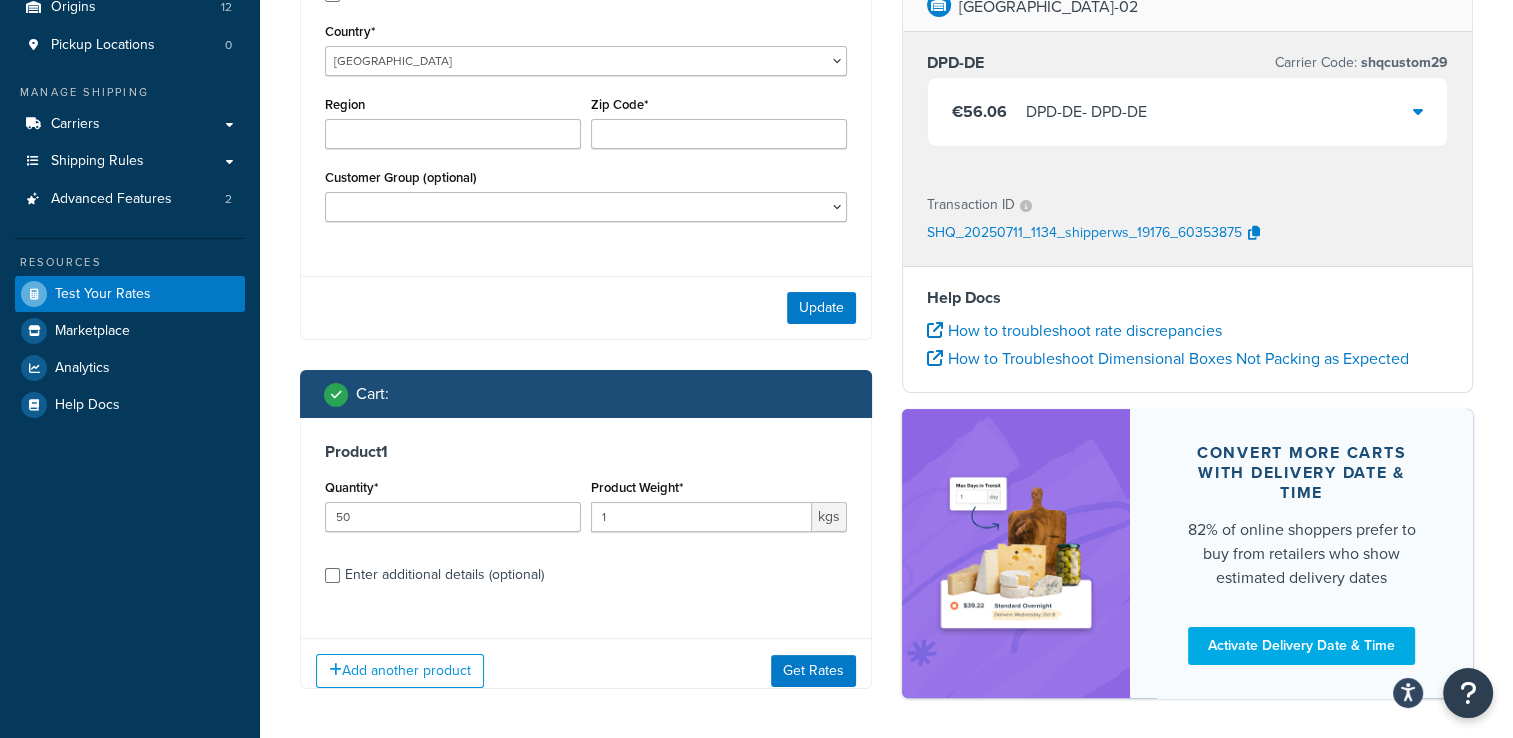 scroll, scrollTop: 257, scrollLeft: 0, axis: vertical 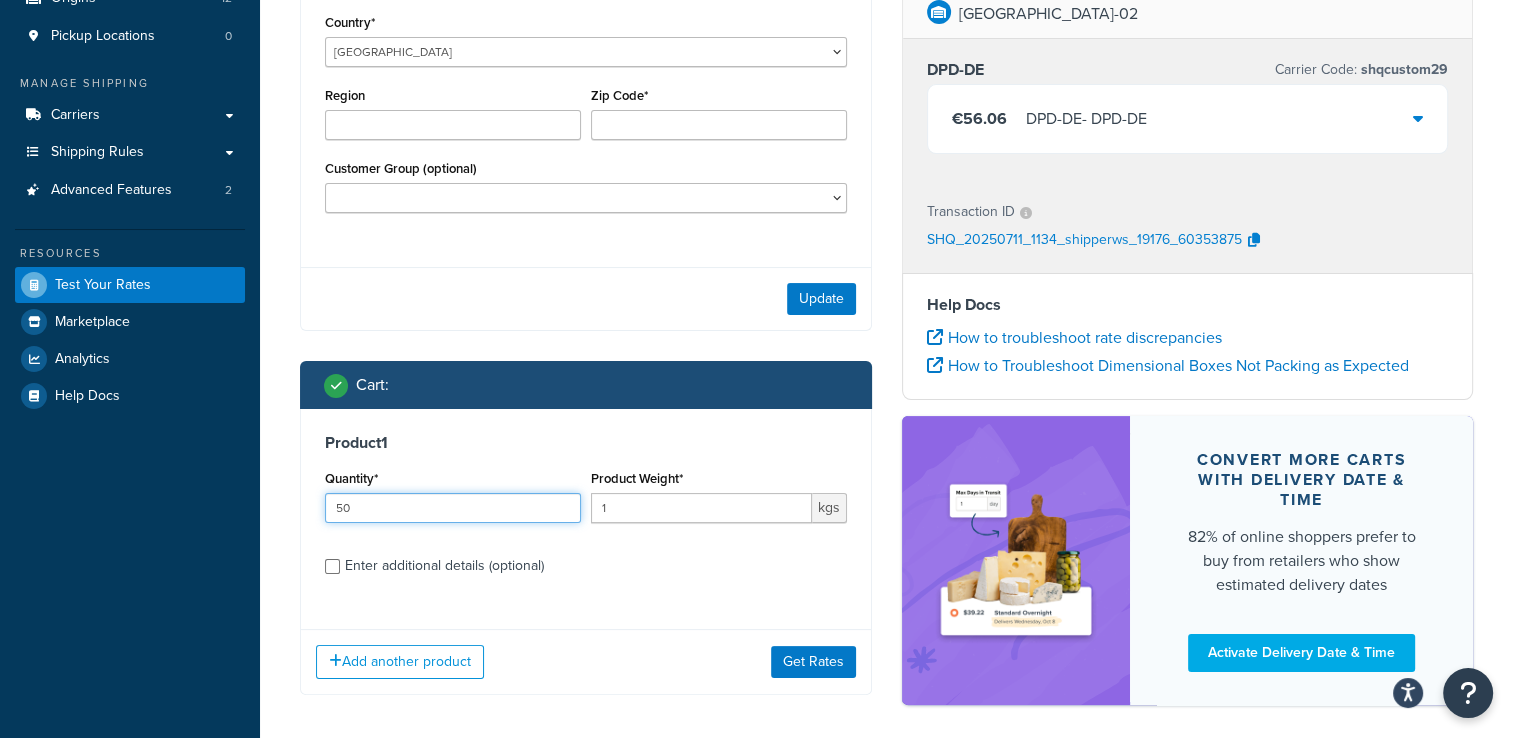 drag, startPoint x: 481, startPoint y: 506, endPoint x: 291, endPoint y: 514, distance: 190.16835 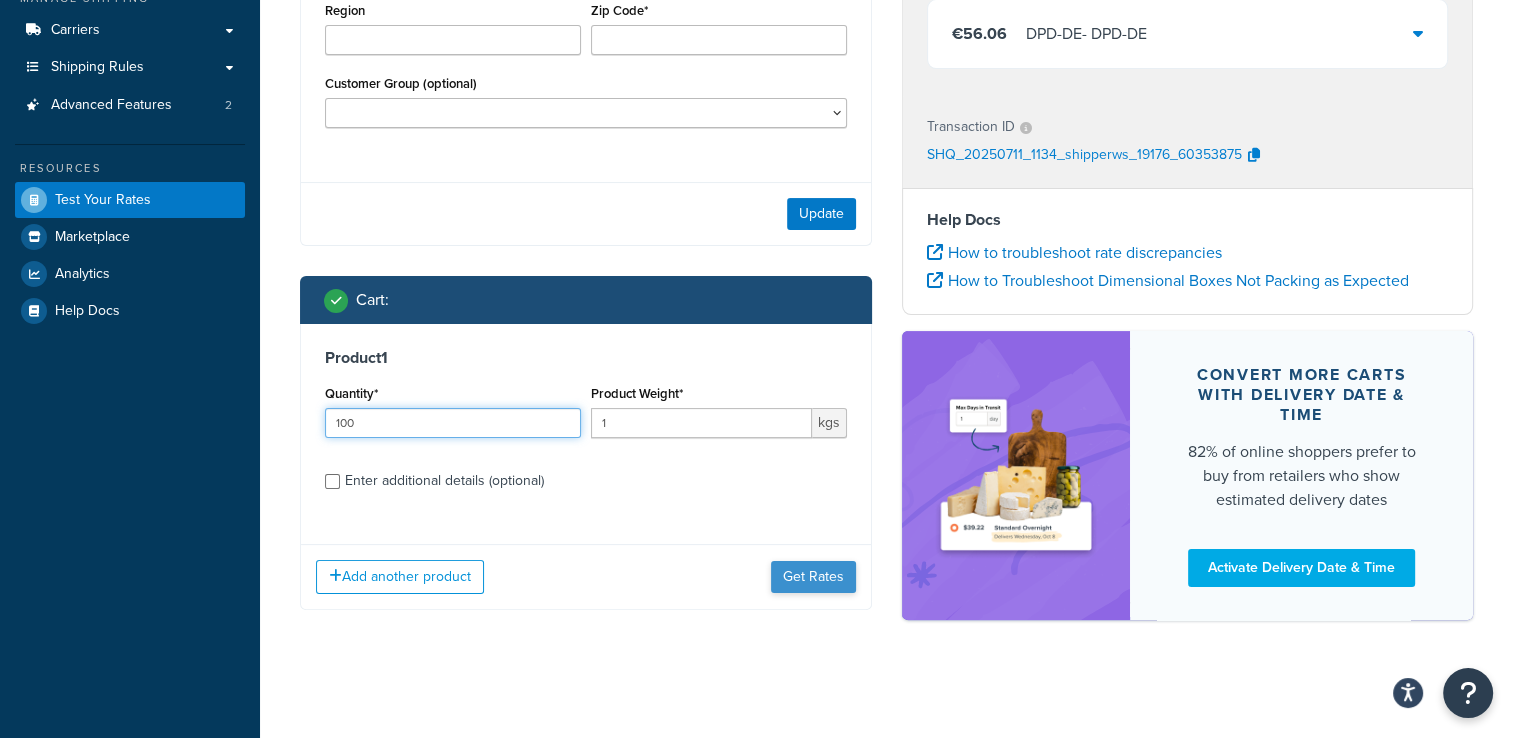 type on "100" 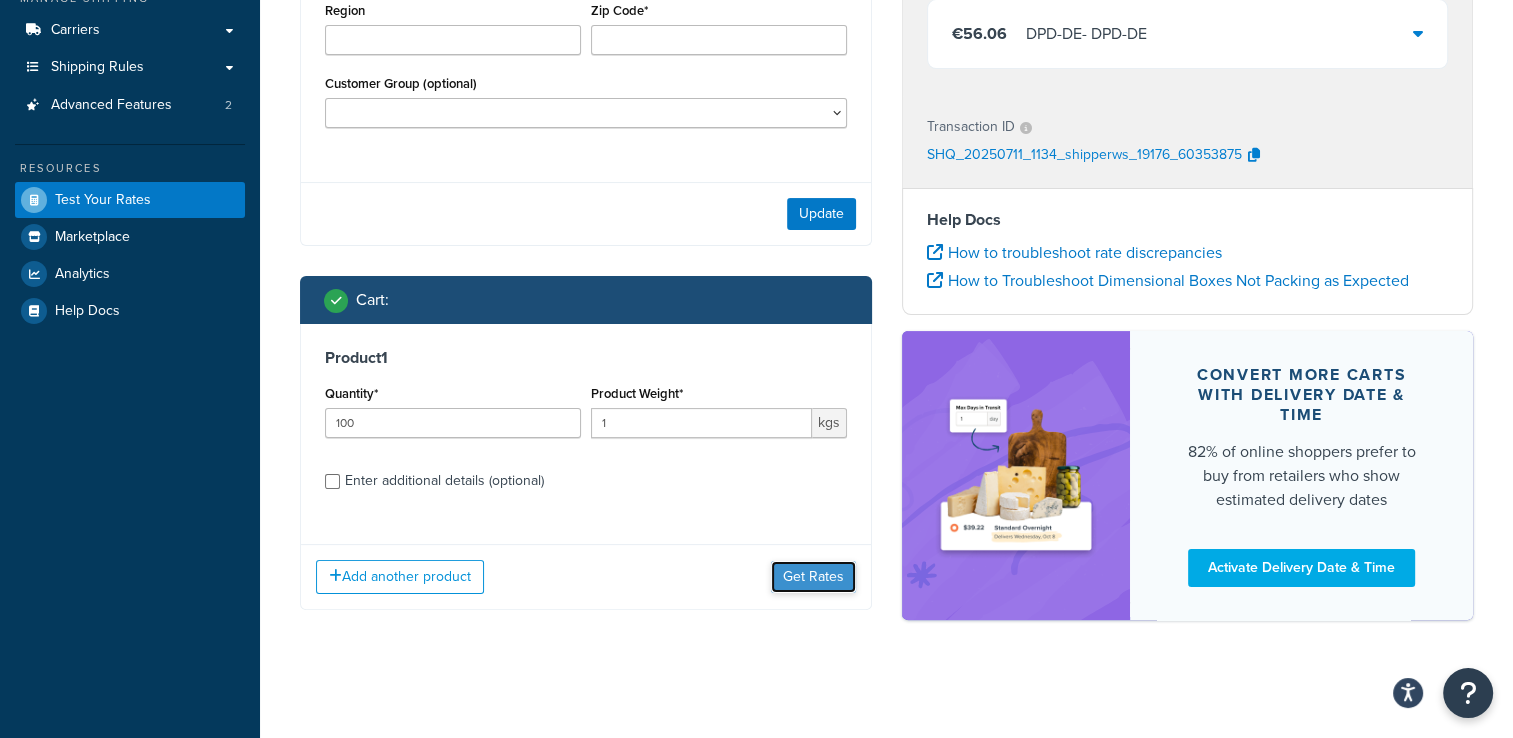 click on "Get Rates" at bounding box center (813, 577) 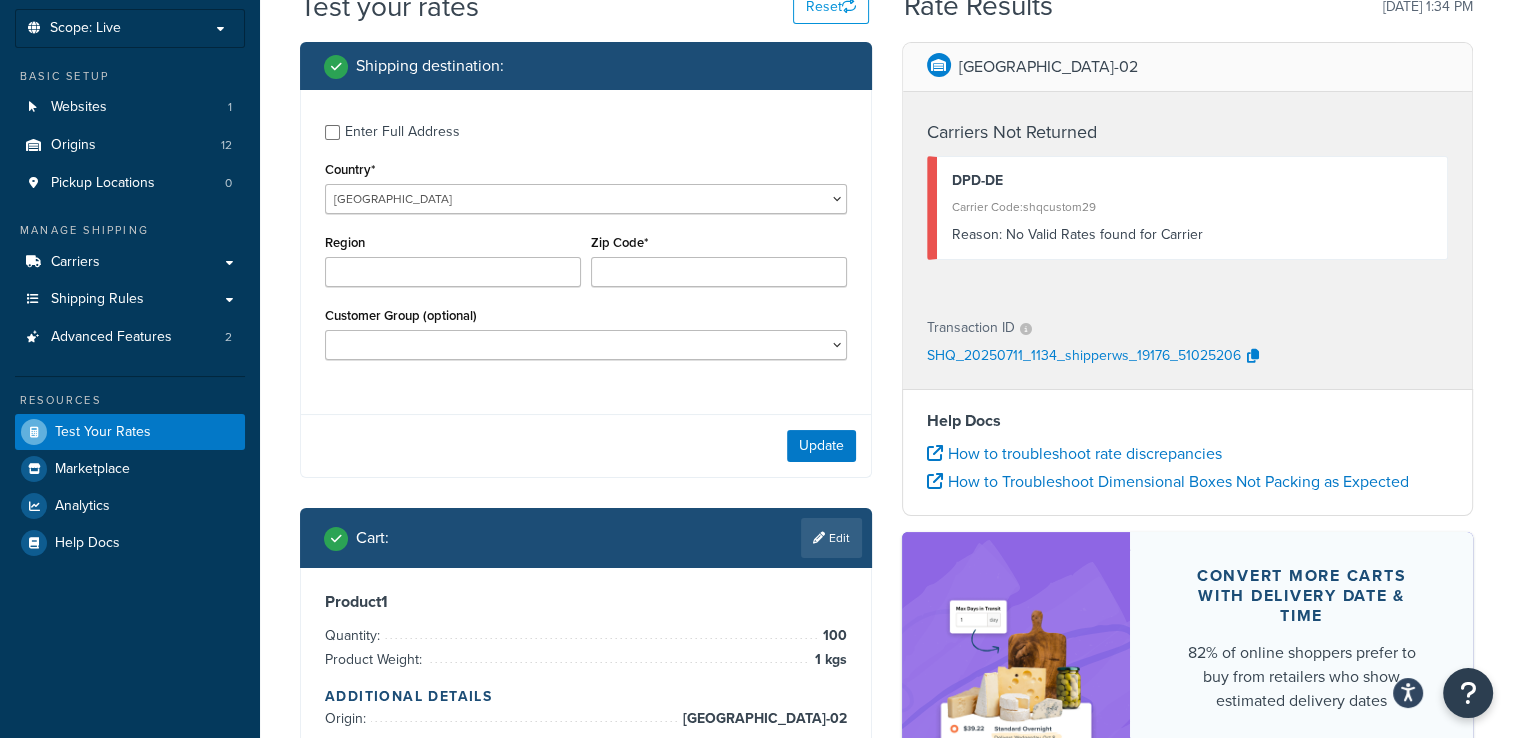 scroll, scrollTop: 0, scrollLeft: 0, axis: both 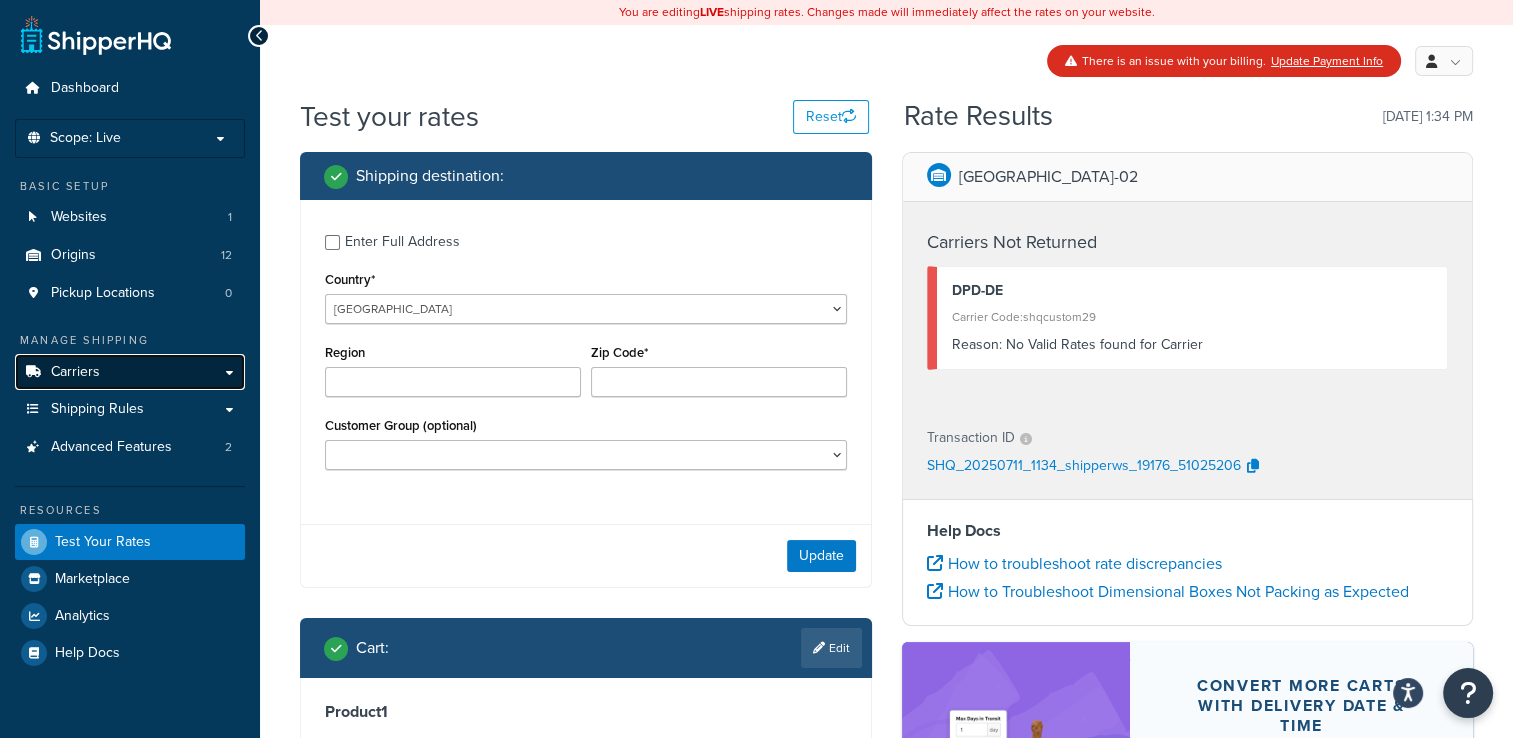 click on "Carriers" at bounding box center (75, 372) 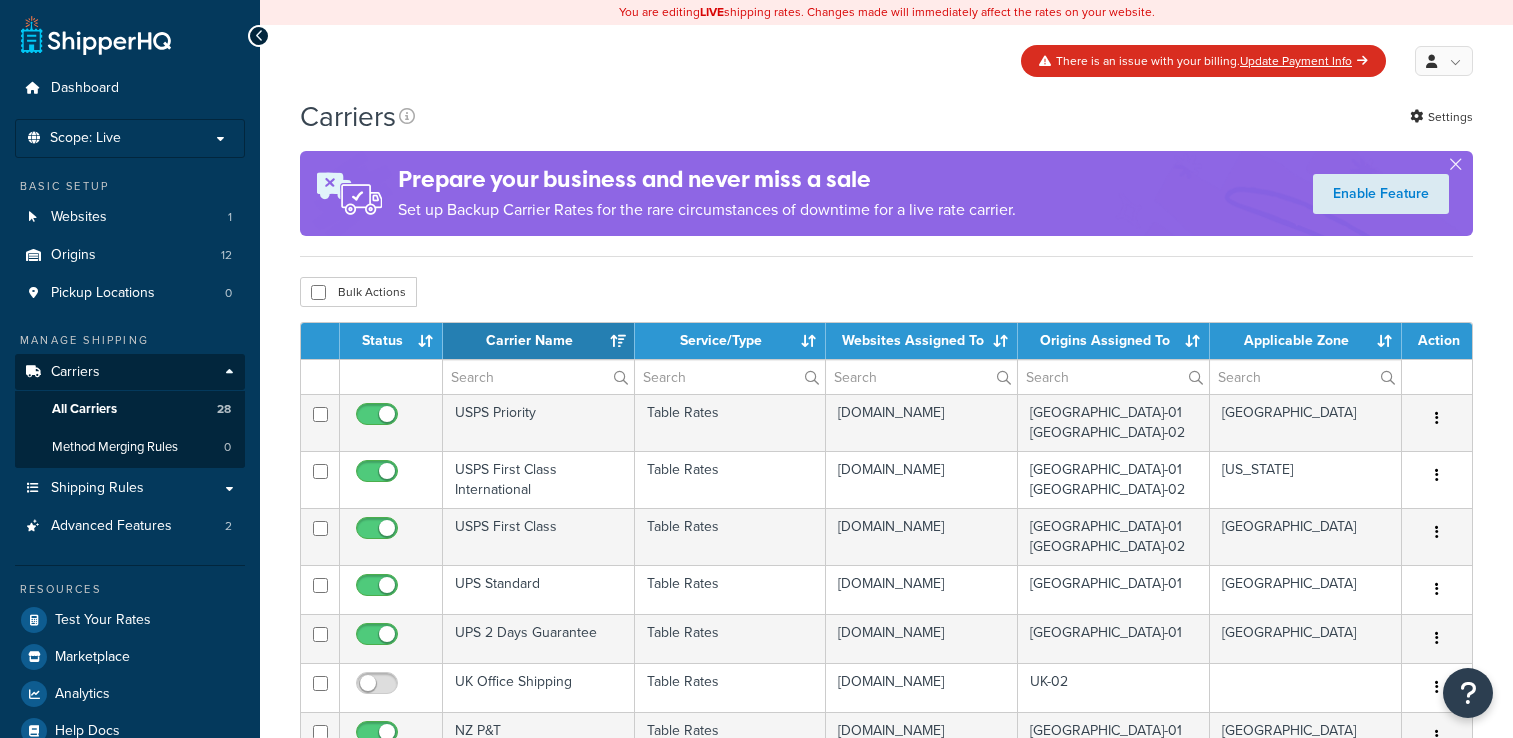 select on "15" 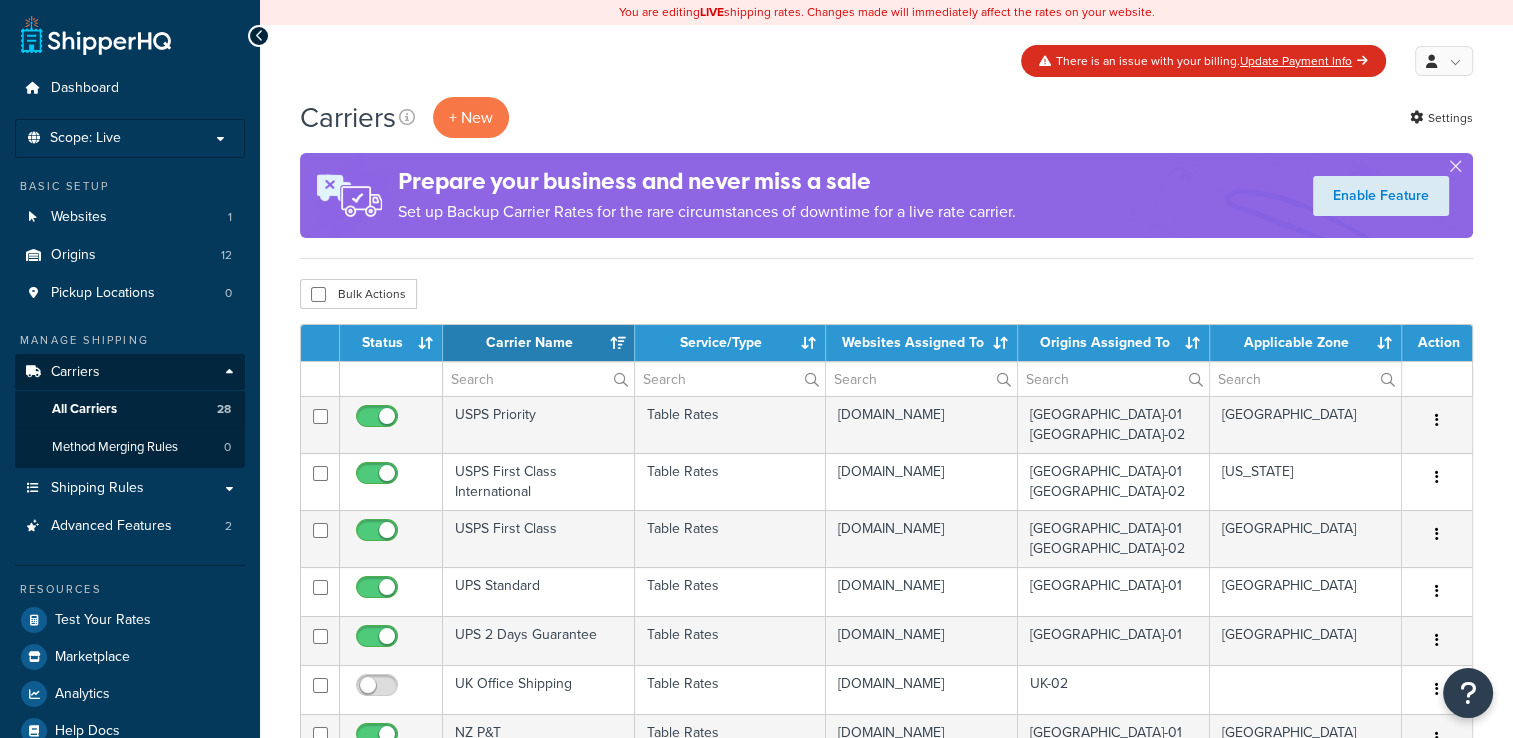 scroll, scrollTop: 0, scrollLeft: 0, axis: both 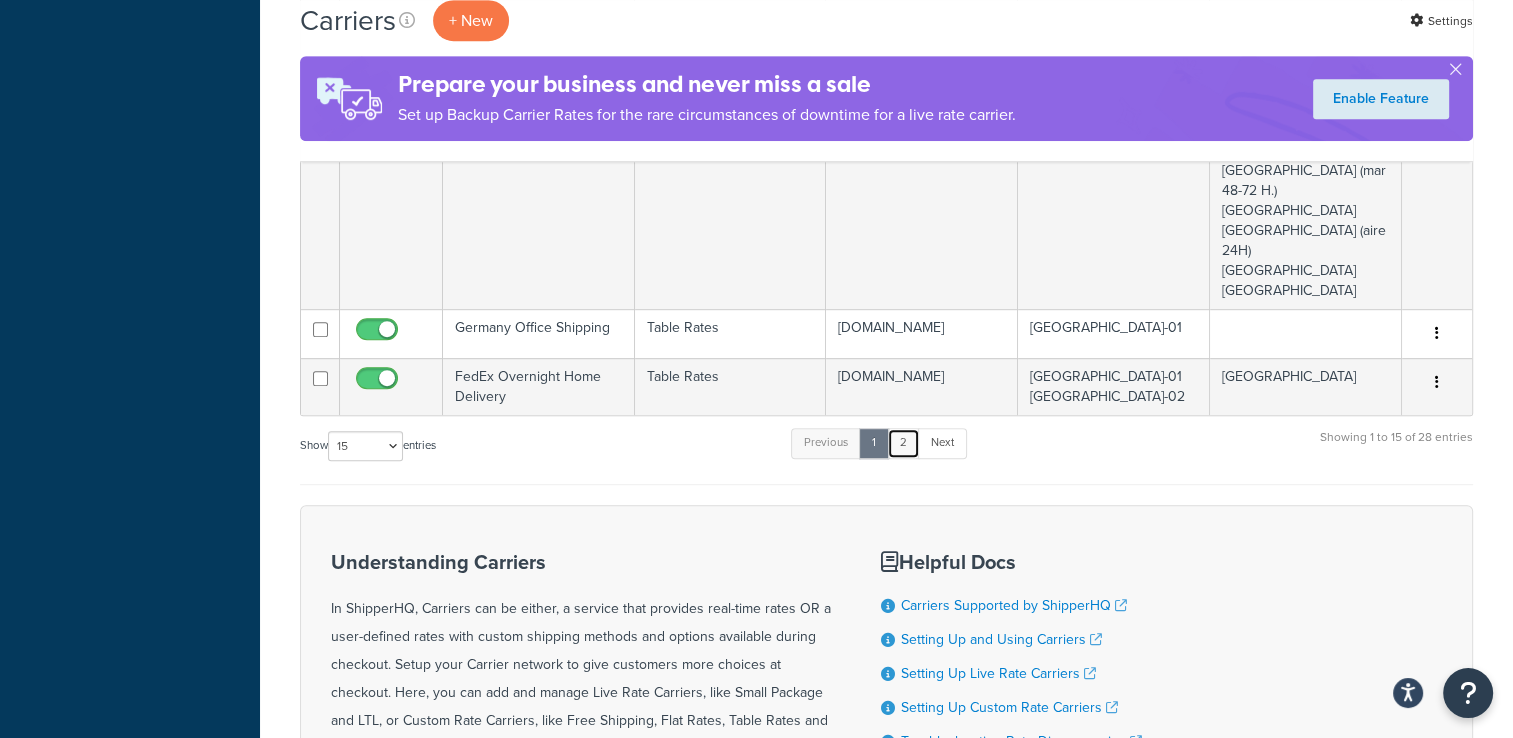 click on "2" at bounding box center (903, 443) 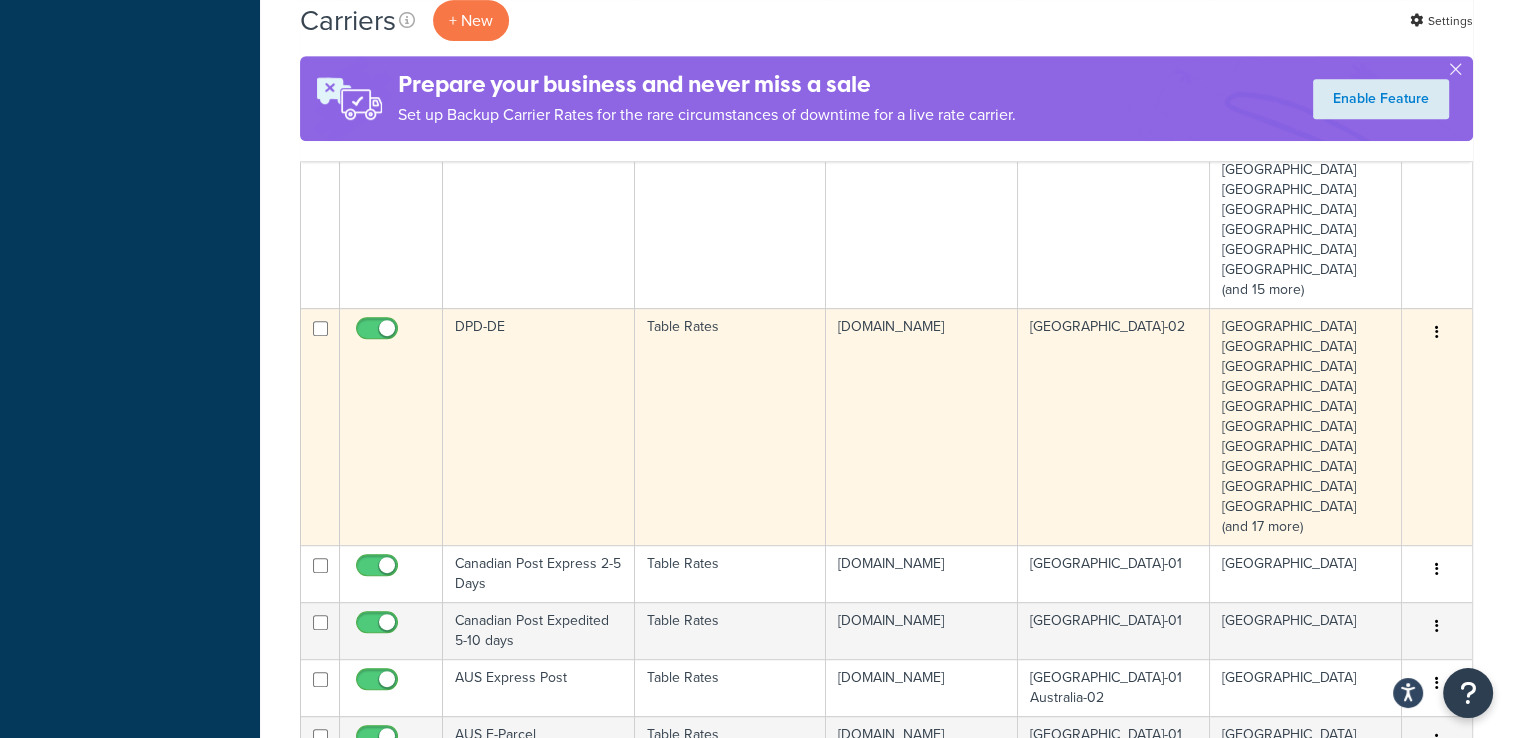scroll, scrollTop: 900, scrollLeft: 0, axis: vertical 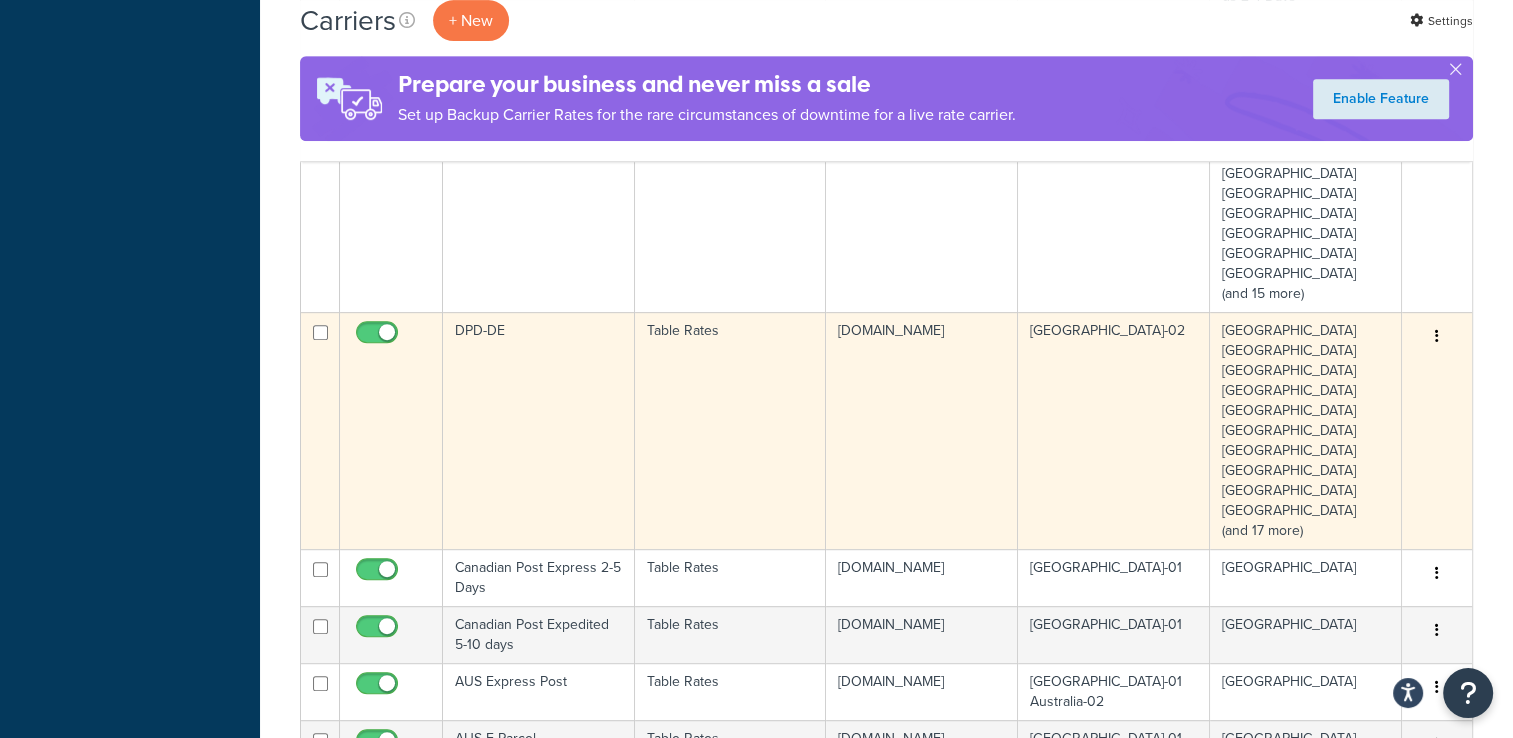 click on "DPD-DE" at bounding box center (539, 430) 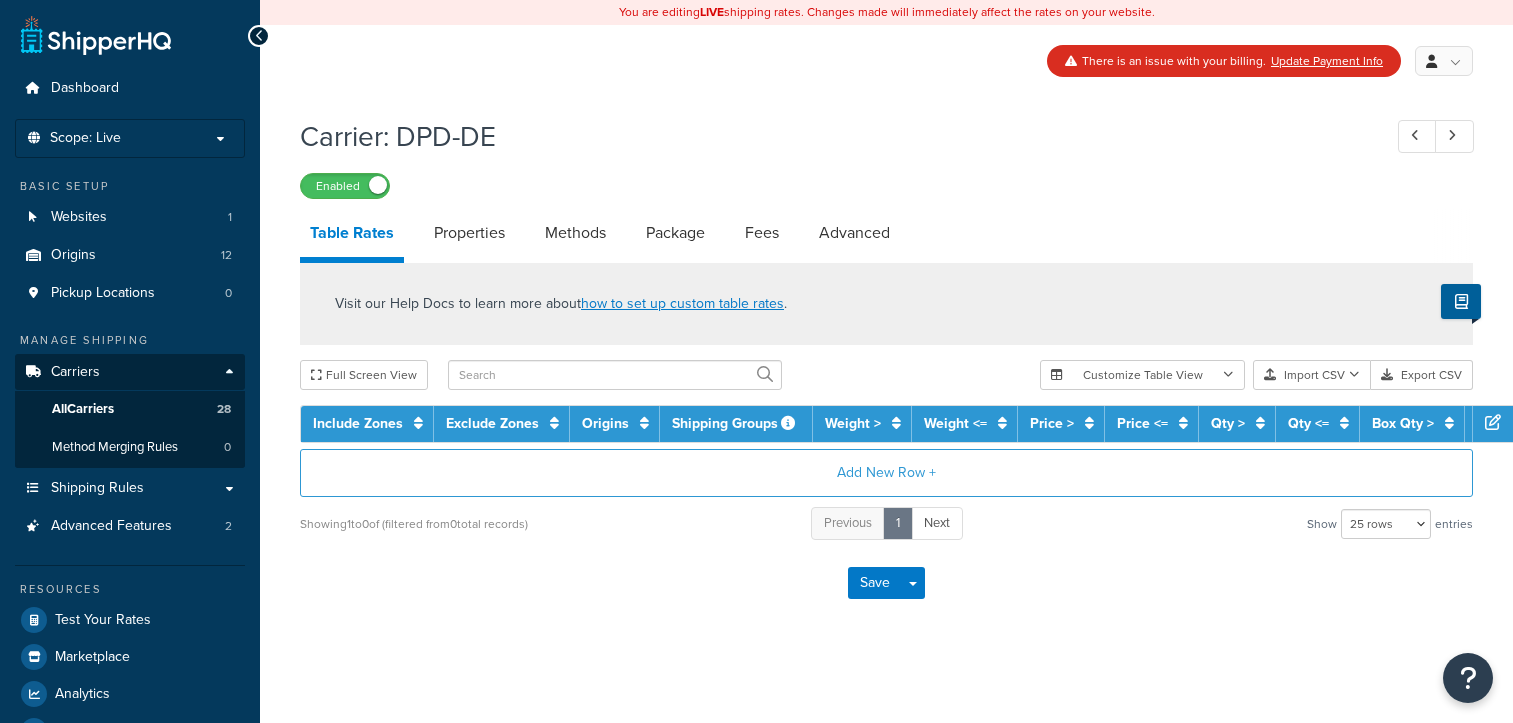 select on "25" 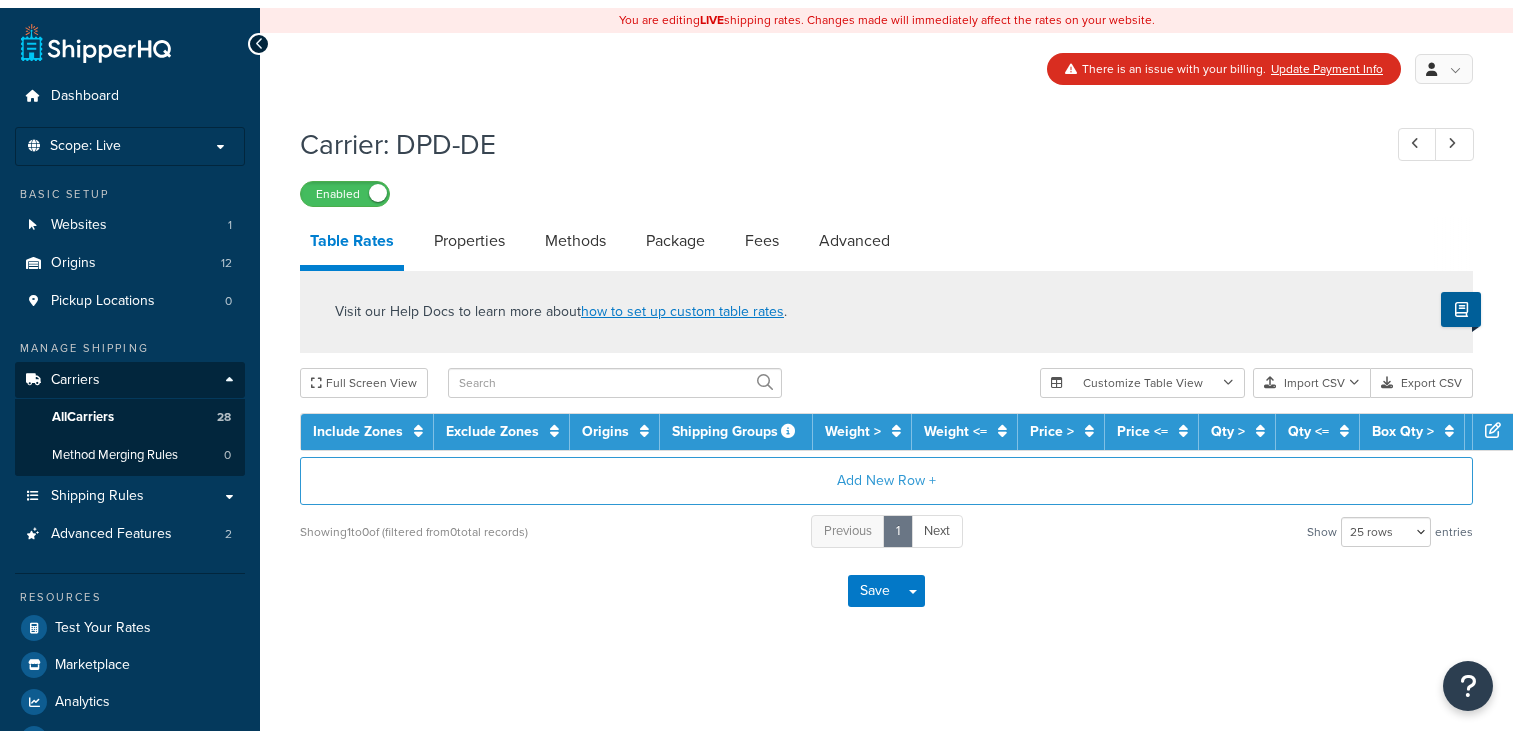 scroll, scrollTop: 0, scrollLeft: 0, axis: both 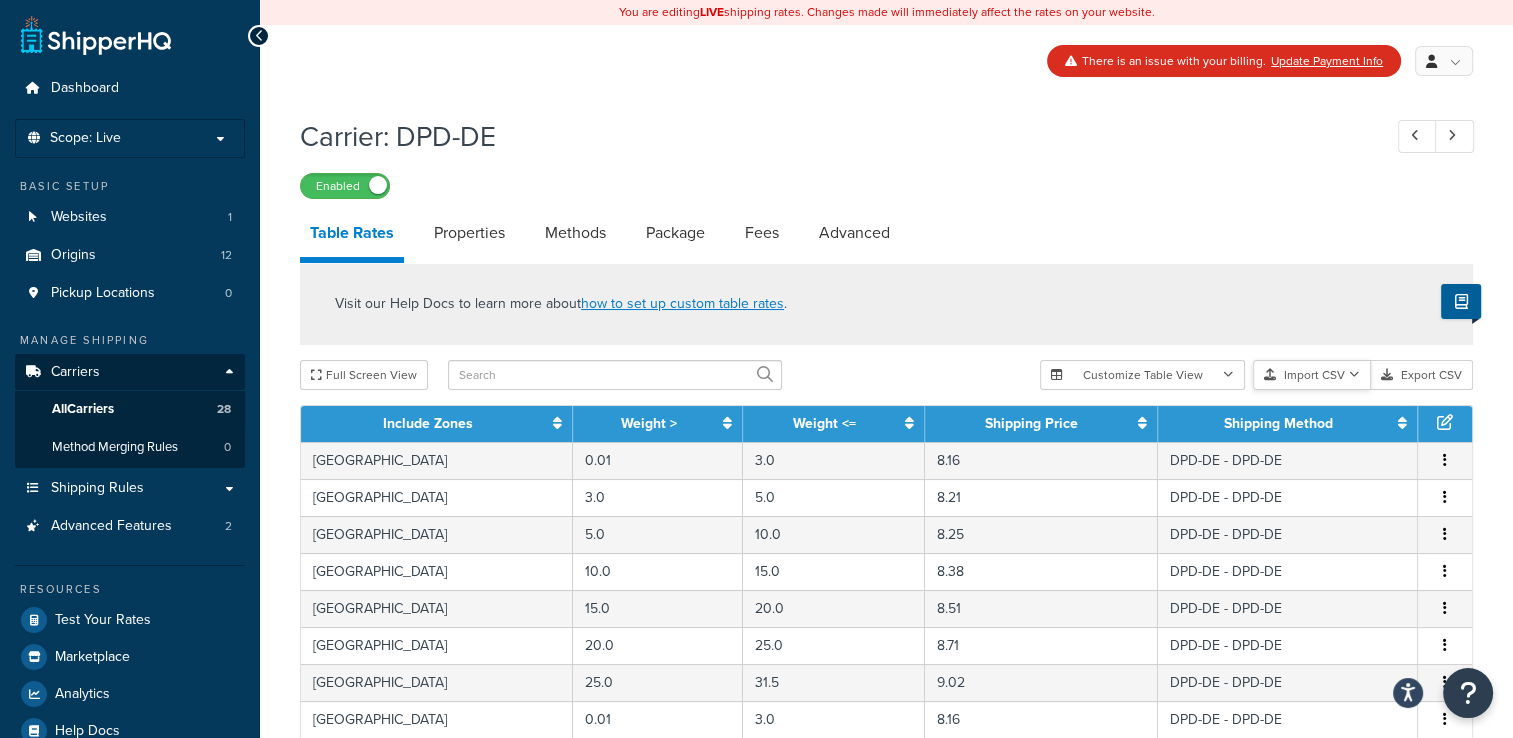 click on "Import CSV" at bounding box center (1312, 375) 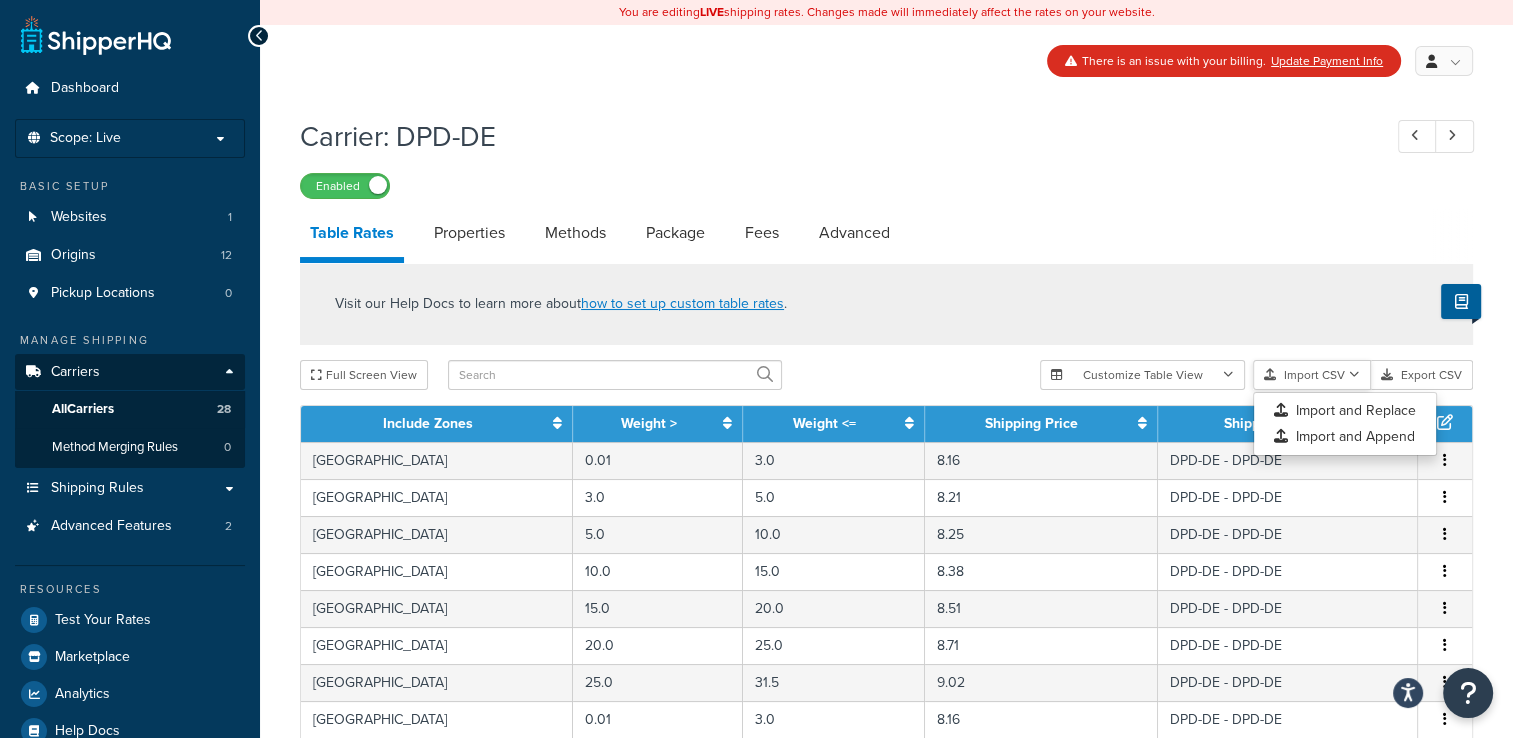 scroll, scrollTop: 0, scrollLeft: 0, axis: both 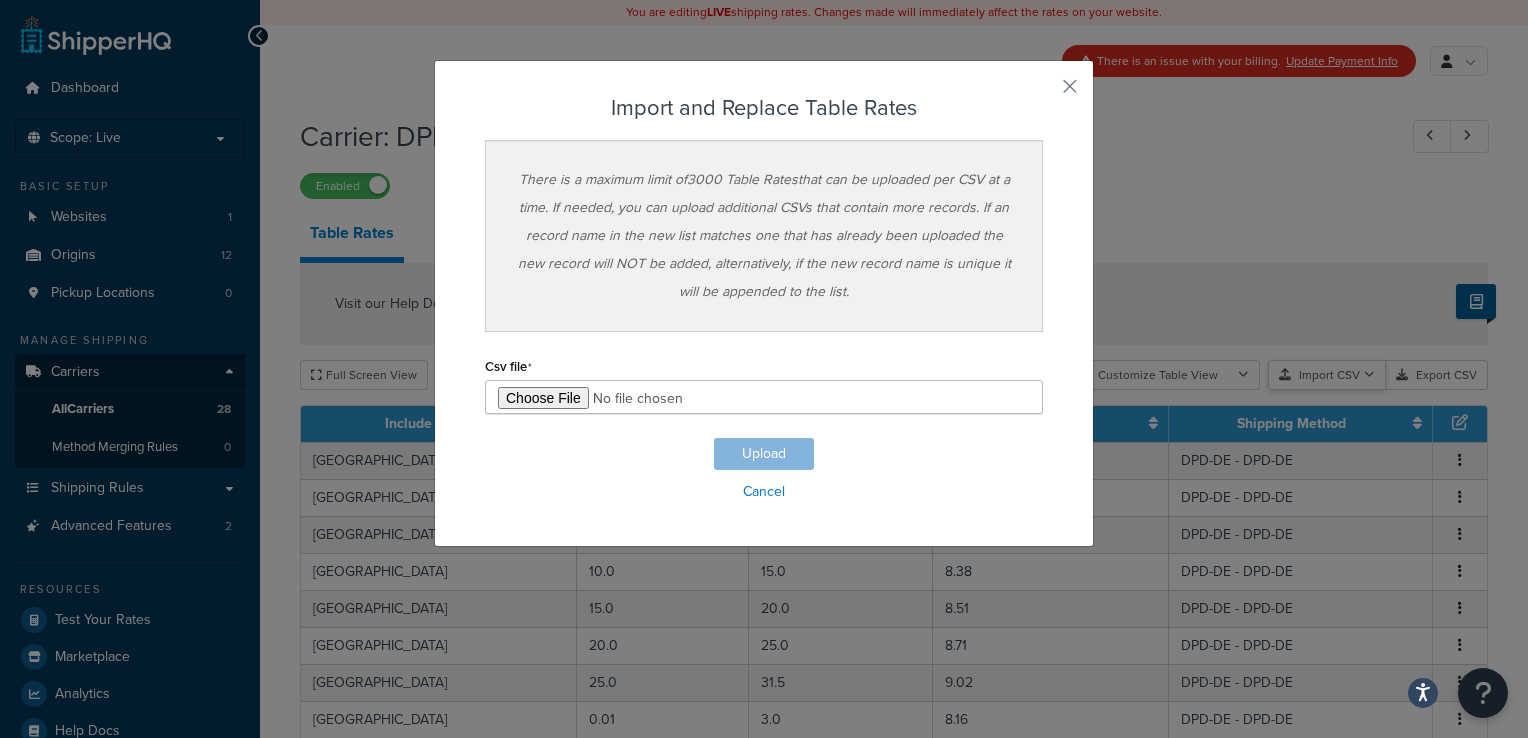 click on "Customize Table View Show all columns Show selected columns Import CSV Import and Replace  Import and Append  Export CSV Import and Replace Table Rates There is a maximum limit of  3000   Table Rates  that can be uploaded per CSV at a time. If needed, you can upload additional CSVs that contain more records. If an record name in the new list matches one that has already been uploaded the new record will NOT be added, alternatively, if the new record name is unique it will be appended to the list. Csv file Upload Cancel" at bounding box center [1271, 375] 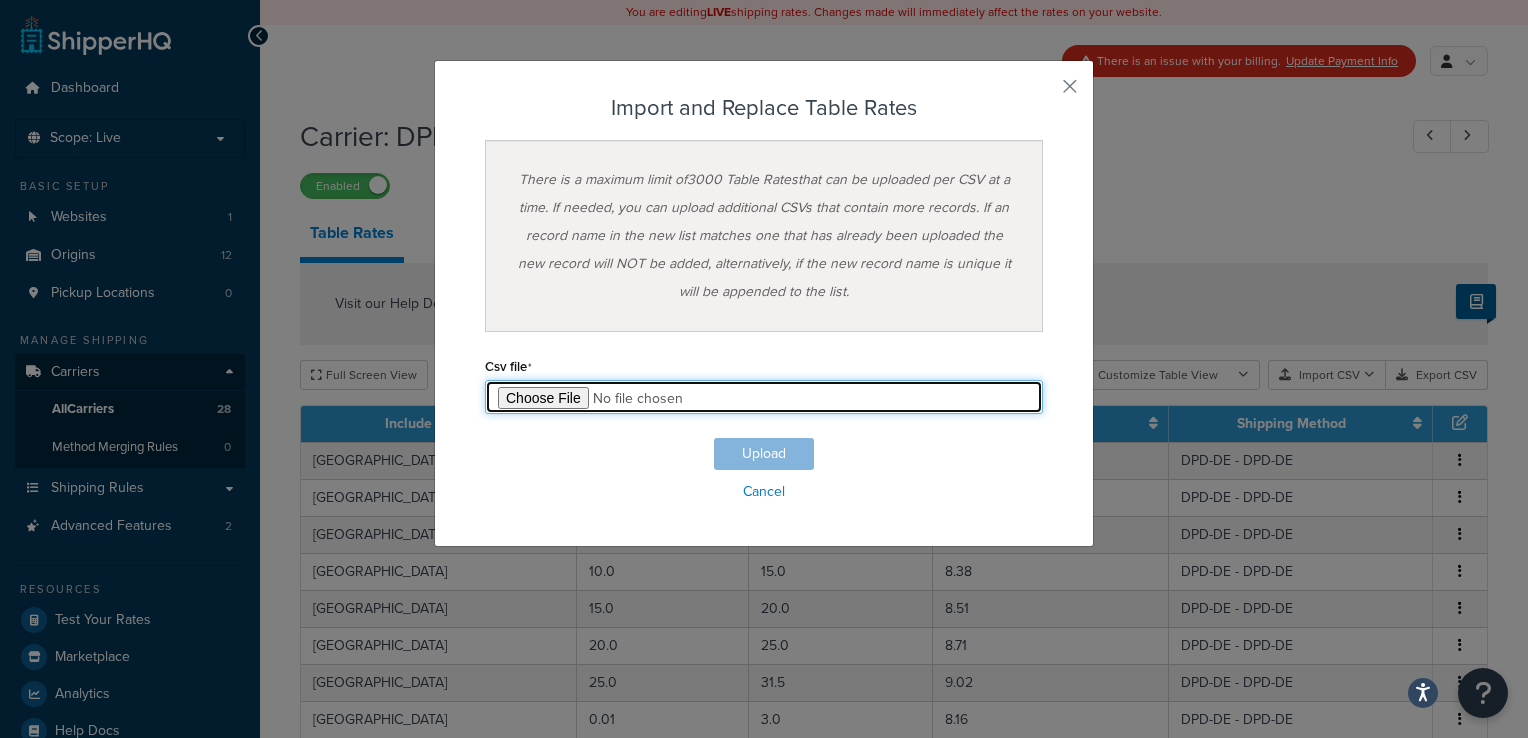 click at bounding box center (764, 397) 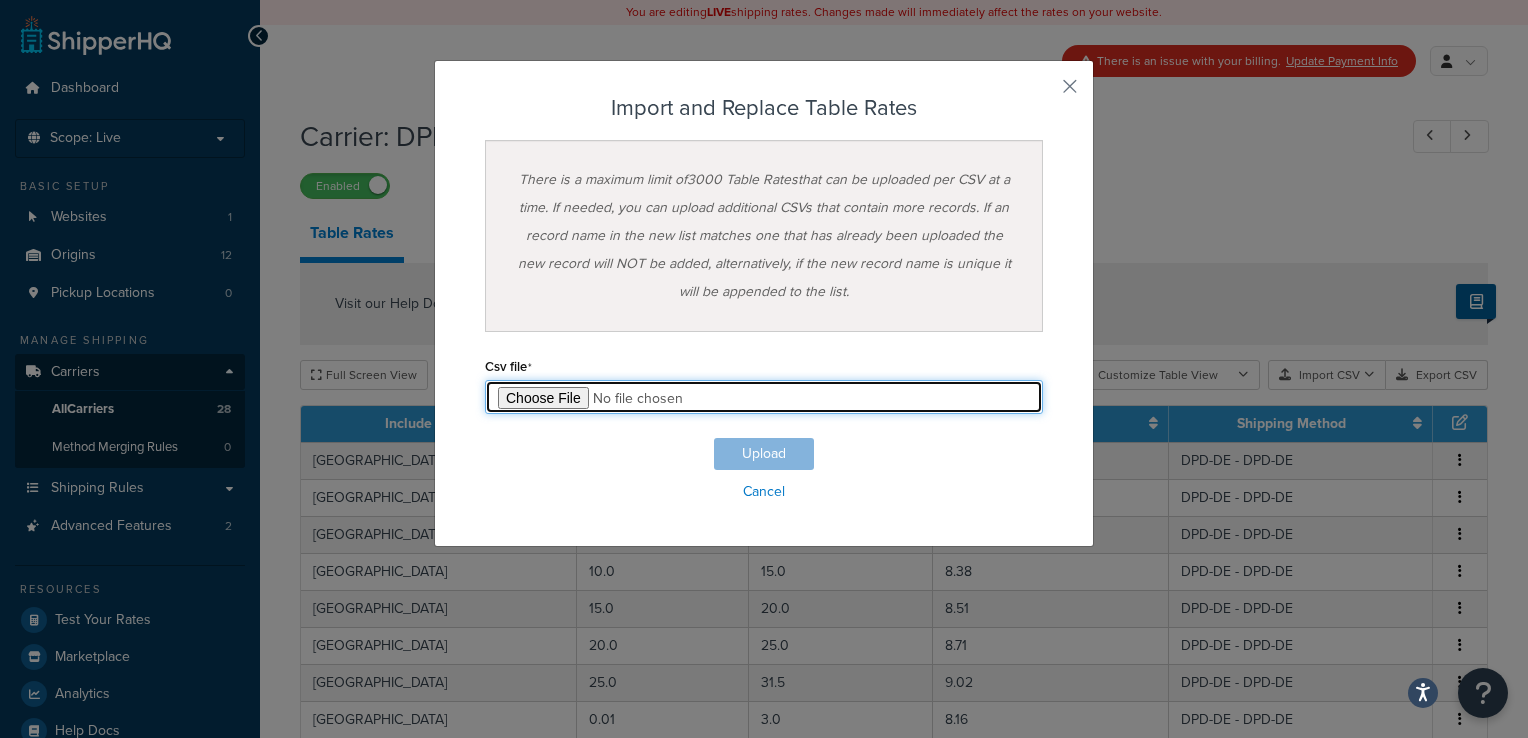 type on "C:\fakepath\Table Rate Export-2025-07-11 1122.csv" 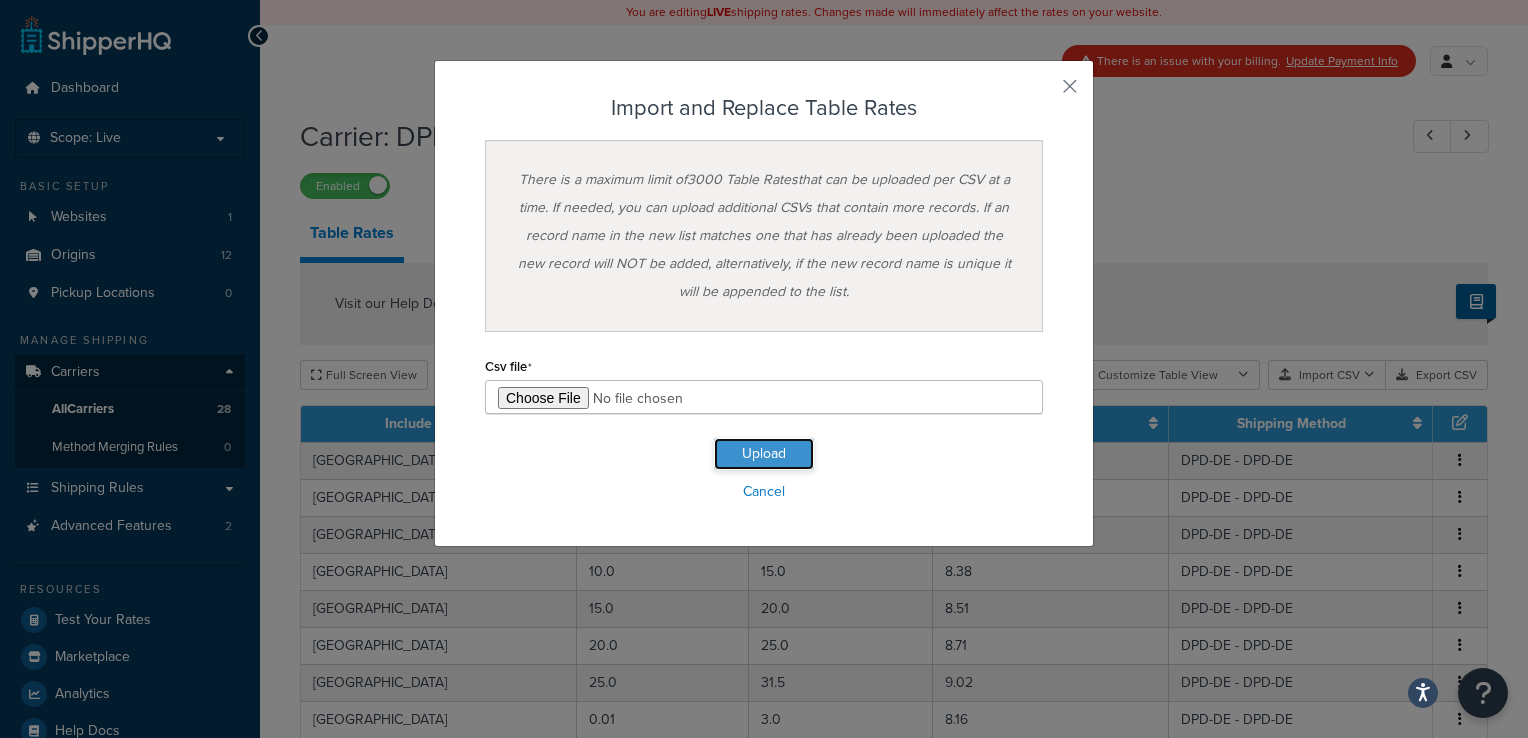 click on "Upload" at bounding box center [764, 454] 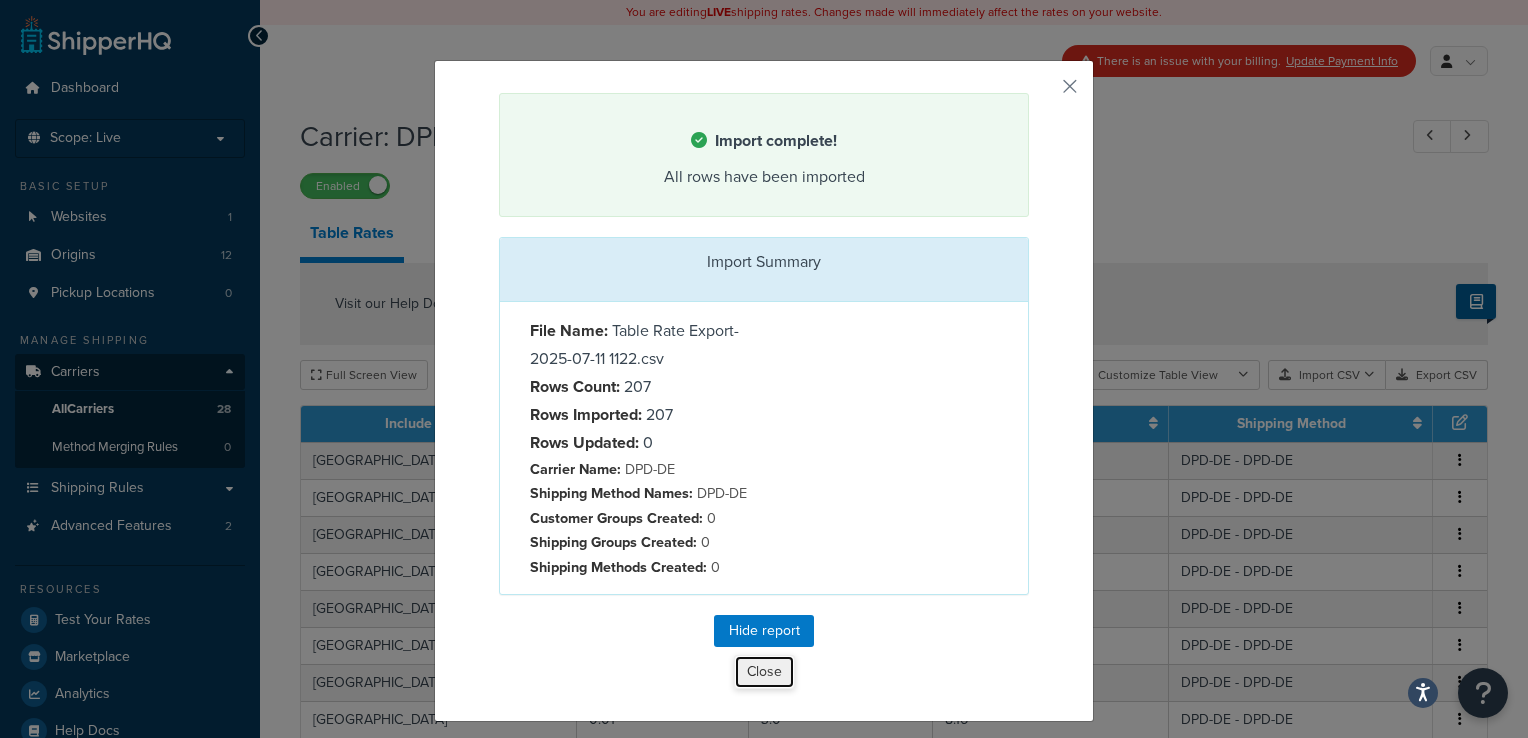 click on "Close" at bounding box center [764, 672] 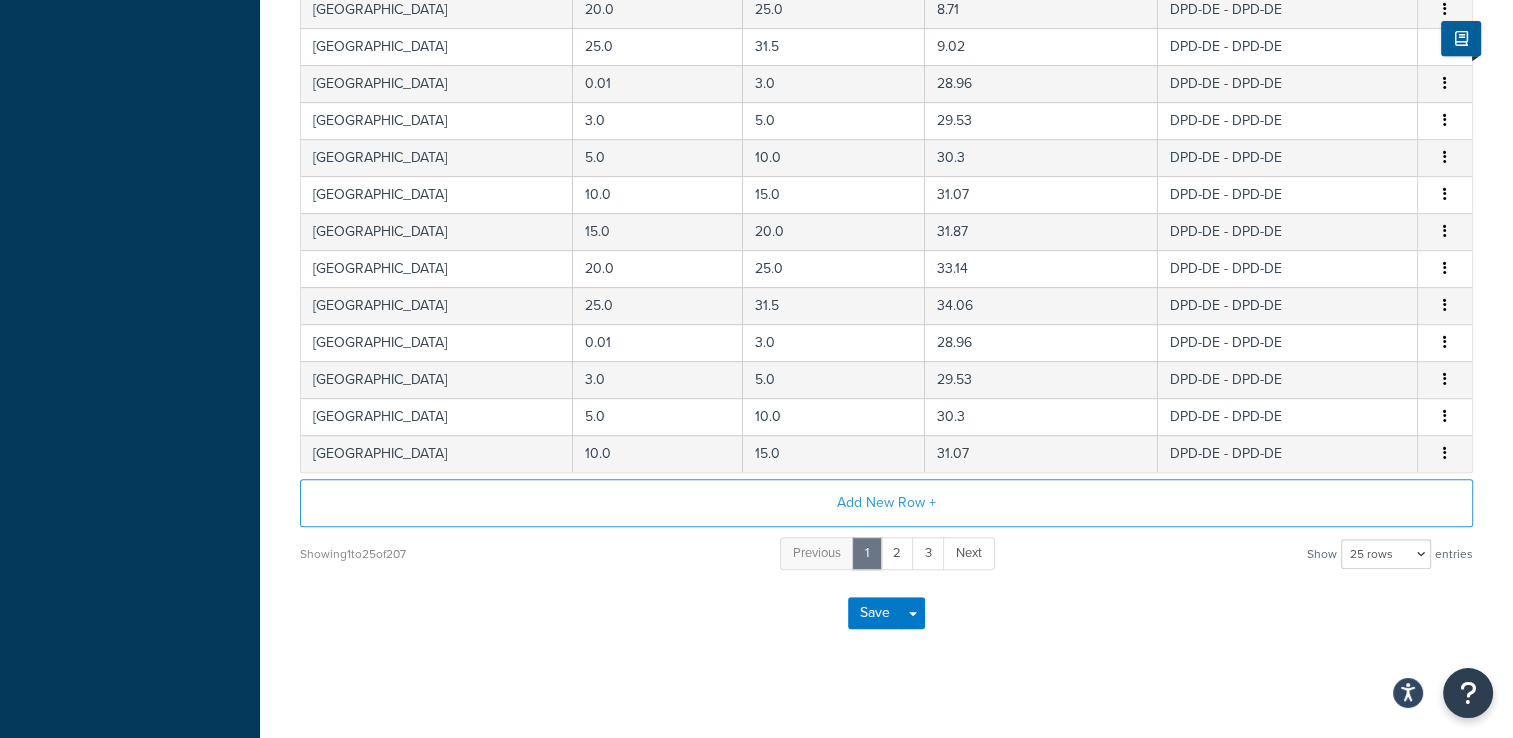 scroll, scrollTop: 904, scrollLeft: 0, axis: vertical 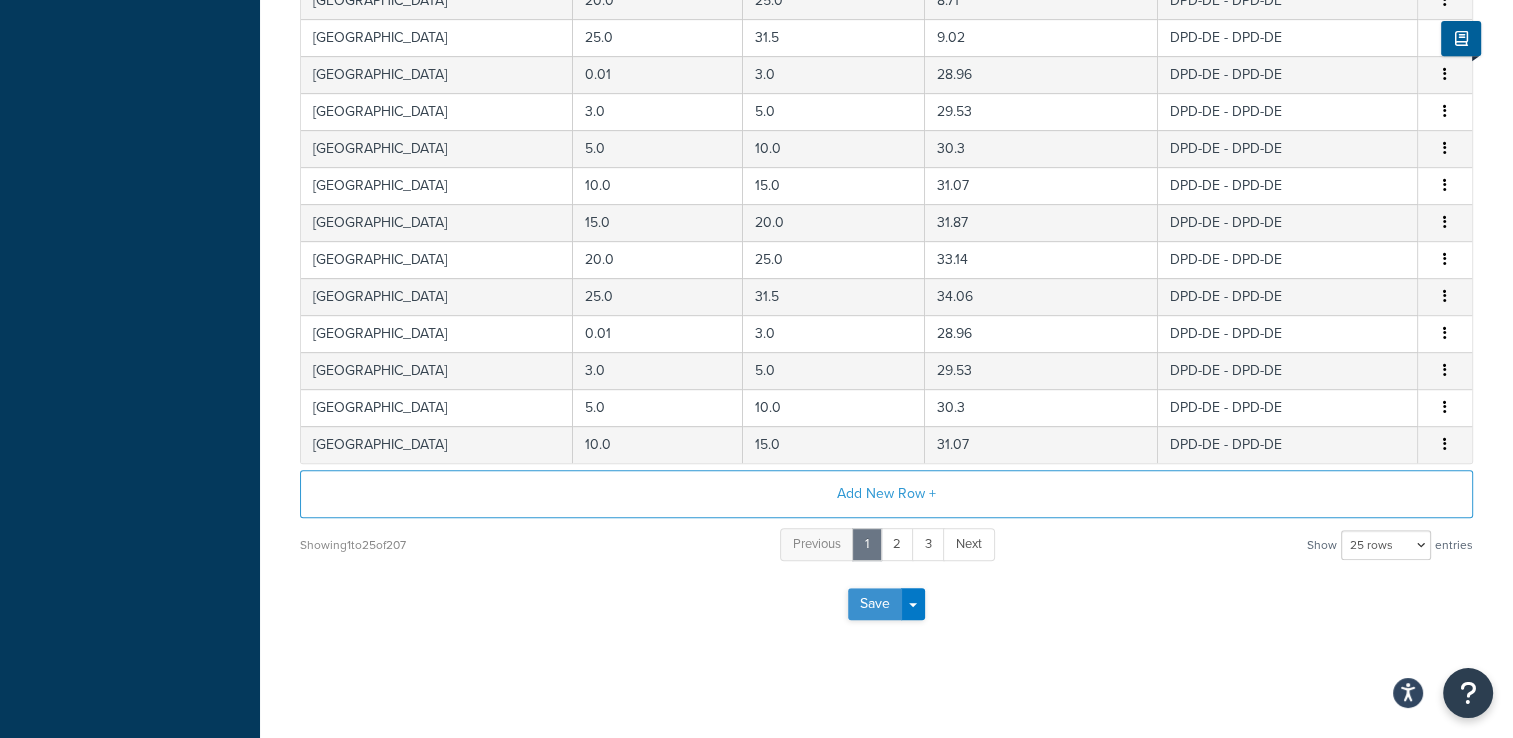 click on "Save" at bounding box center (875, 604) 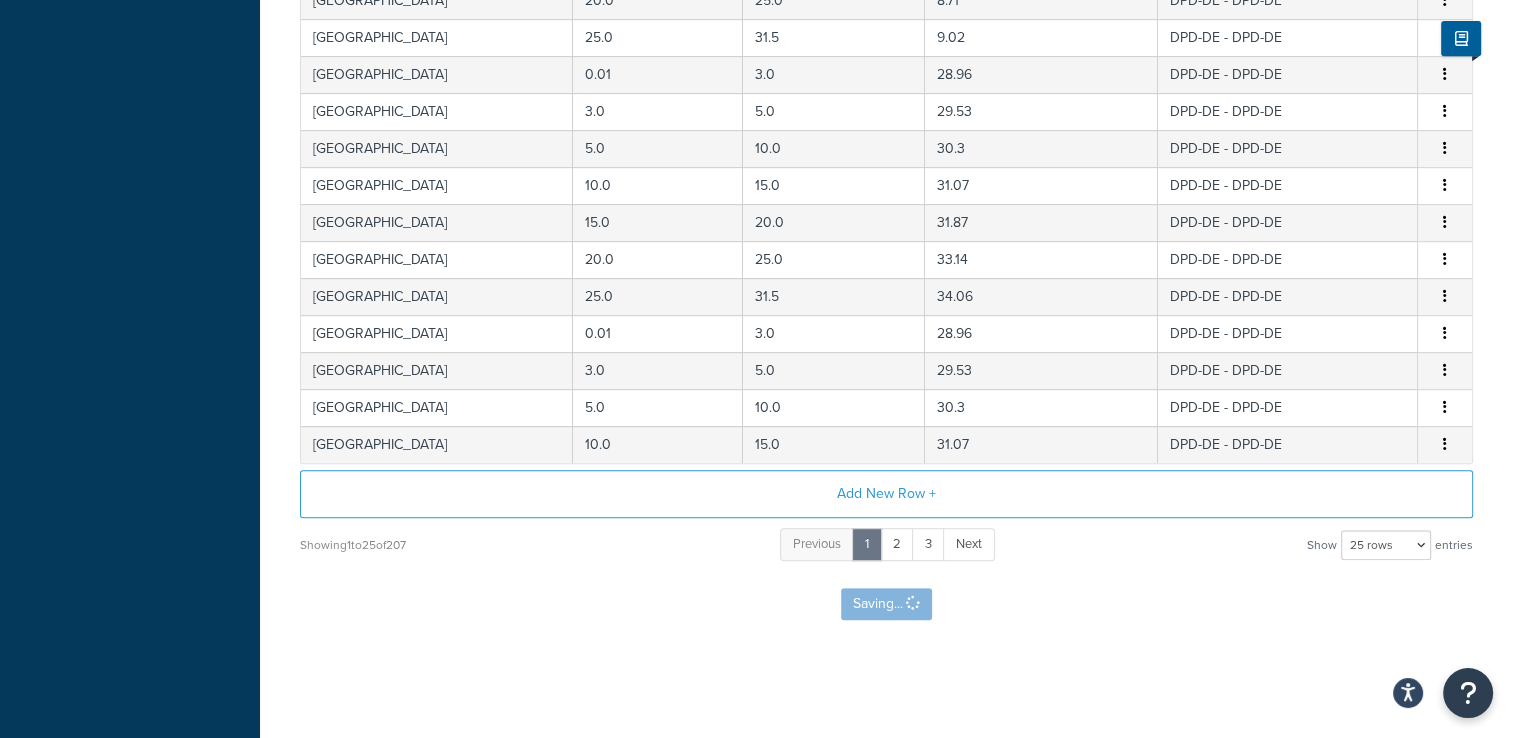 scroll, scrollTop: 0, scrollLeft: 0, axis: both 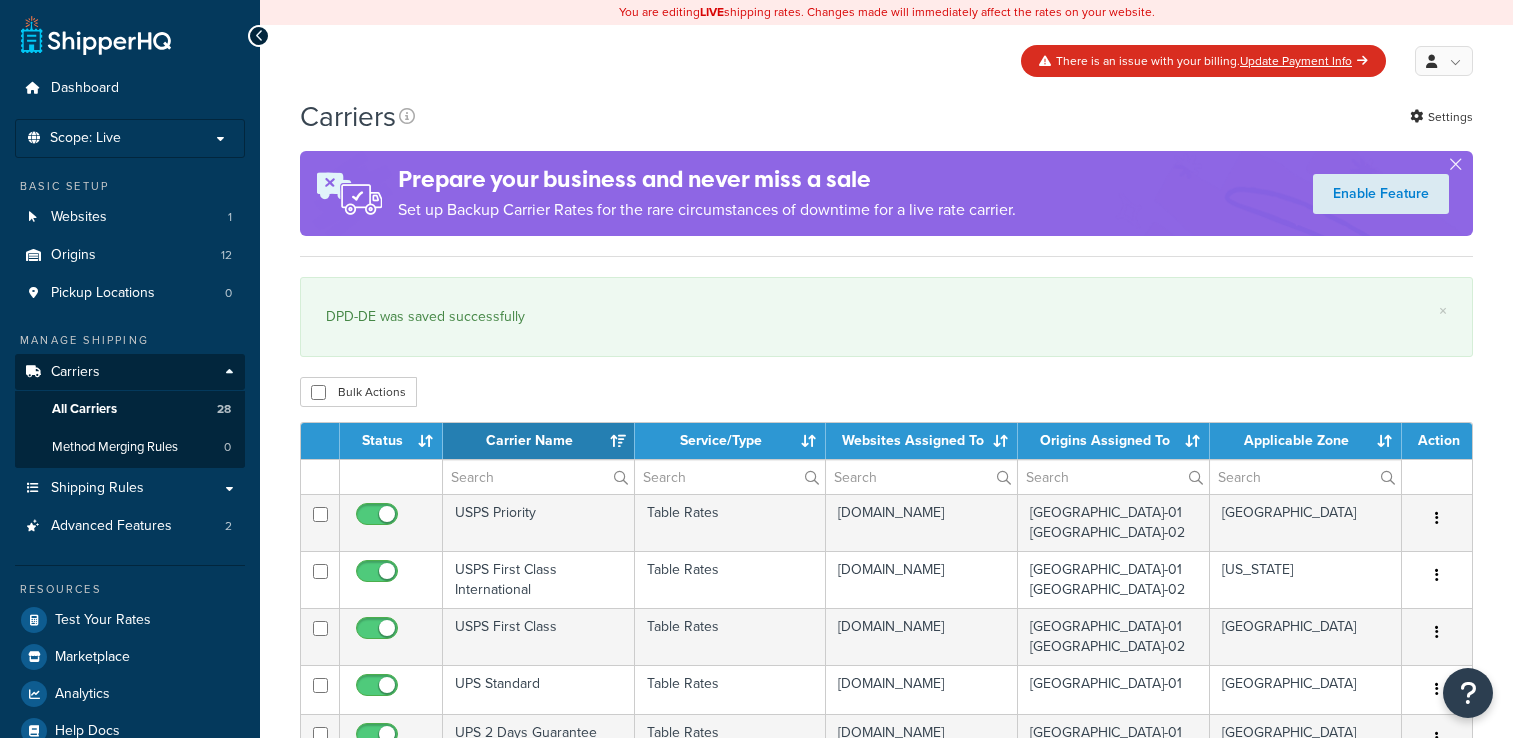 select on "15" 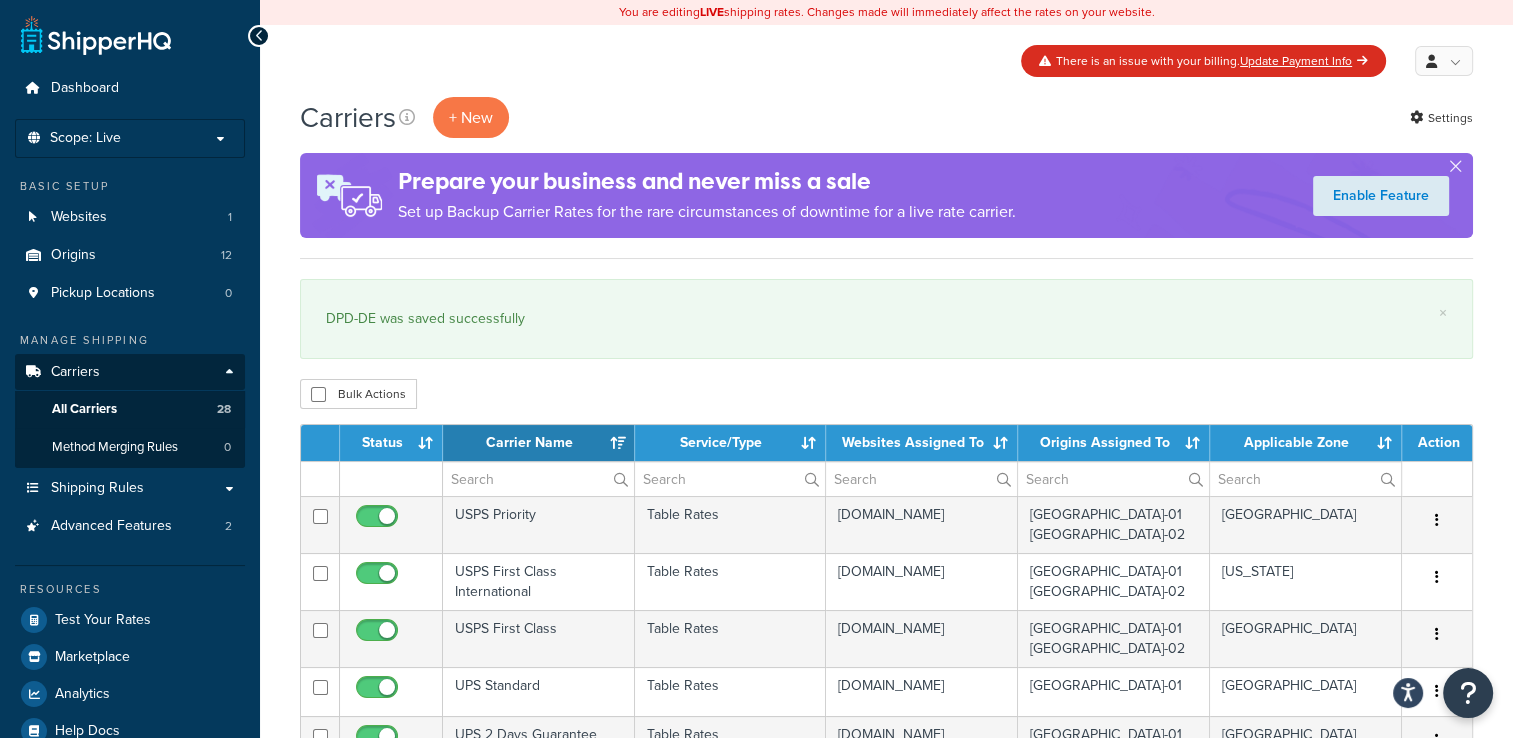 scroll, scrollTop: 0, scrollLeft: 0, axis: both 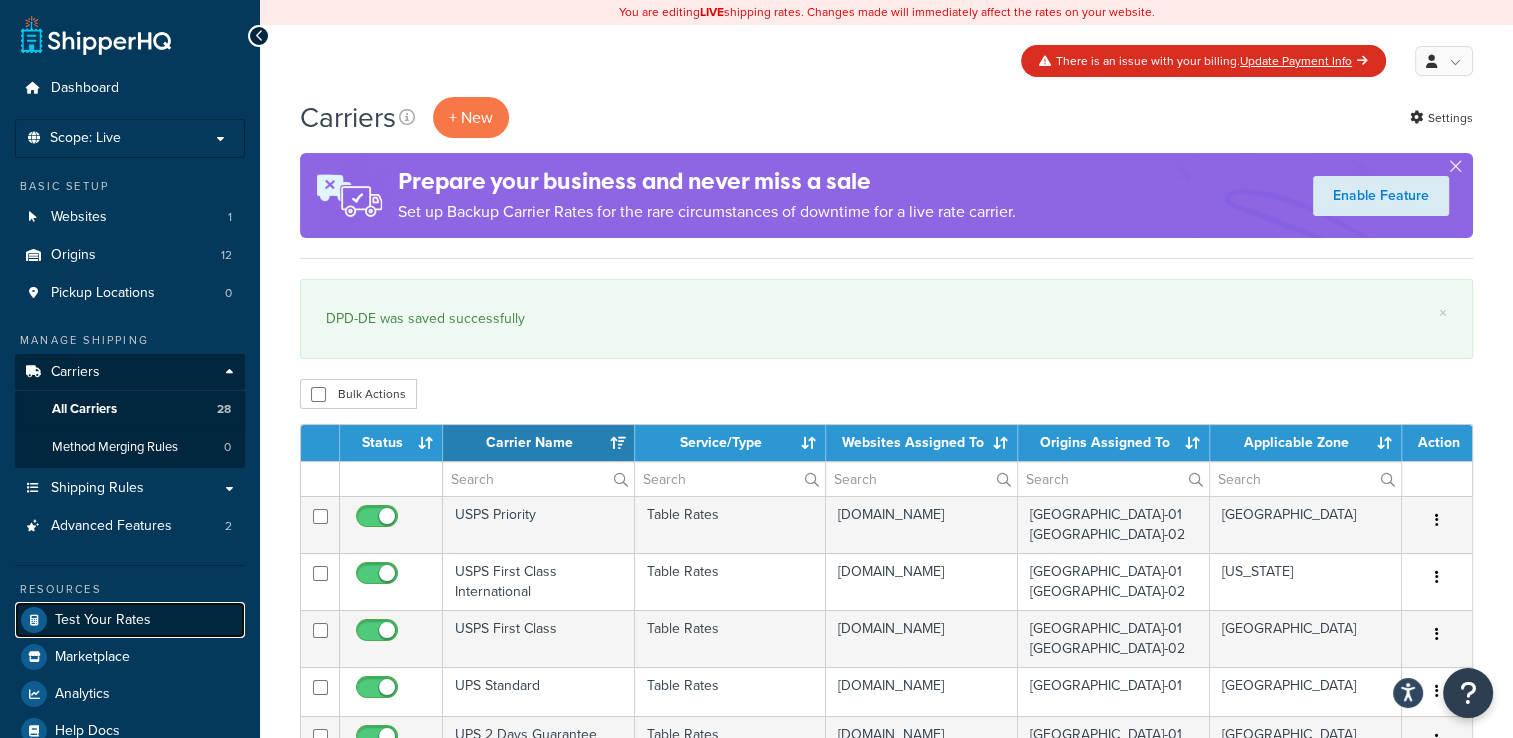 click on "Test Your Rates" at bounding box center [103, 620] 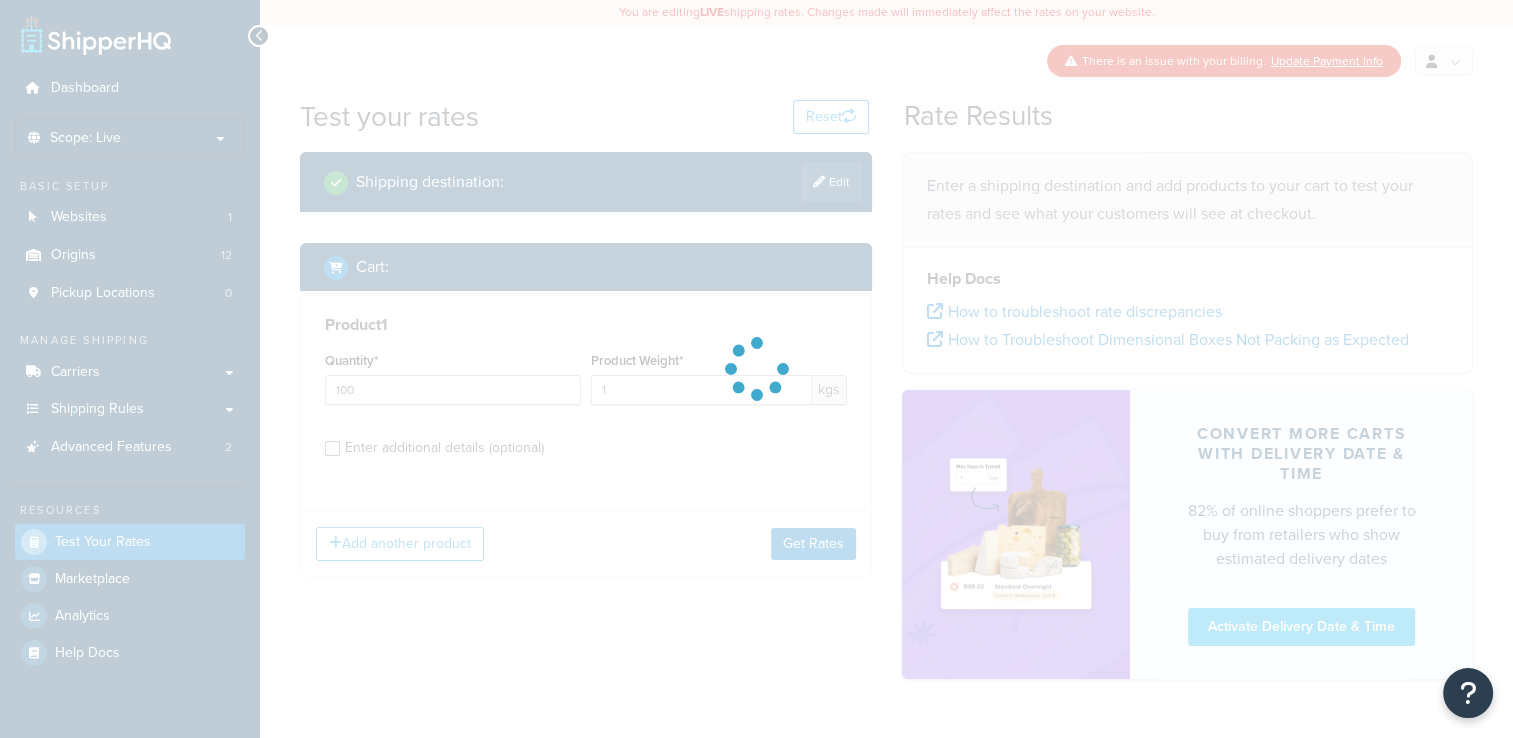 scroll, scrollTop: 0, scrollLeft: 0, axis: both 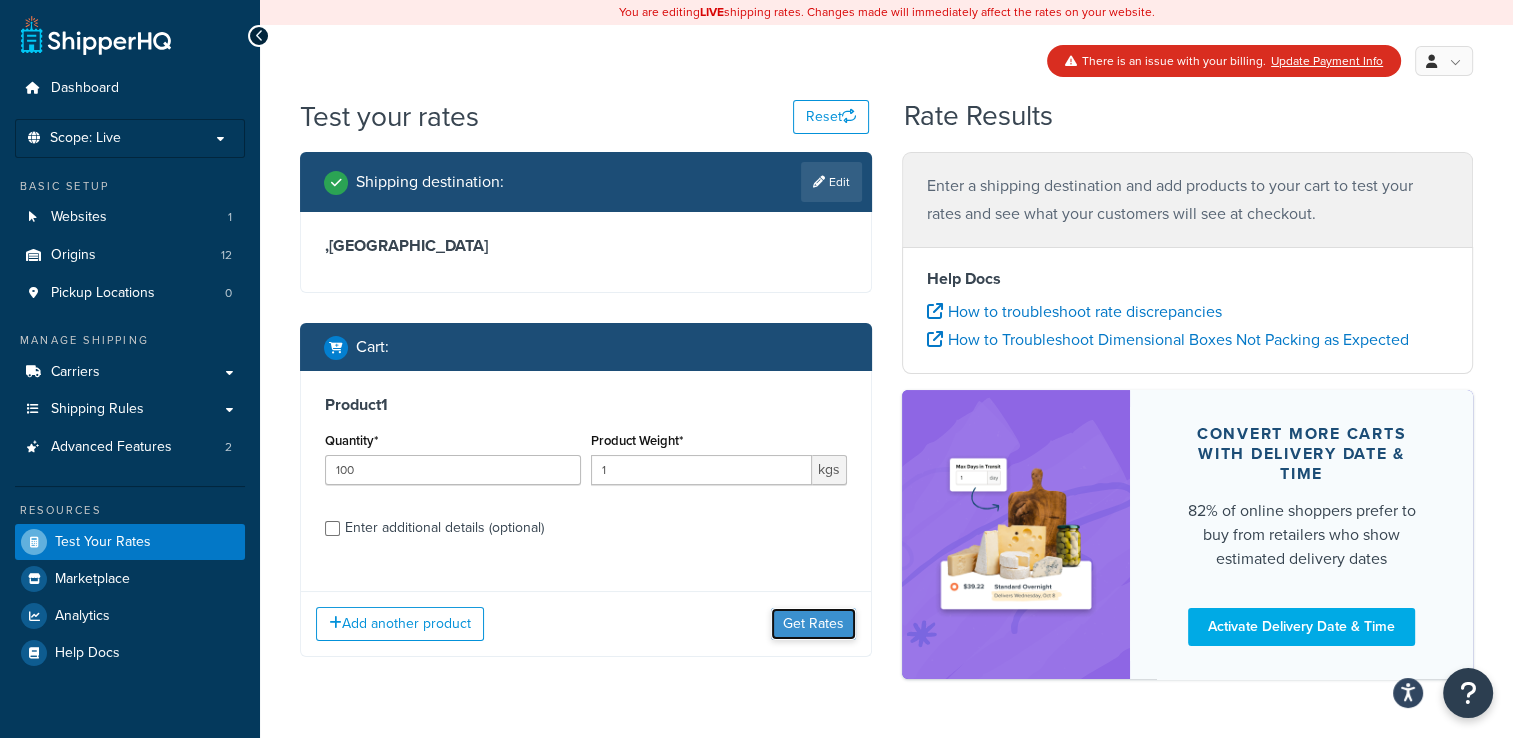 click on "Get Rates" at bounding box center (813, 624) 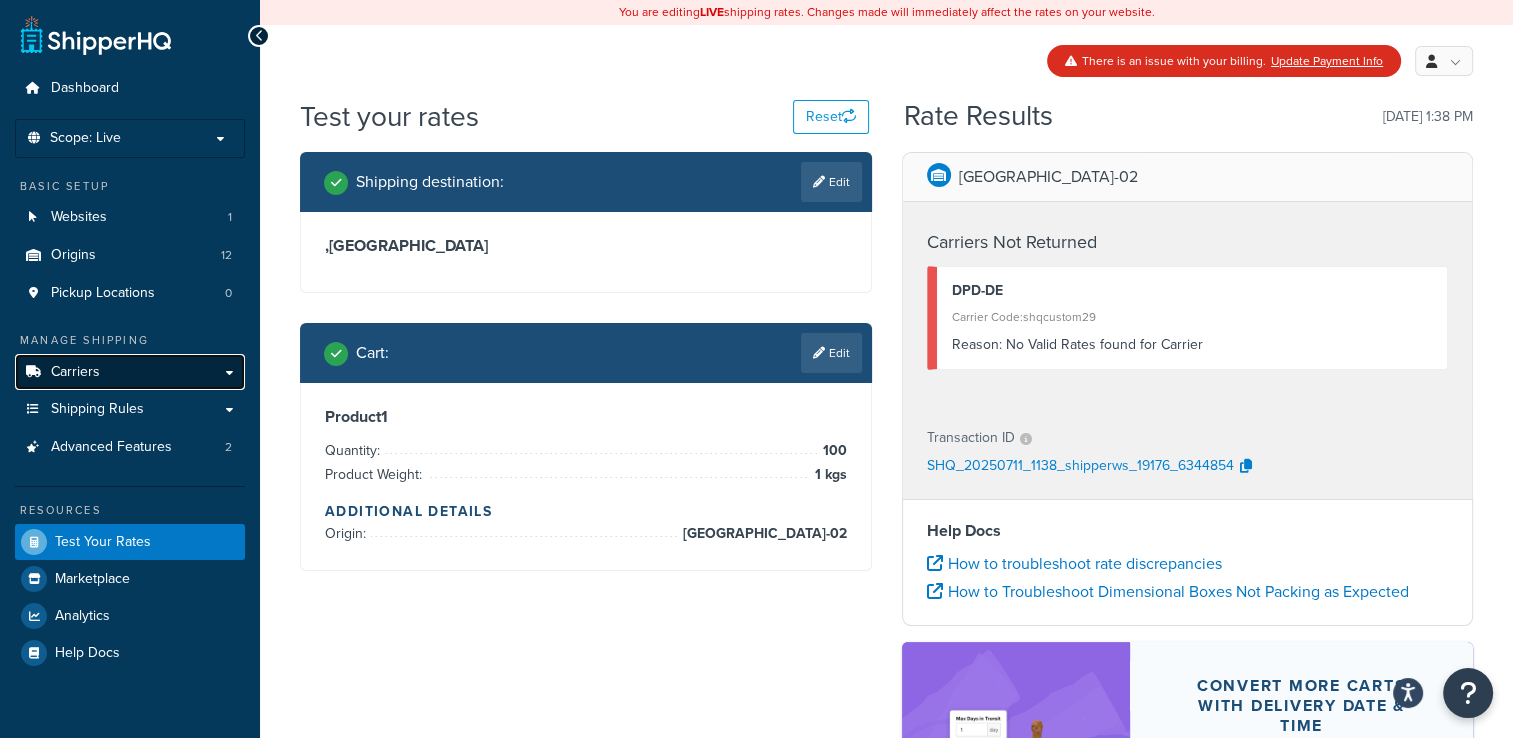 click on "Carriers" at bounding box center [75, 372] 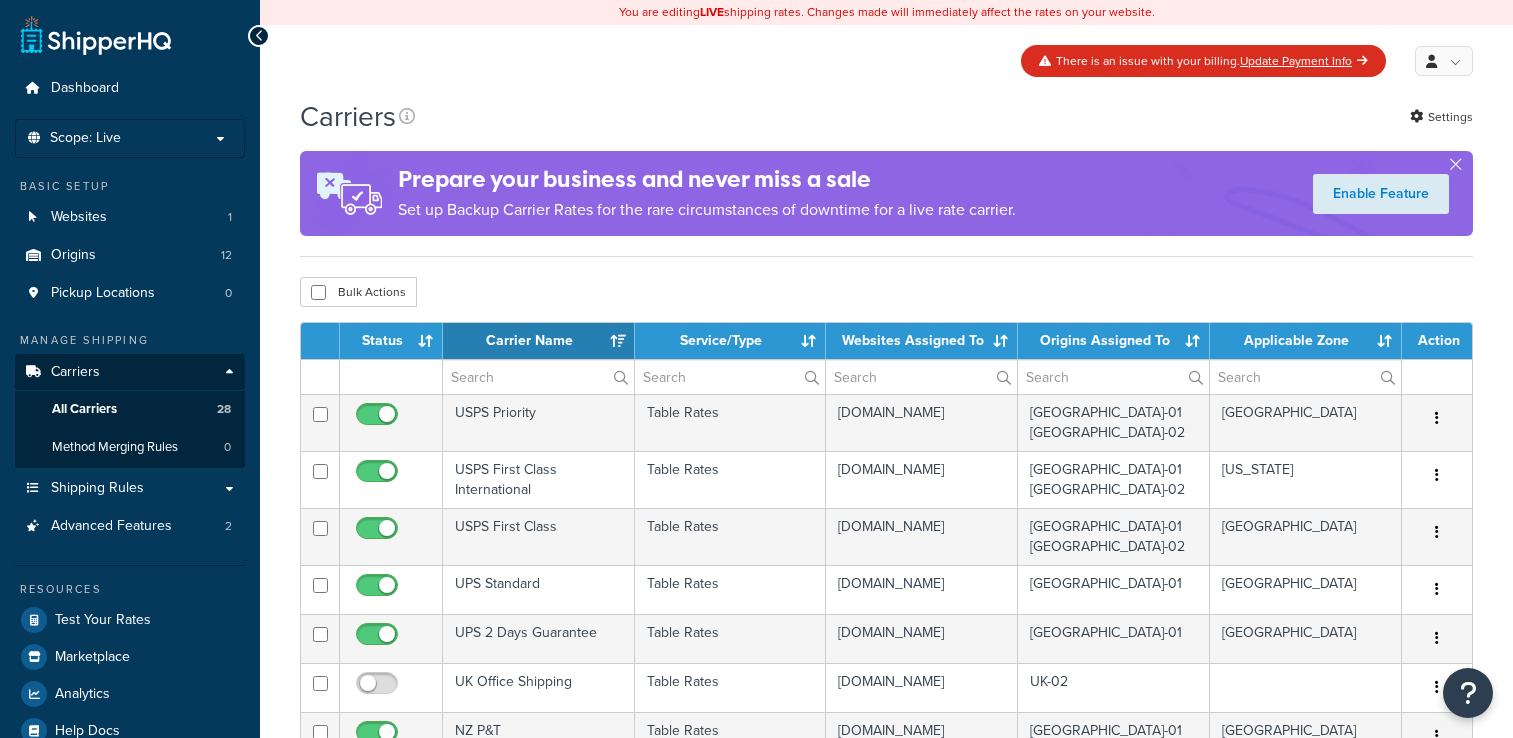 select on "15" 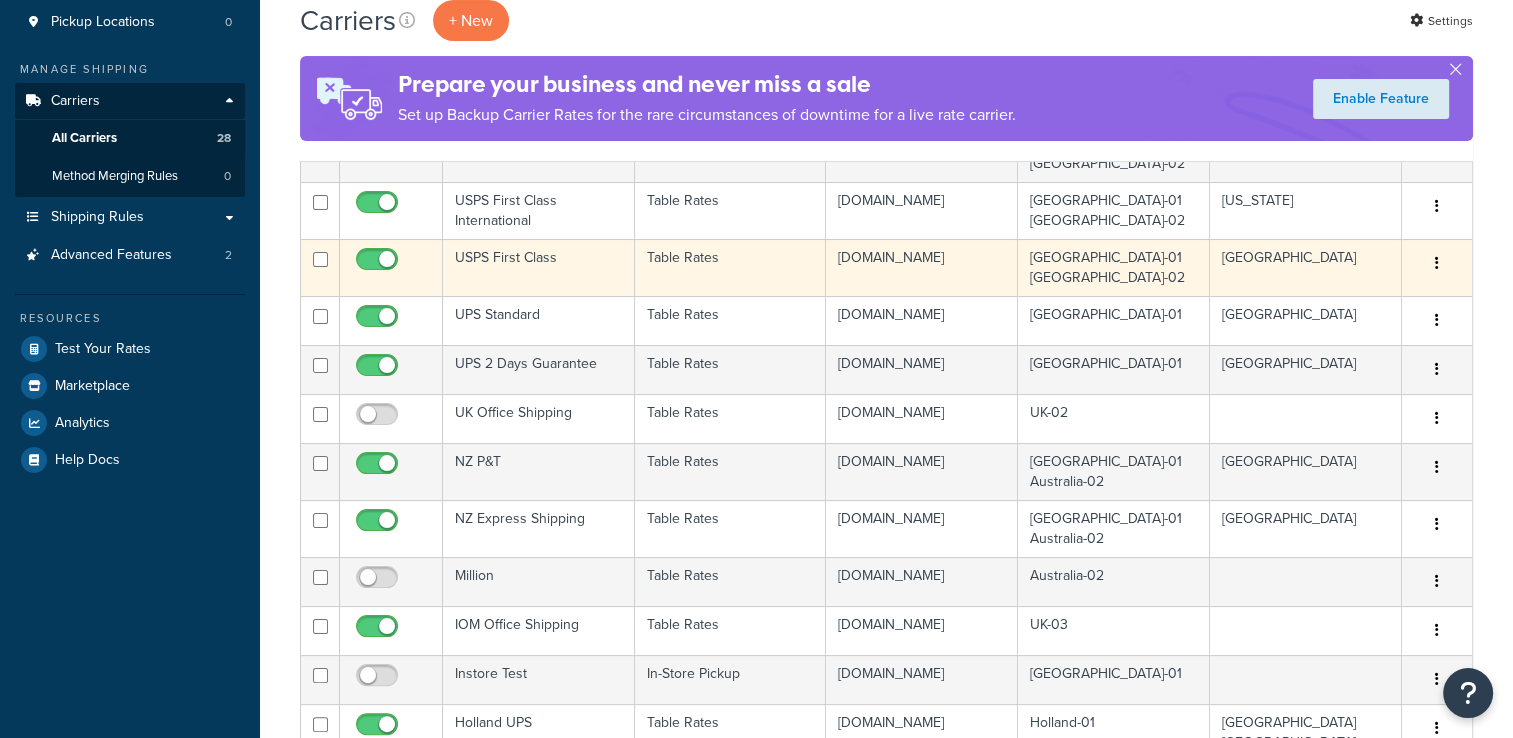 scroll, scrollTop: 0, scrollLeft: 0, axis: both 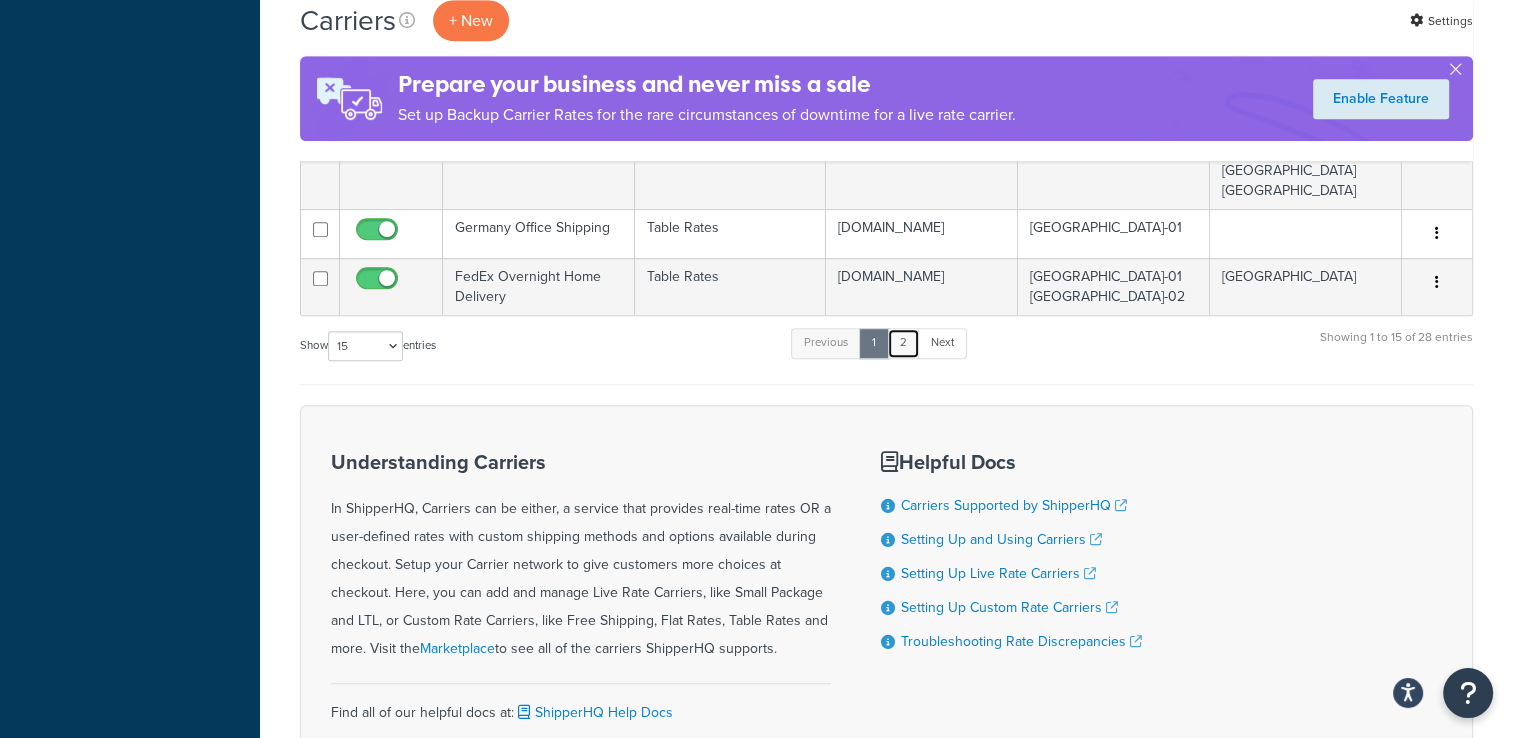 click on "2" at bounding box center [903, 343] 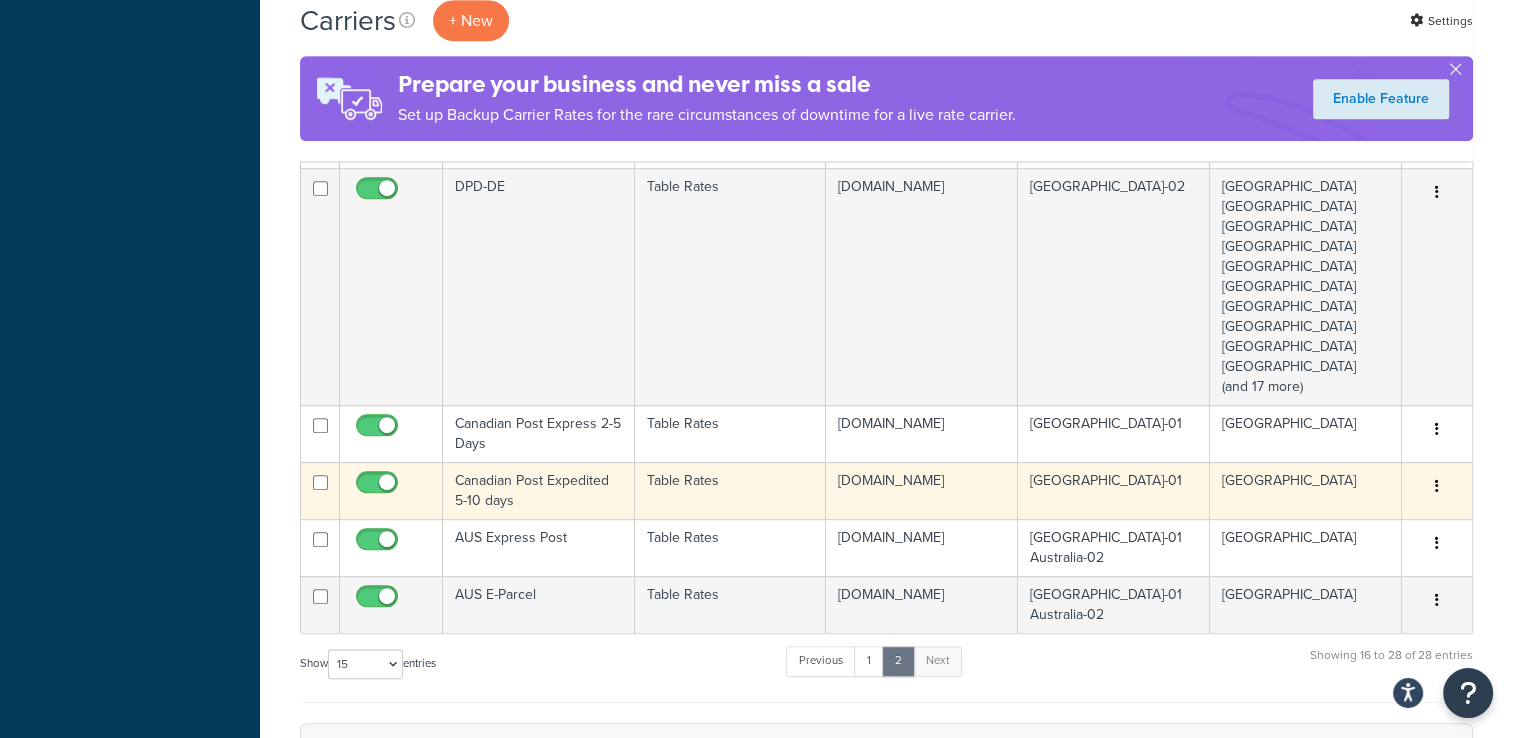 scroll, scrollTop: 1000, scrollLeft: 0, axis: vertical 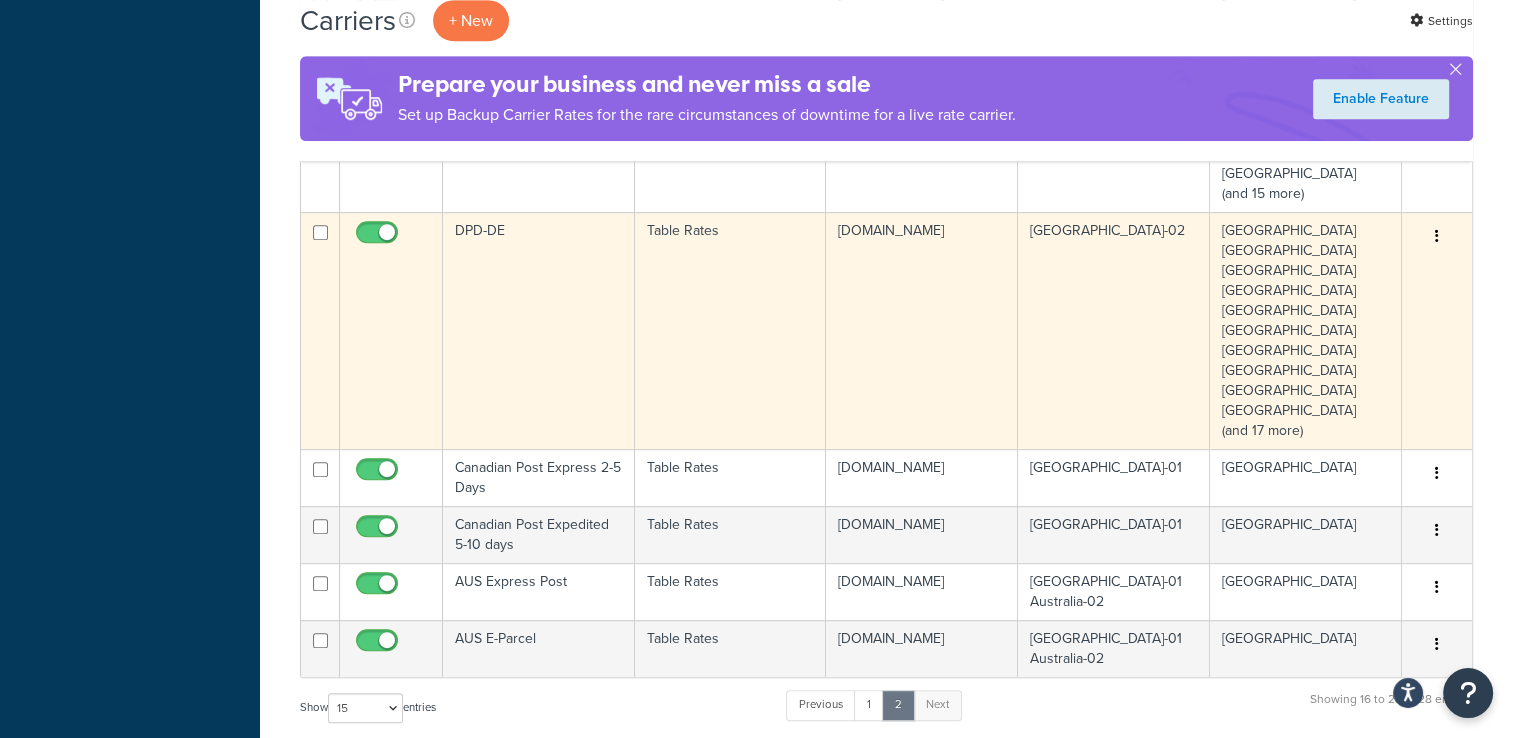 click on "[GEOGRAPHIC_DATA]-02" at bounding box center [1114, 330] 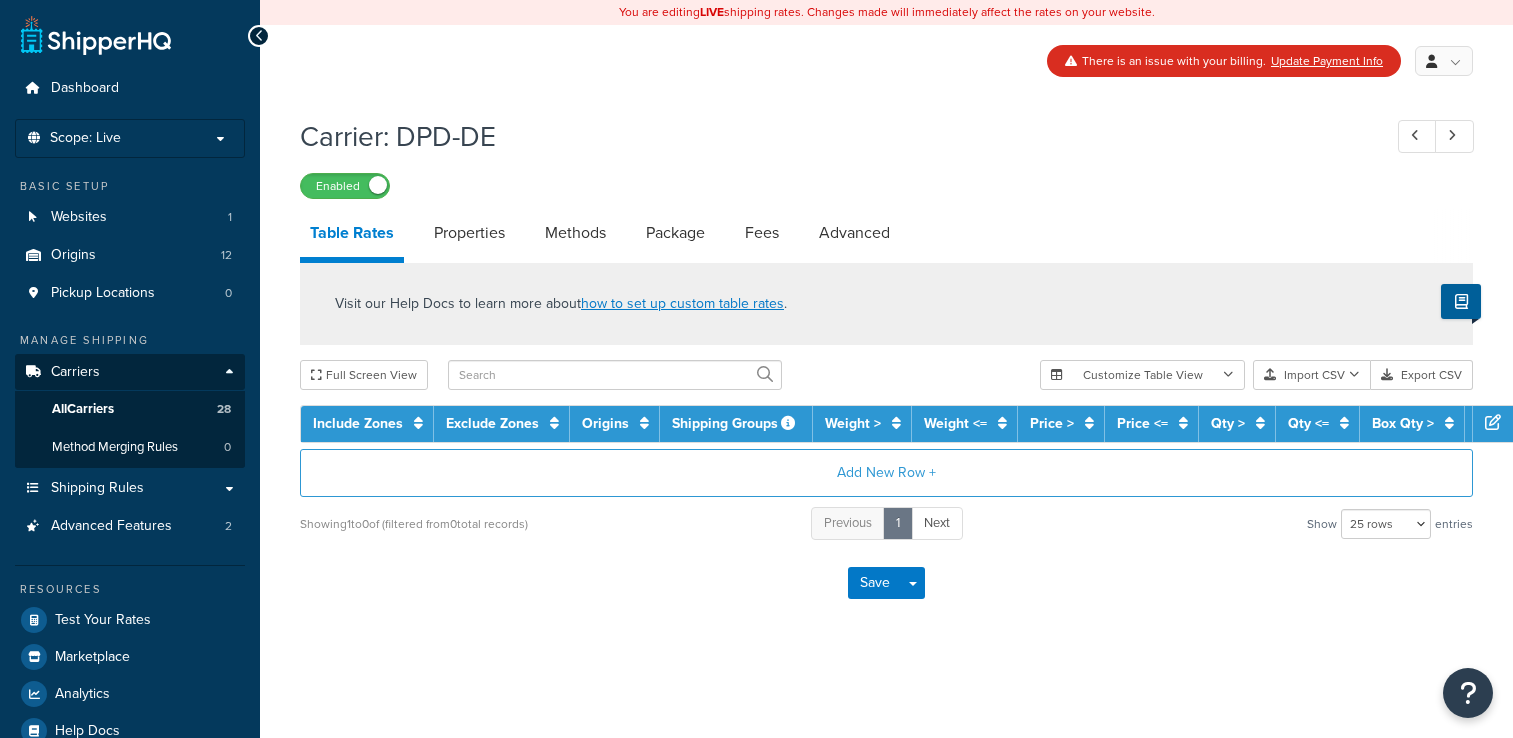 select on "25" 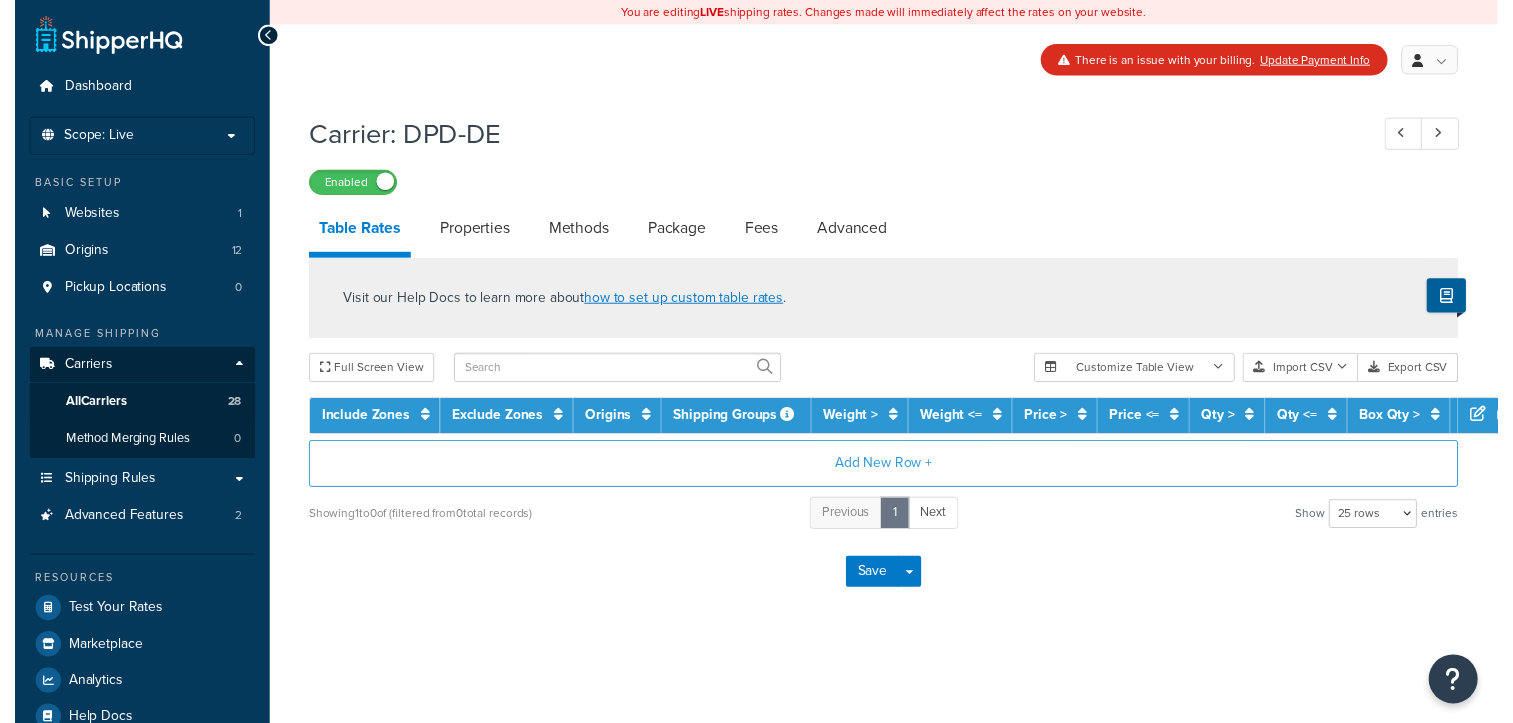 scroll, scrollTop: 0, scrollLeft: 0, axis: both 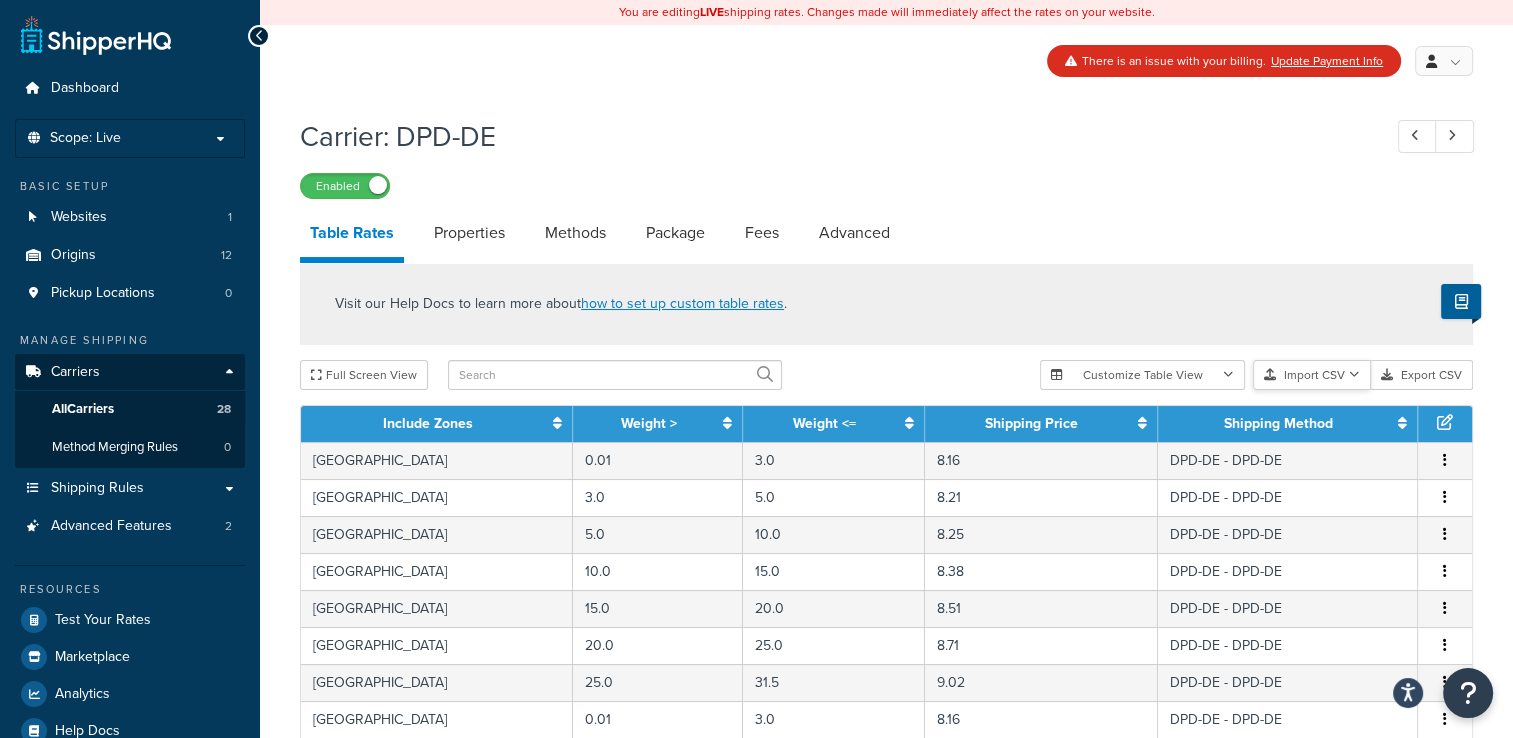 click on "Import CSV" at bounding box center (1312, 375) 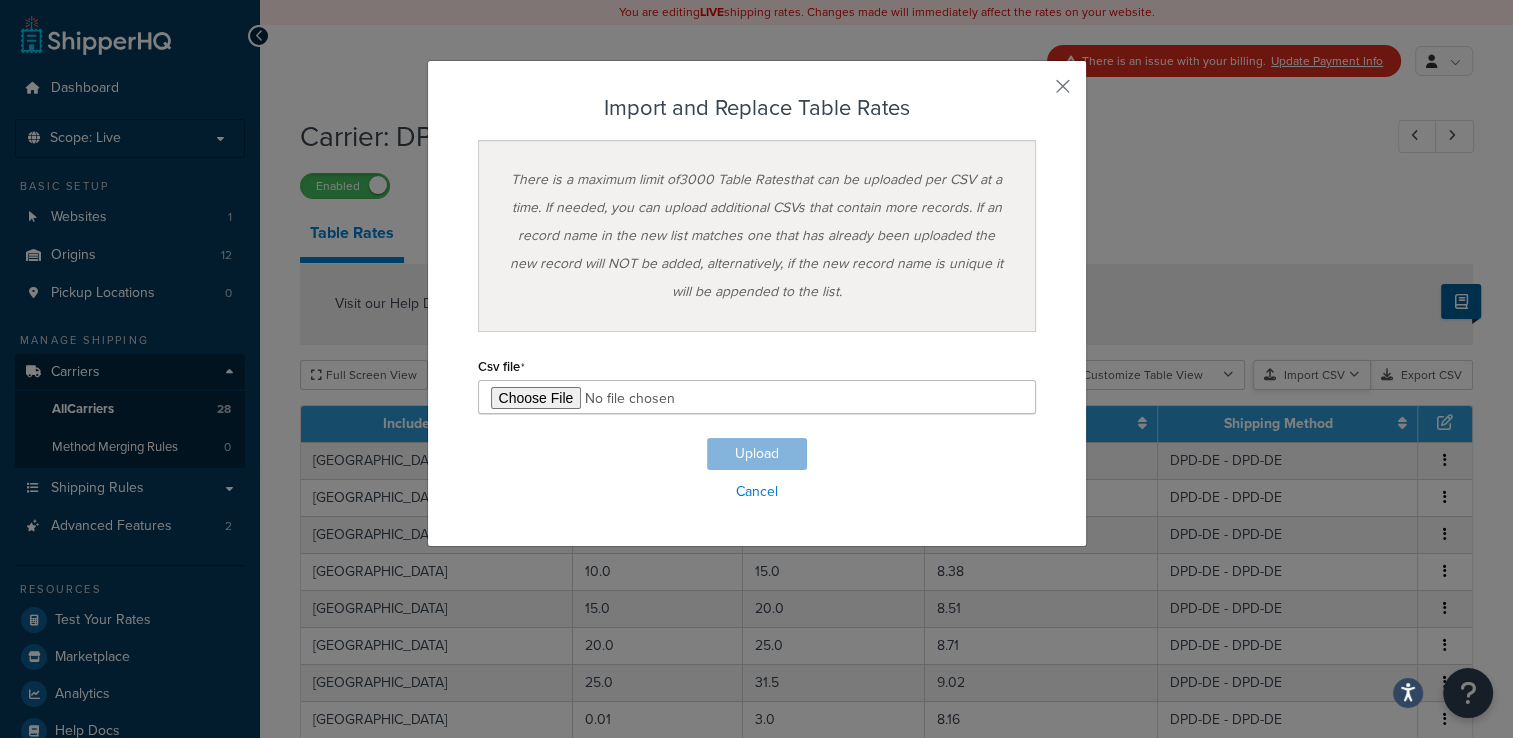 click on "Customize Table View Show all columns Show selected columns Import CSV Import and Replace  Import and Append  Export CSV Import and Replace Table Rates There is a maximum limit of  3000   Table Rates  that can be uploaded per CSV at a time. If needed, you can upload additional CSVs that contain more records. If an record name in the new list matches one that has already been uploaded the new record will NOT be added, alternatively, if the new record name is unique it will be appended to the list. Csv file Upload Cancel" at bounding box center (1256, 375) 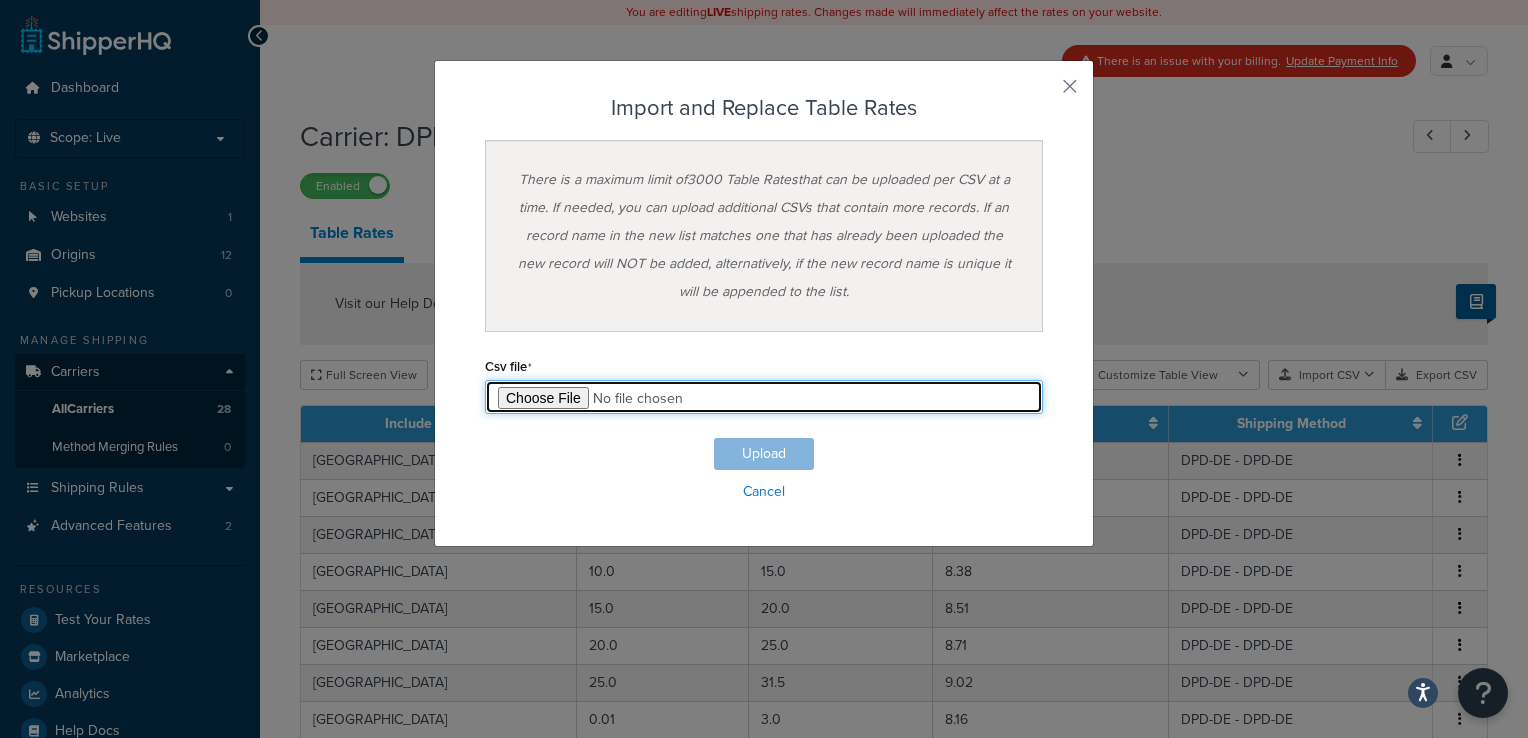 click at bounding box center [764, 397] 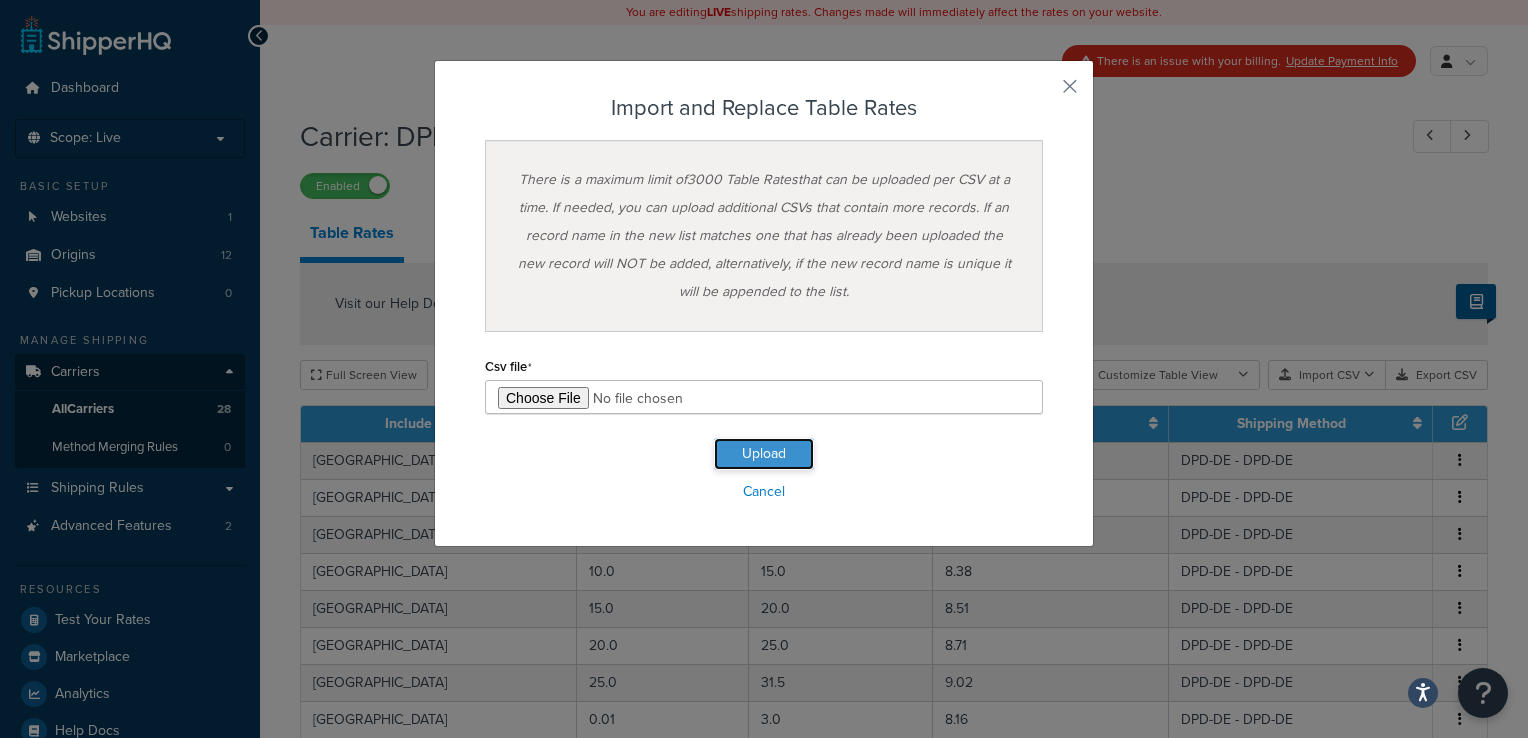 click on "Upload" at bounding box center [764, 454] 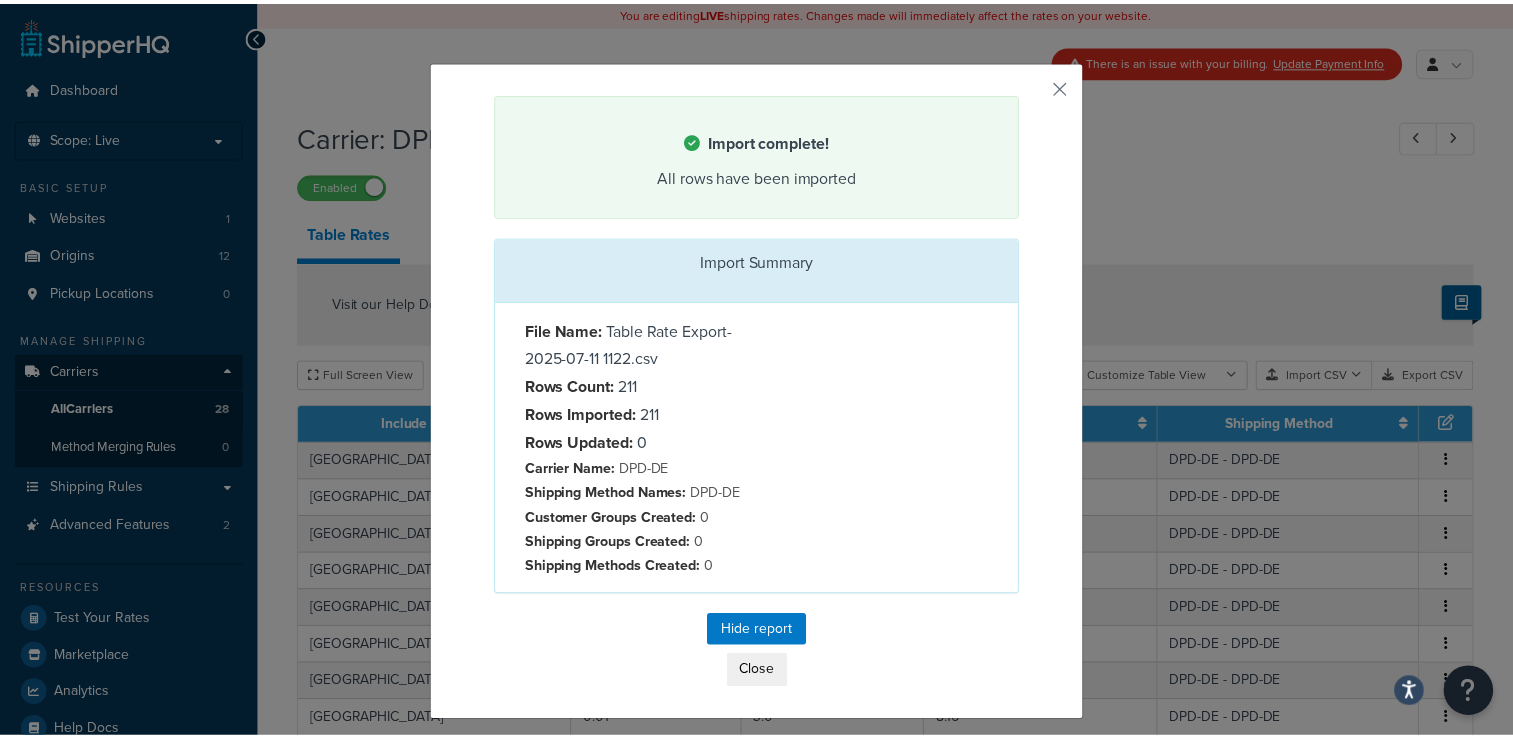 scroll, scrollTop: 6, scrollLeft: 0, axis: vertical 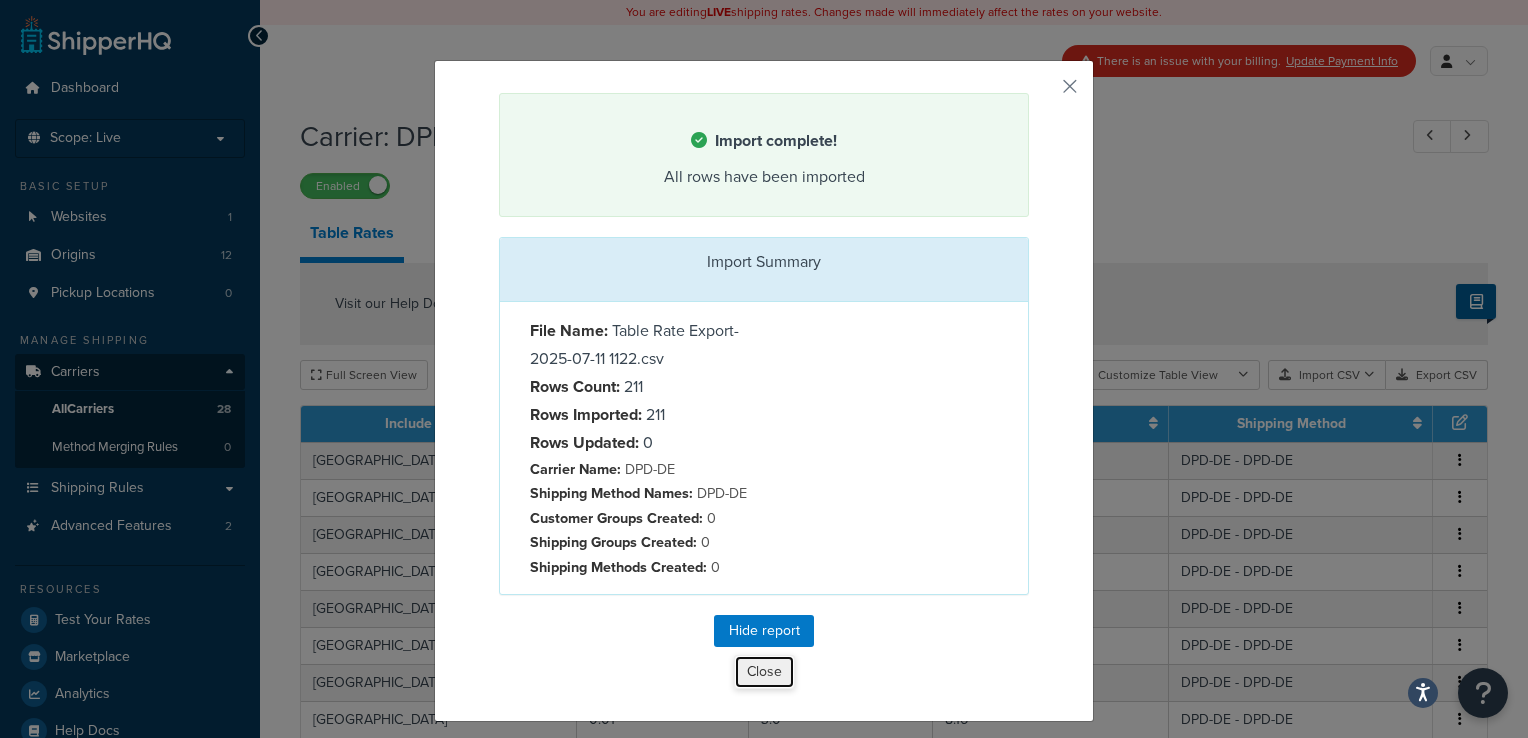 click on "Close" at bounding box center (764, 672) 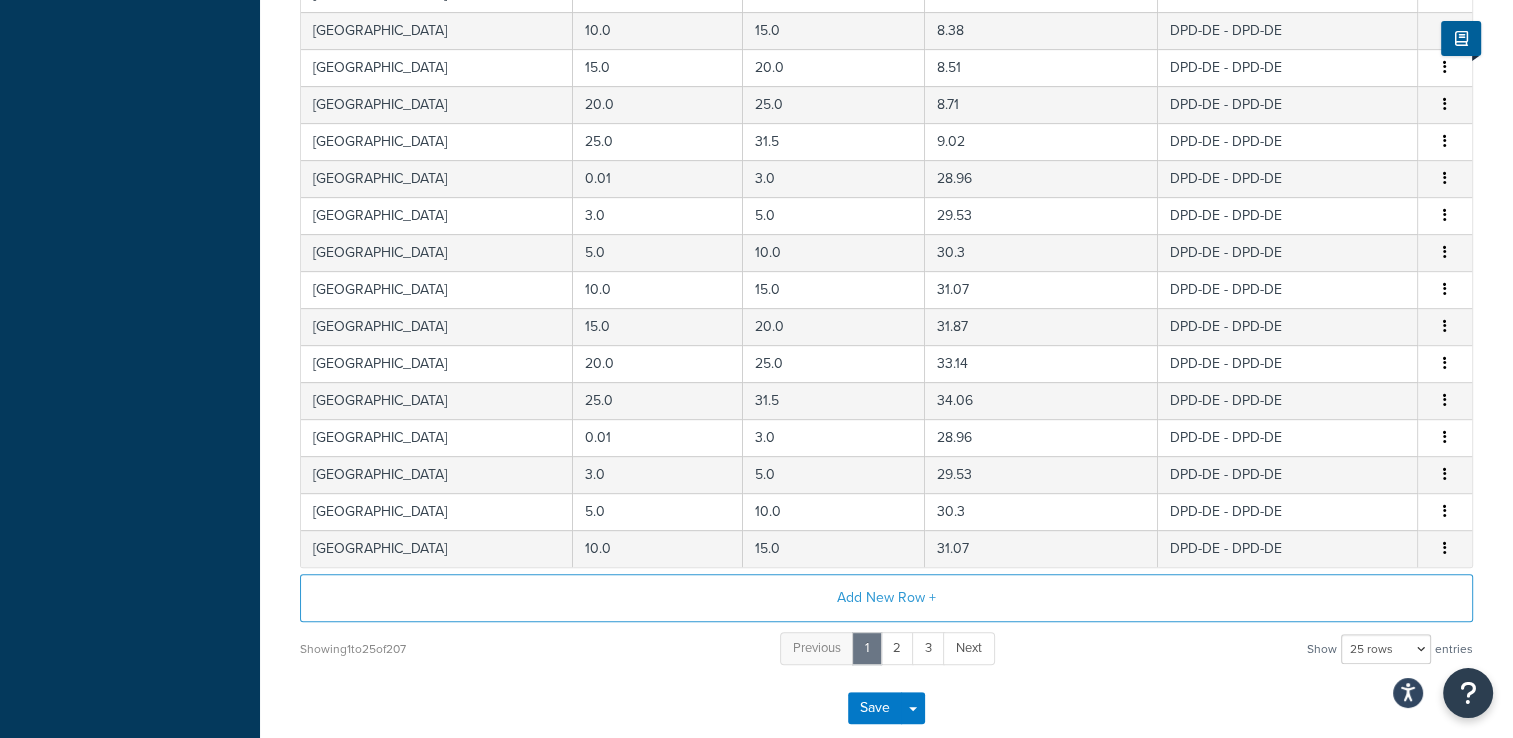 scroll, scrollTop: 904, scrollLeft: 0, axis: vertical 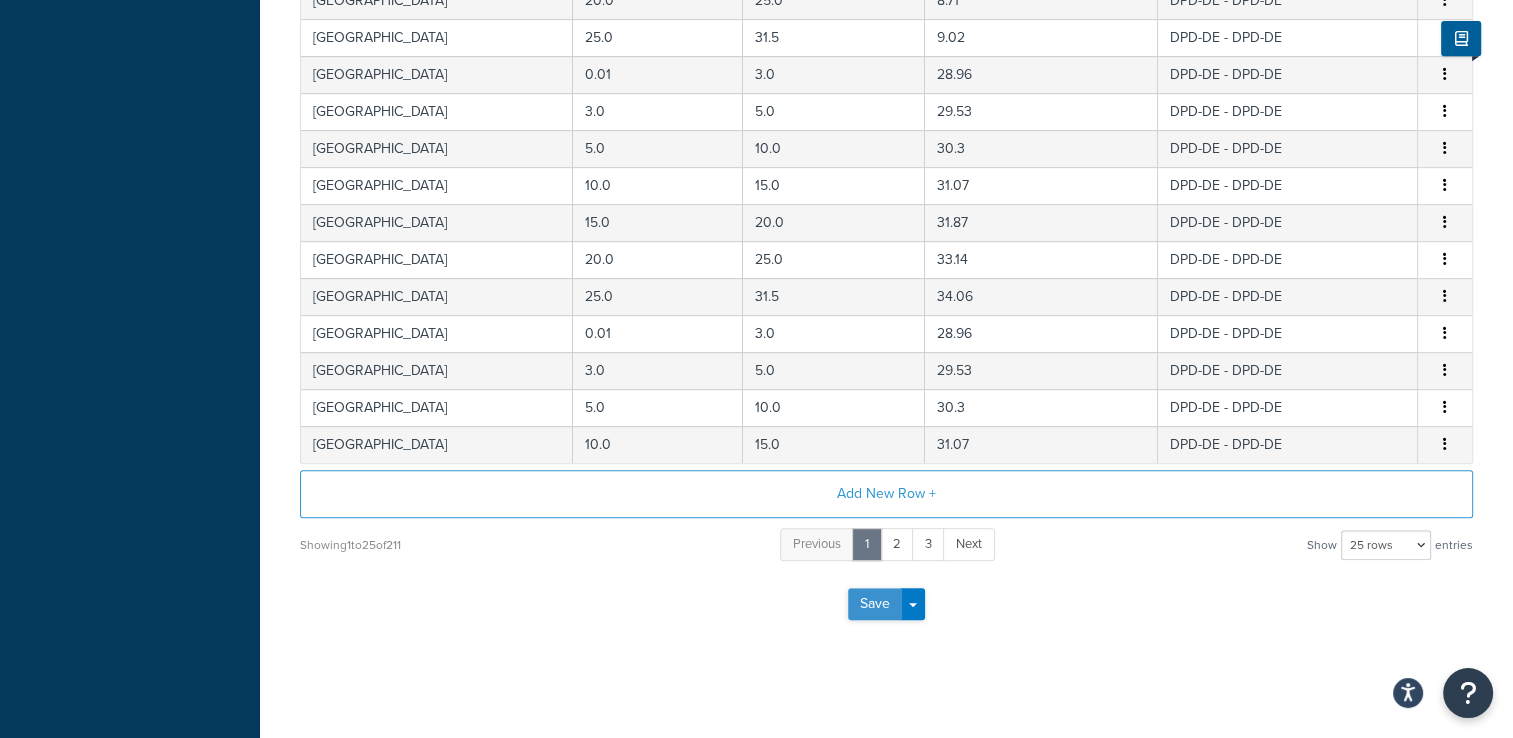 click on "Save" at bounding box center (875, 604) 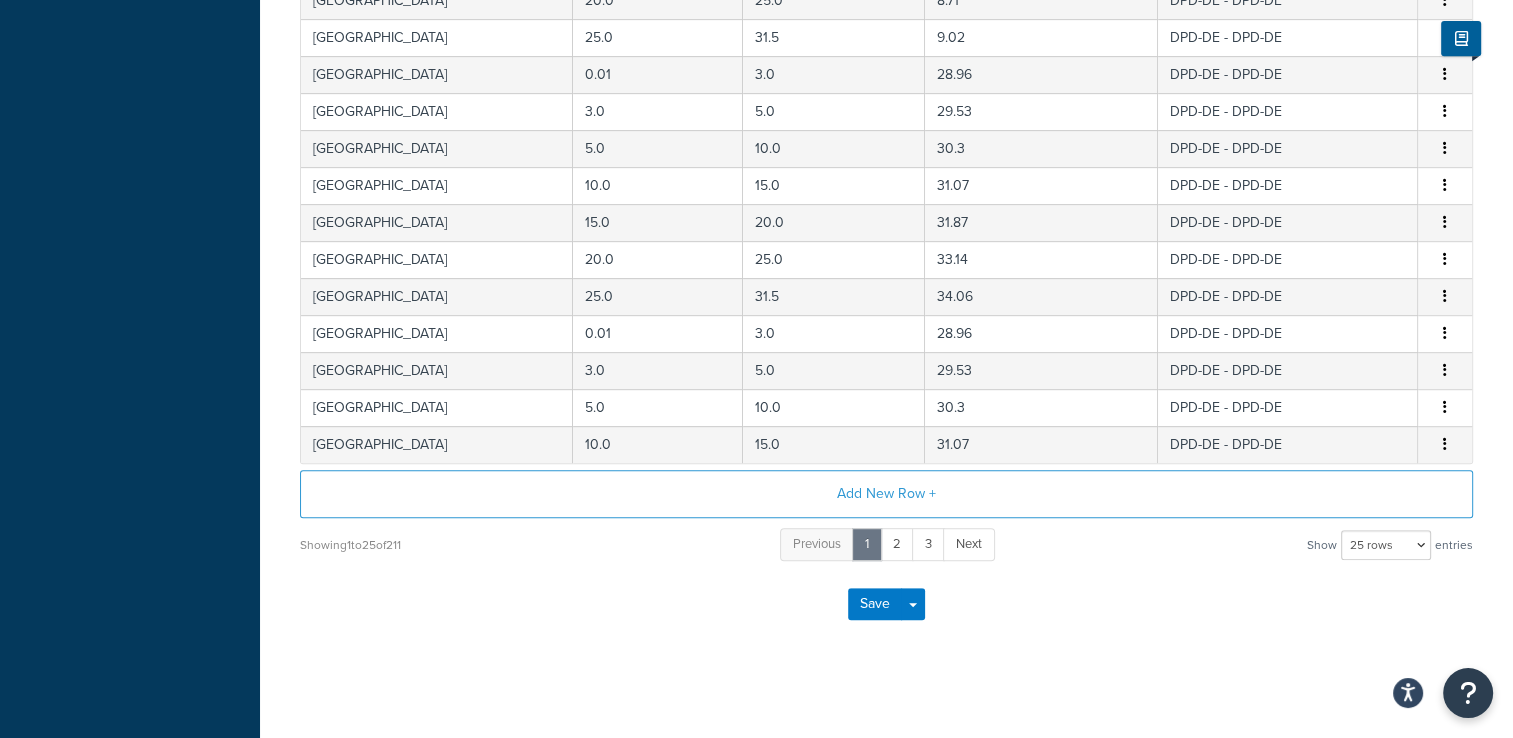 scroll, scrollTop: 0, scrollLeft: 0, axis: both 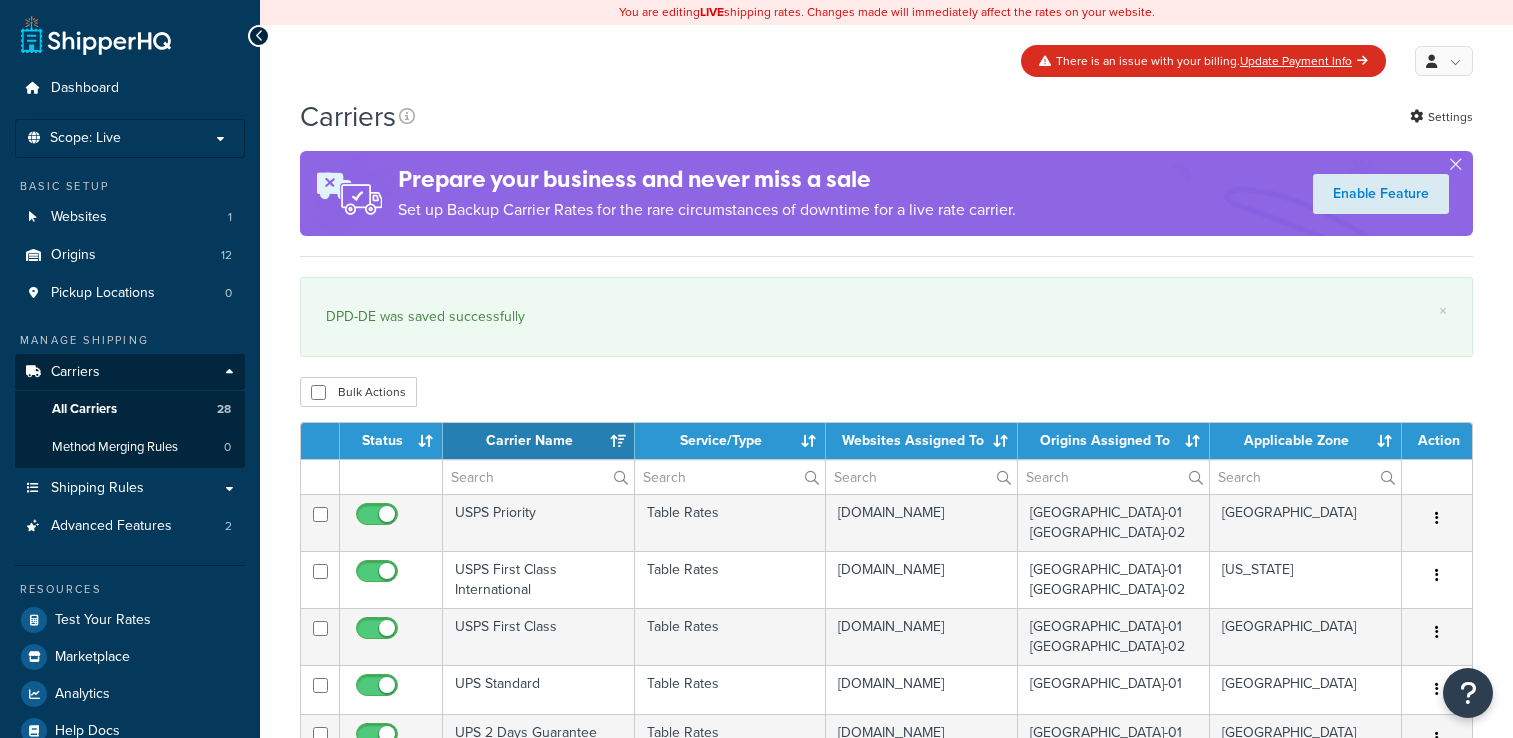 select on "15" 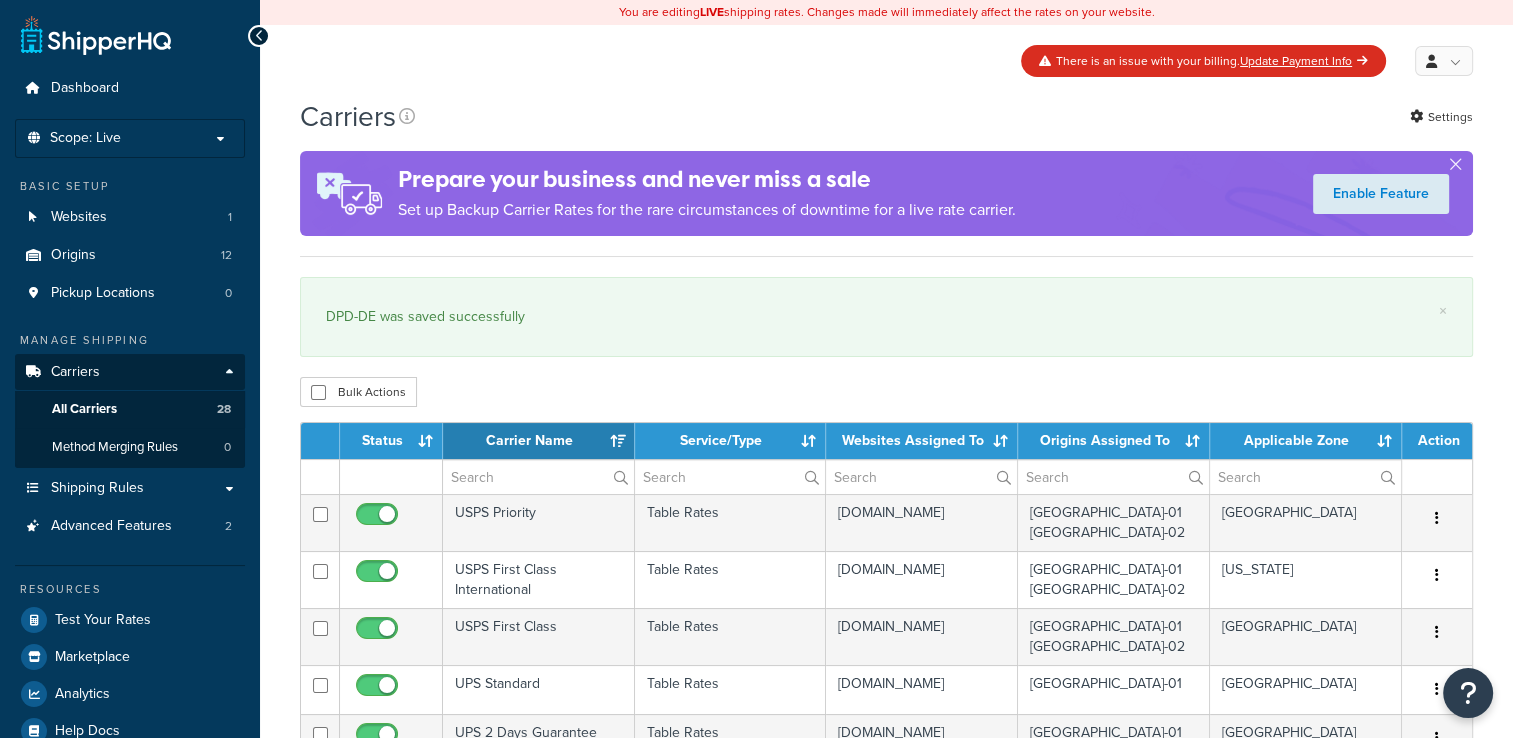 scroll, scrollTop: 0, scrollLeft: 0, axis: both 